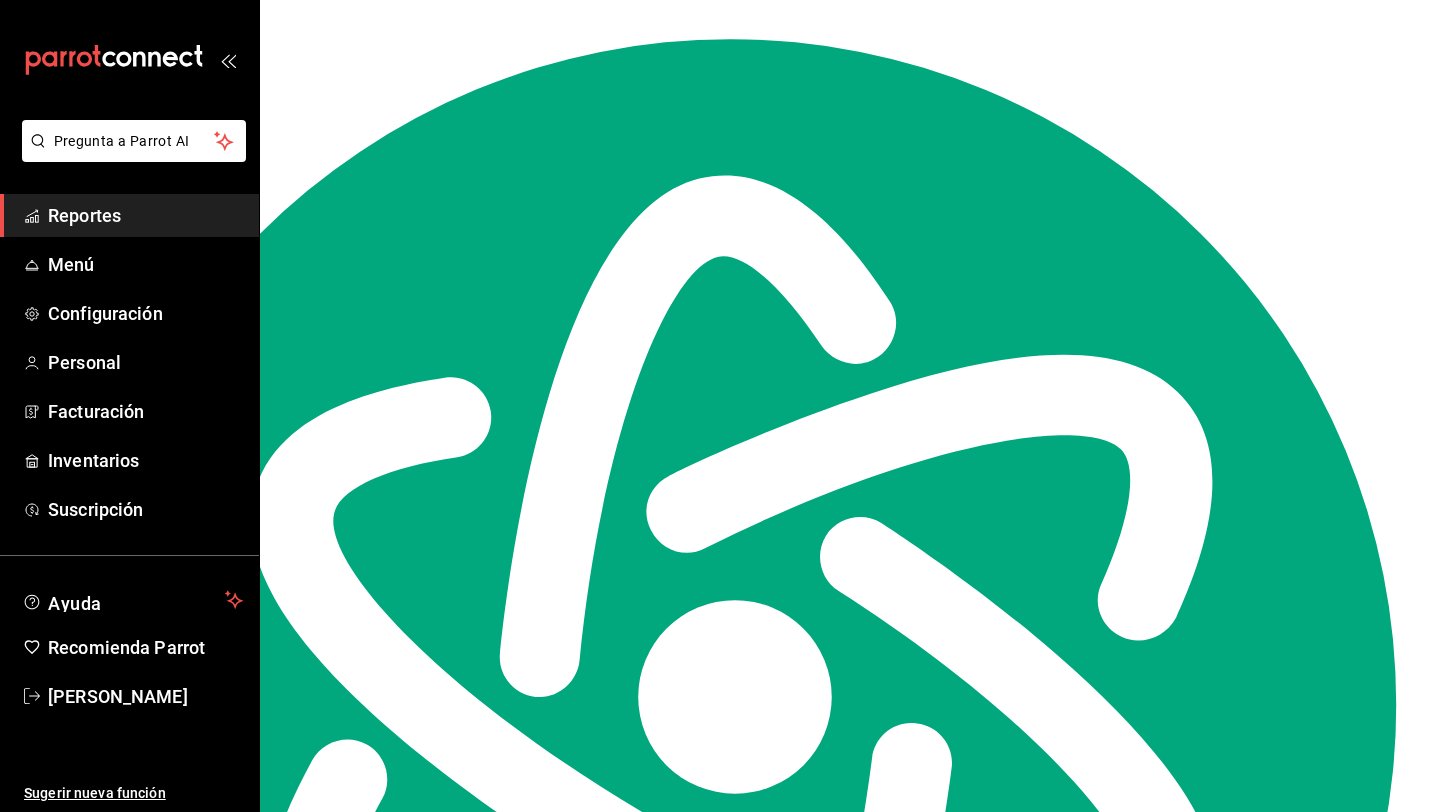 scroll, scrollTop: 0, scrollLeft: 0, axis: both 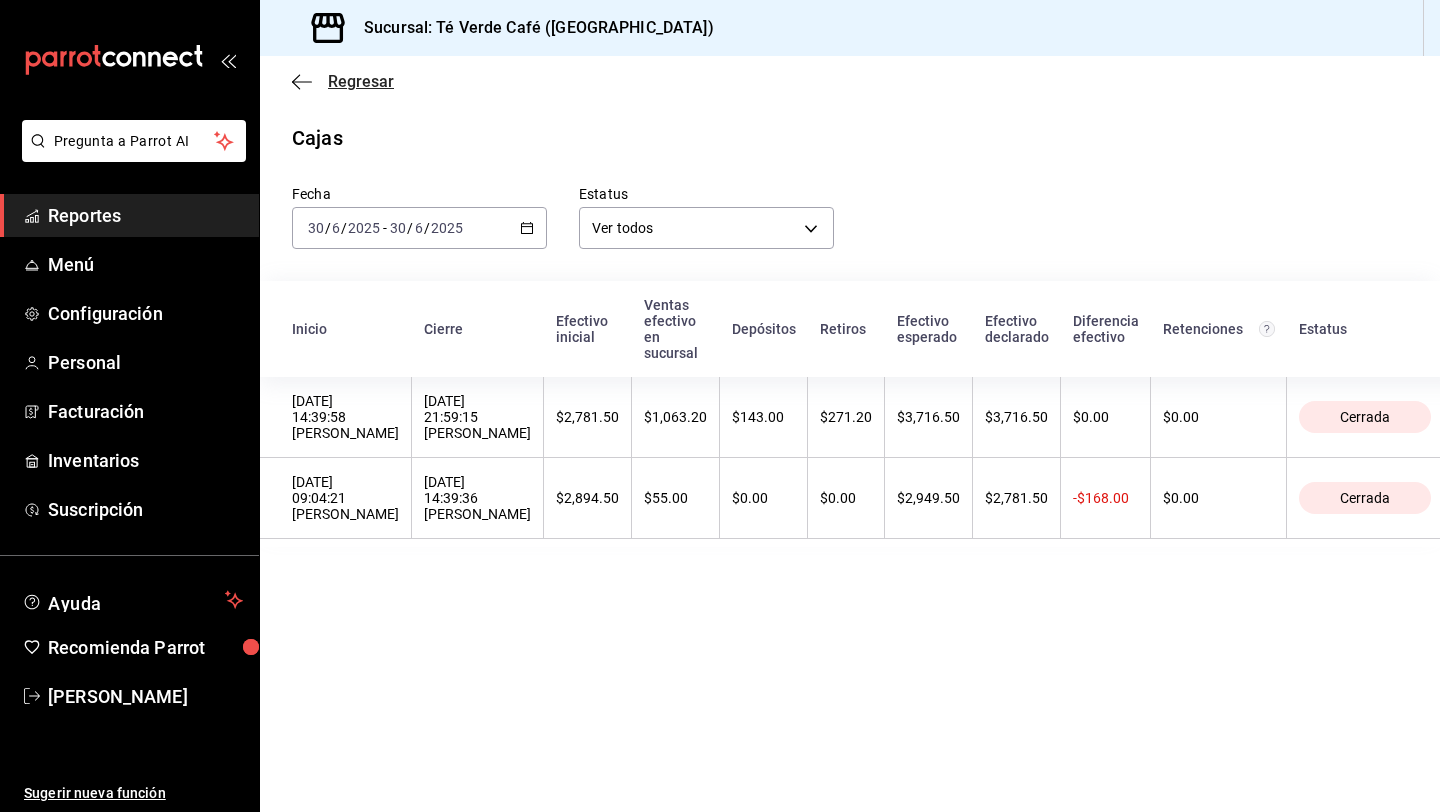 click 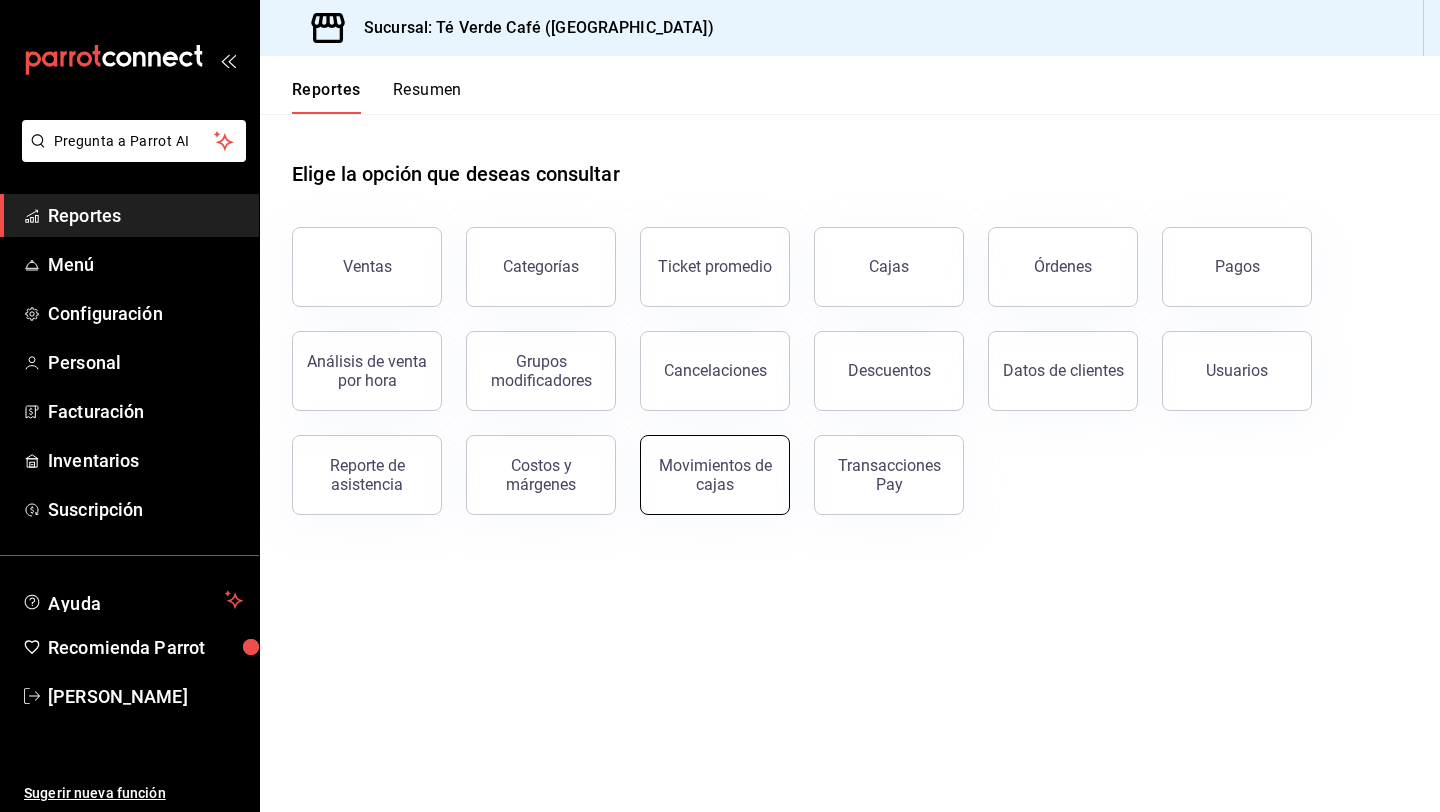 click on "Movimientos de cajas" at bounding box center [715, 475] 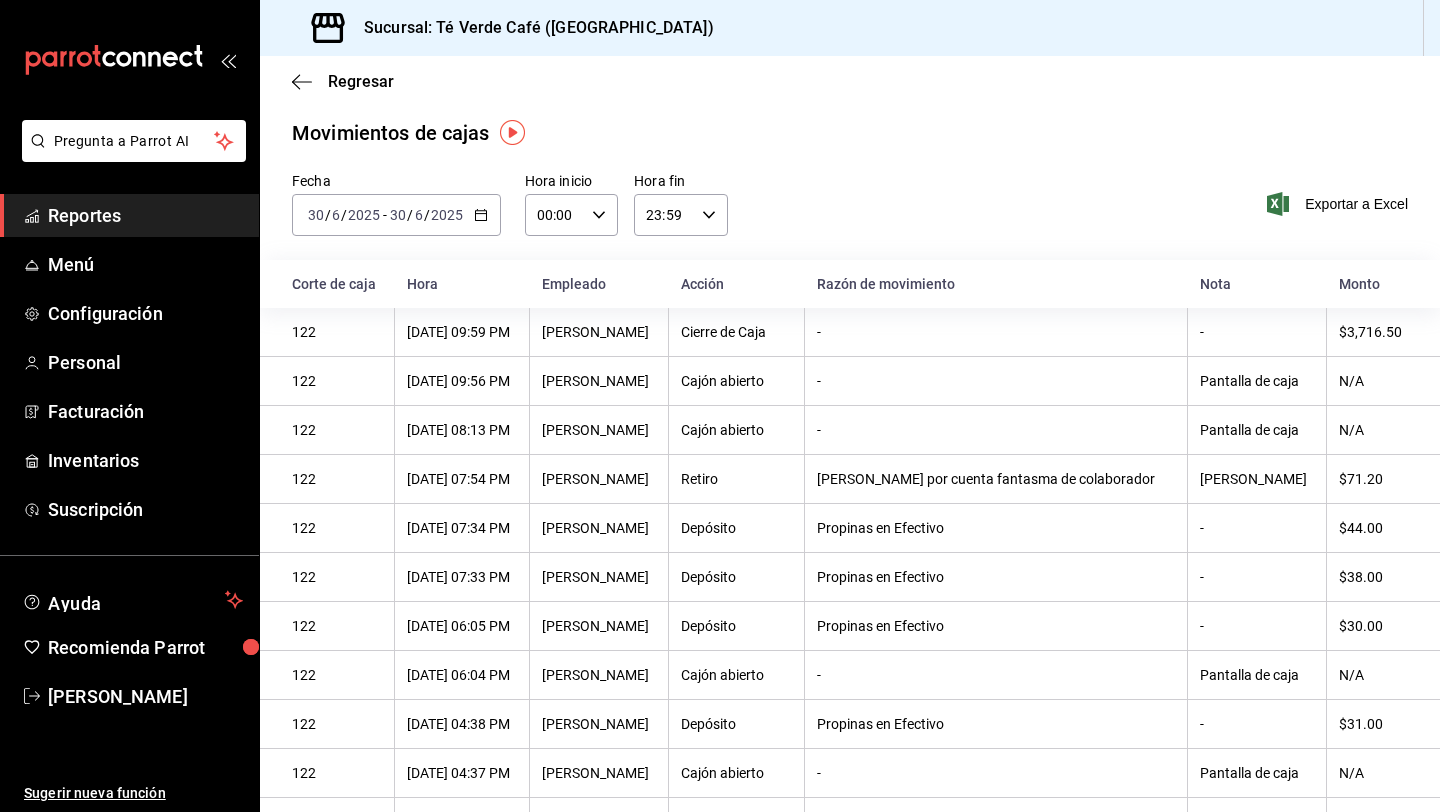 scroll, scrollTop: 0, scrollLeft: 0, axis: both 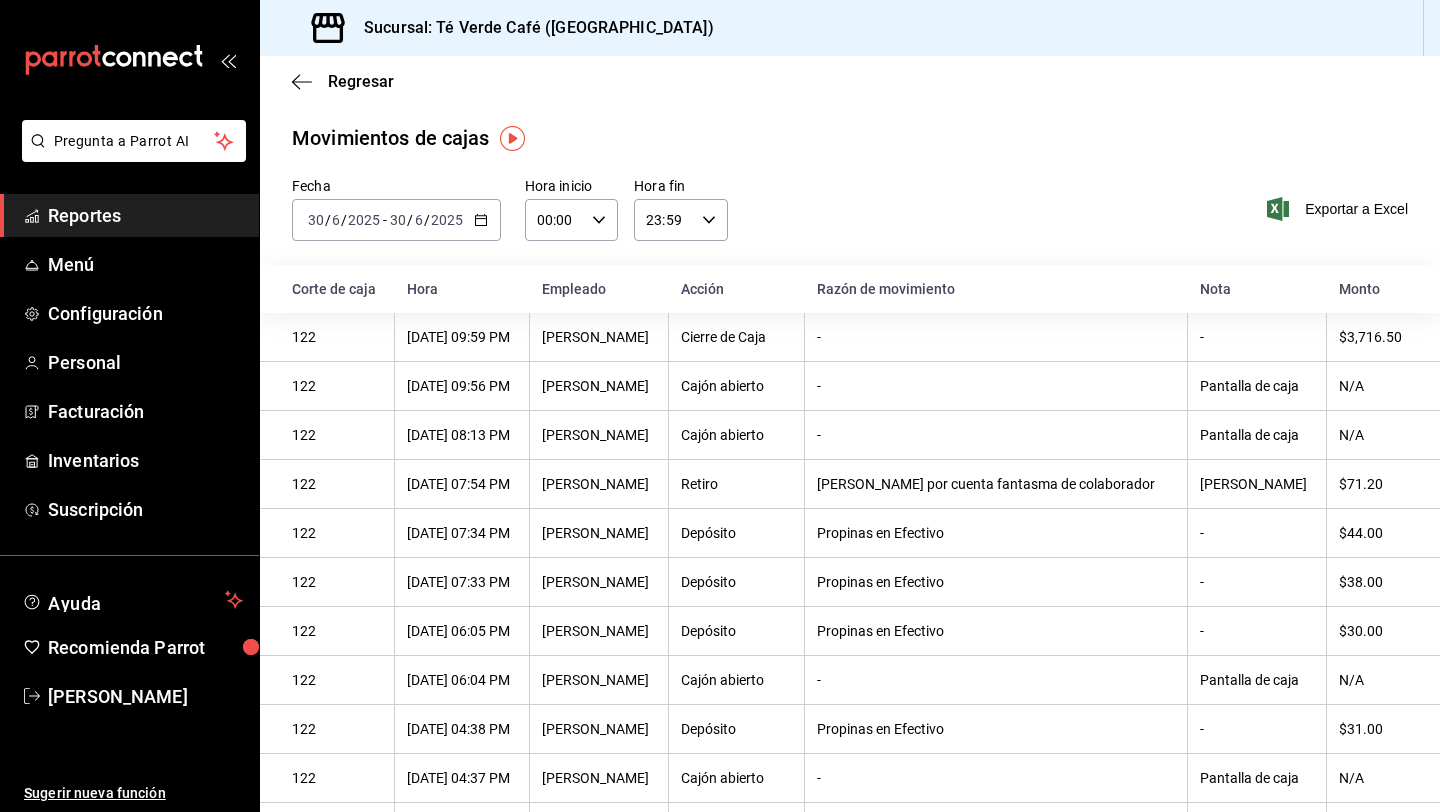 click on "Reportes" at bounding box center (145, 215) 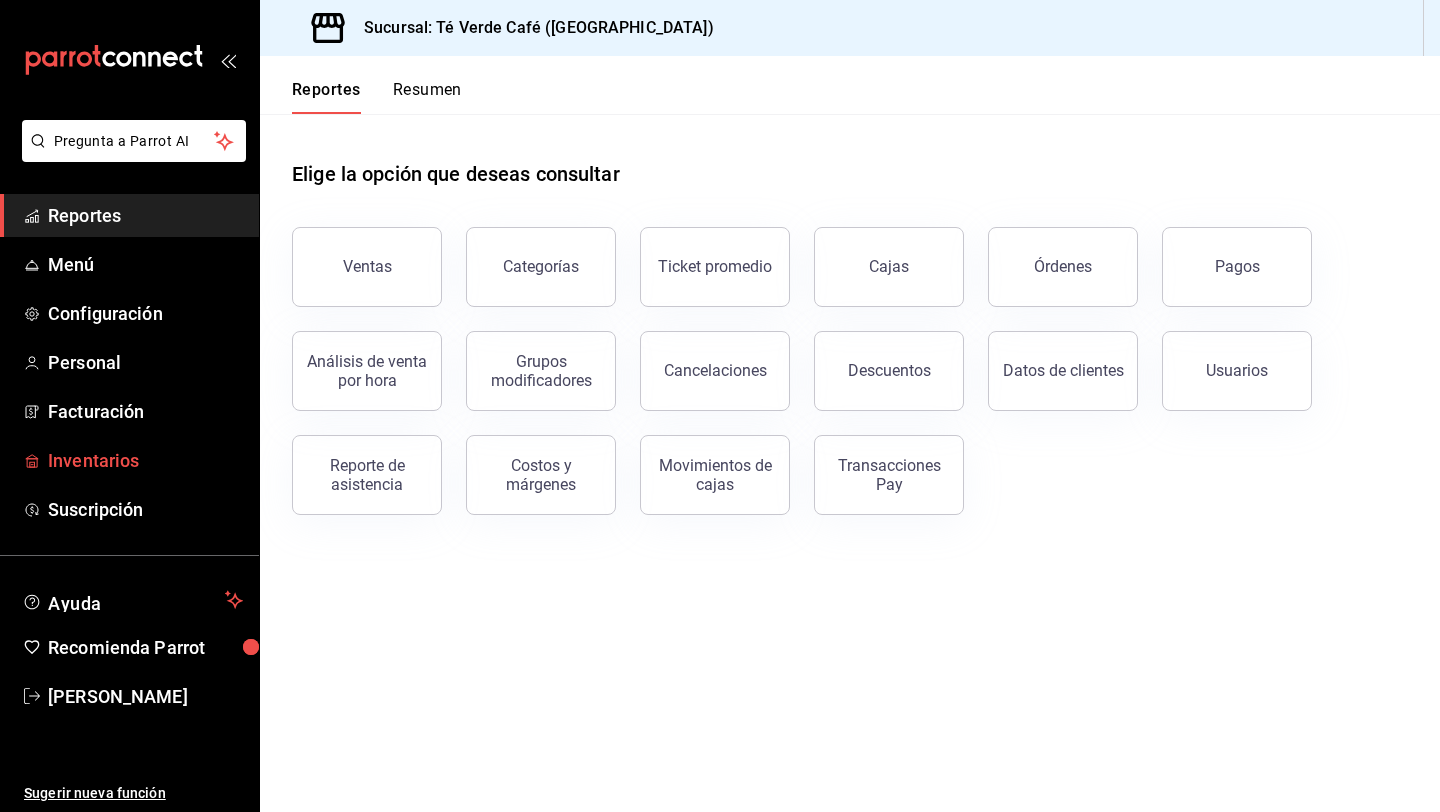 click on "Inventarios" at bounding box center [145, 460] 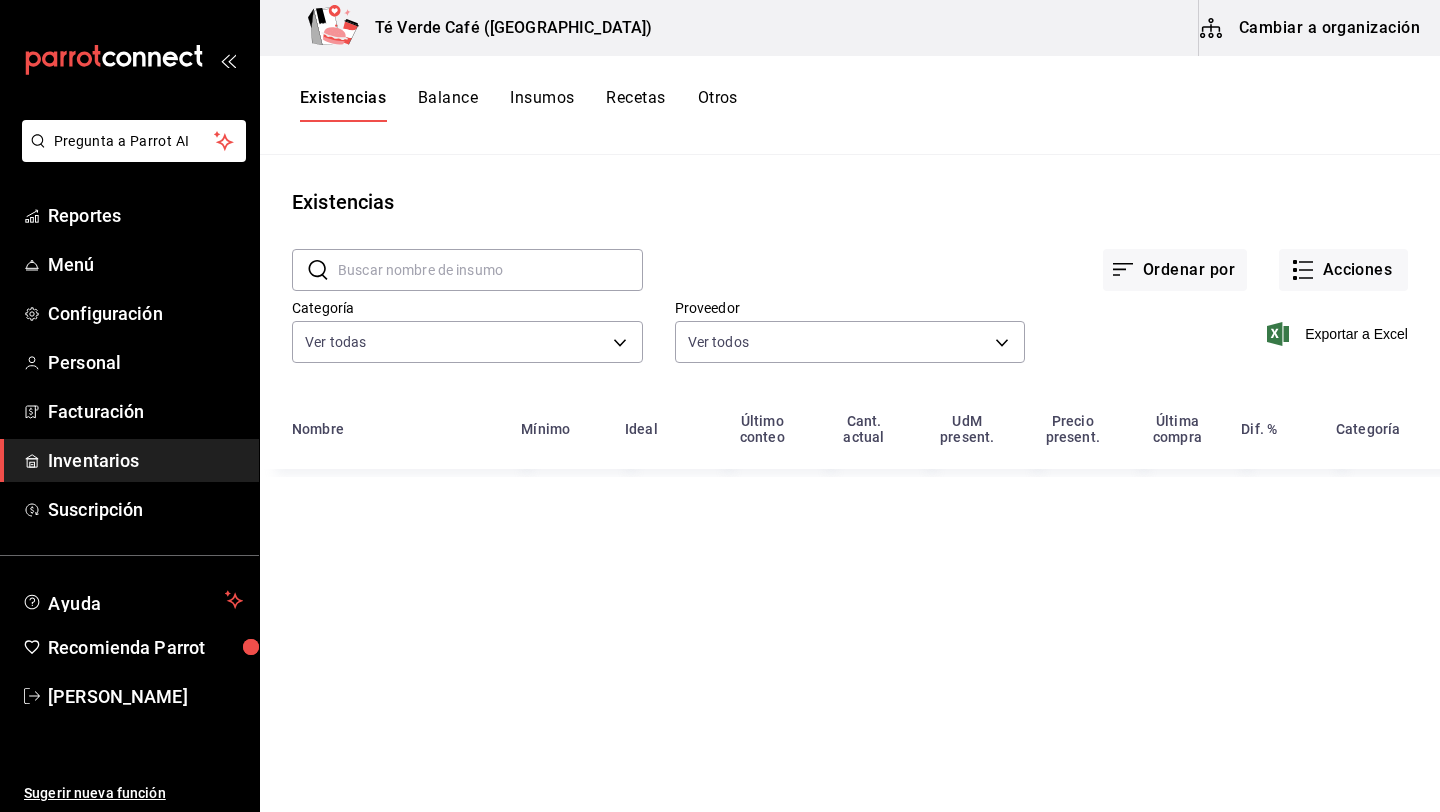 click at bounding box center [490, 270] 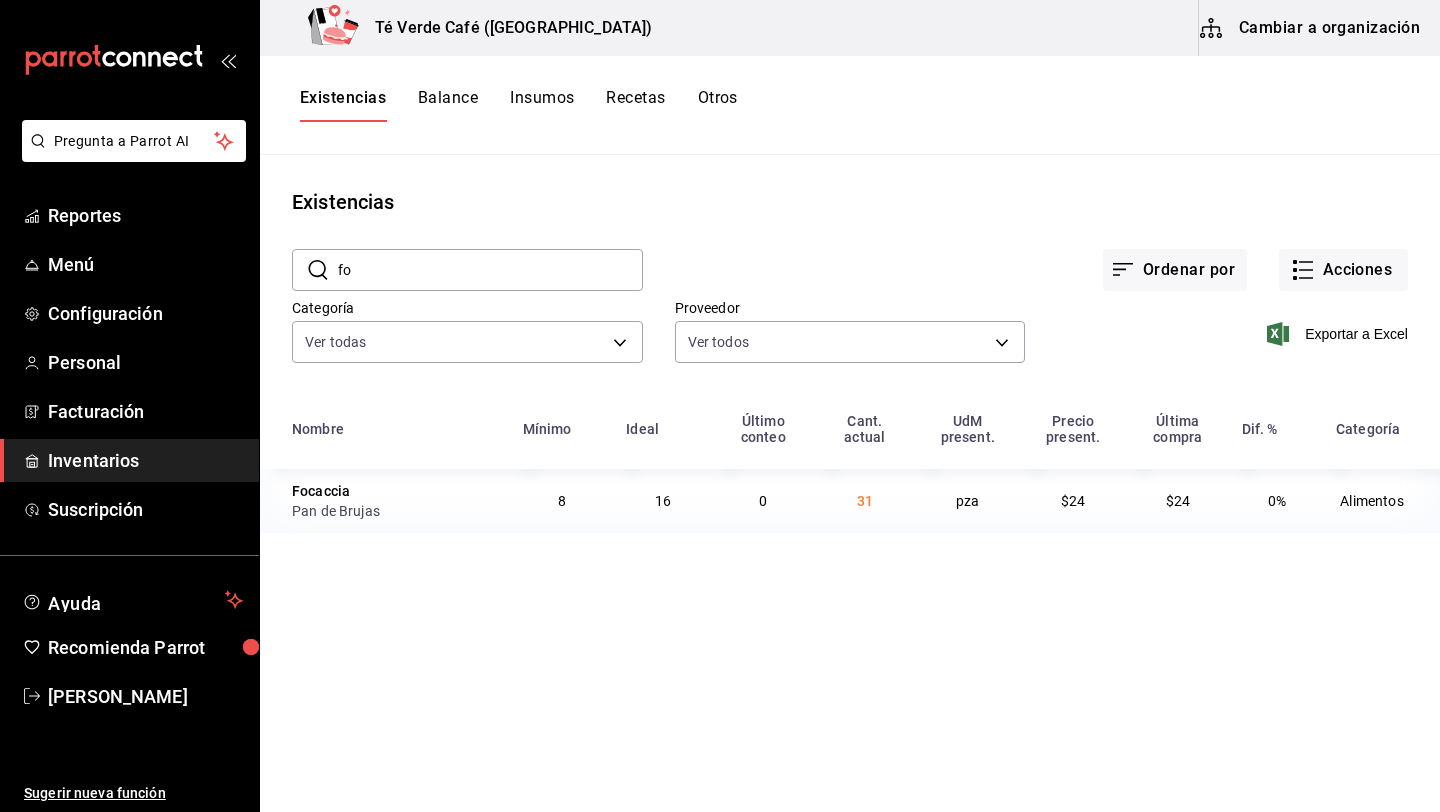 type on "f" 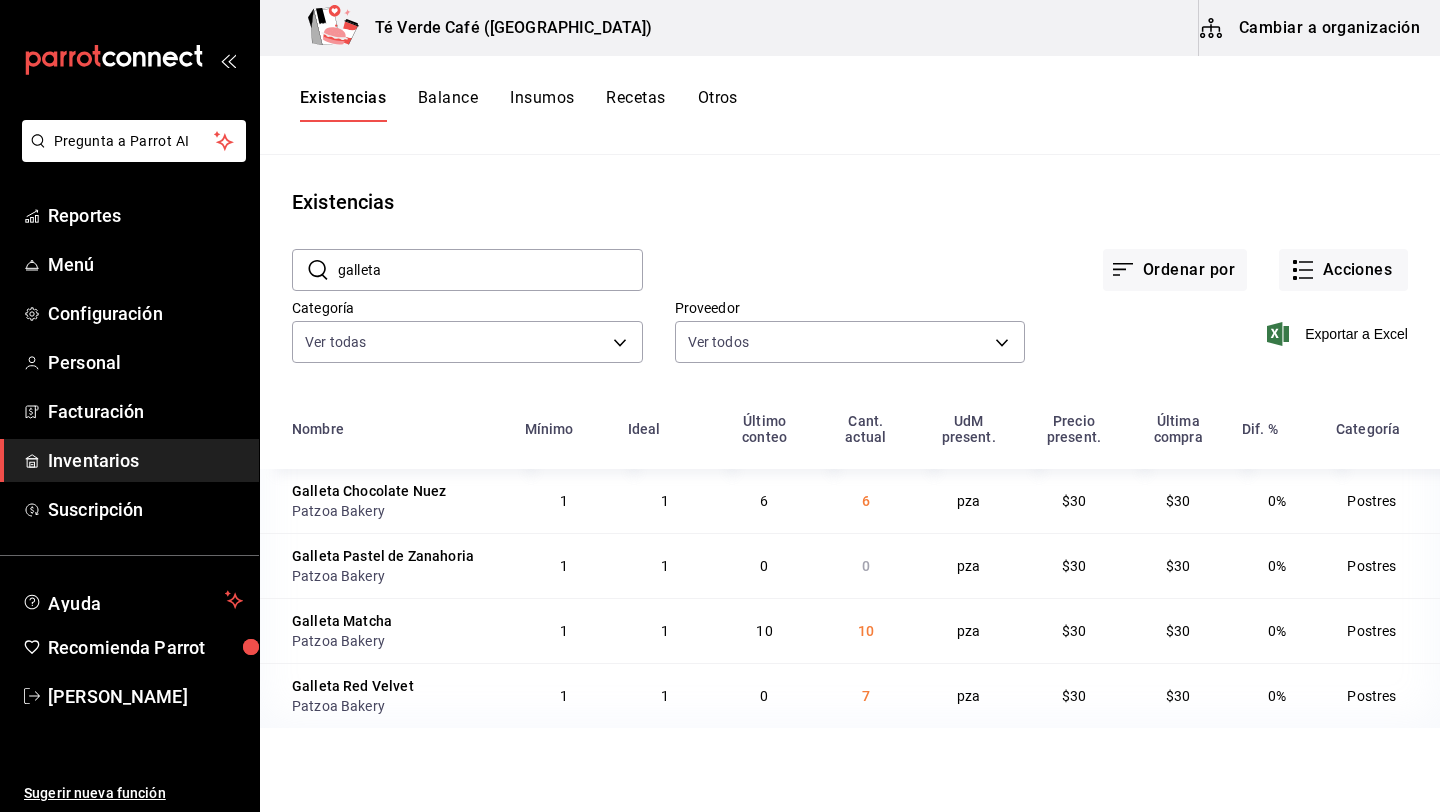 click on "galleta" at bounding box center (490, 270) 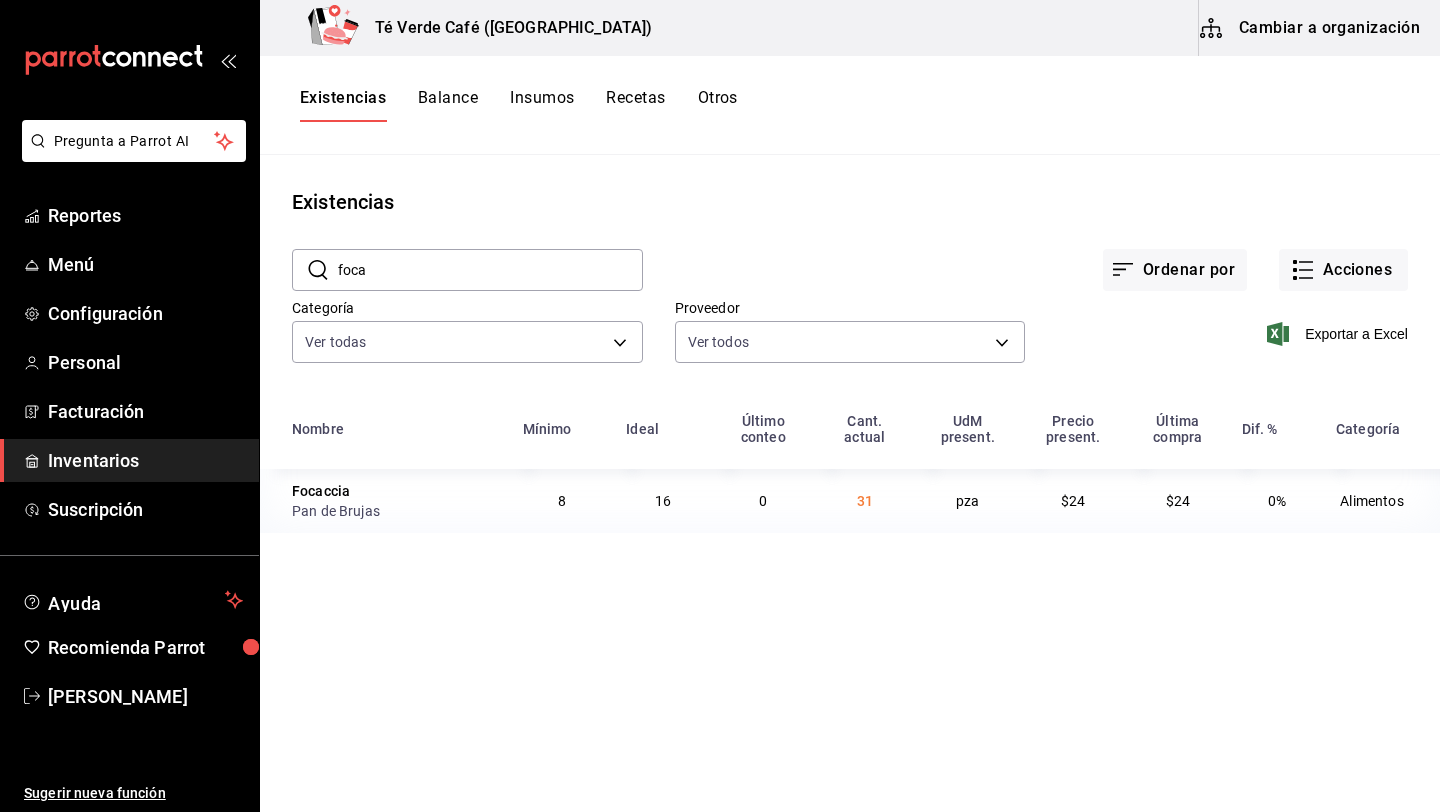 click on "foca" at bounding box center [490, 270] 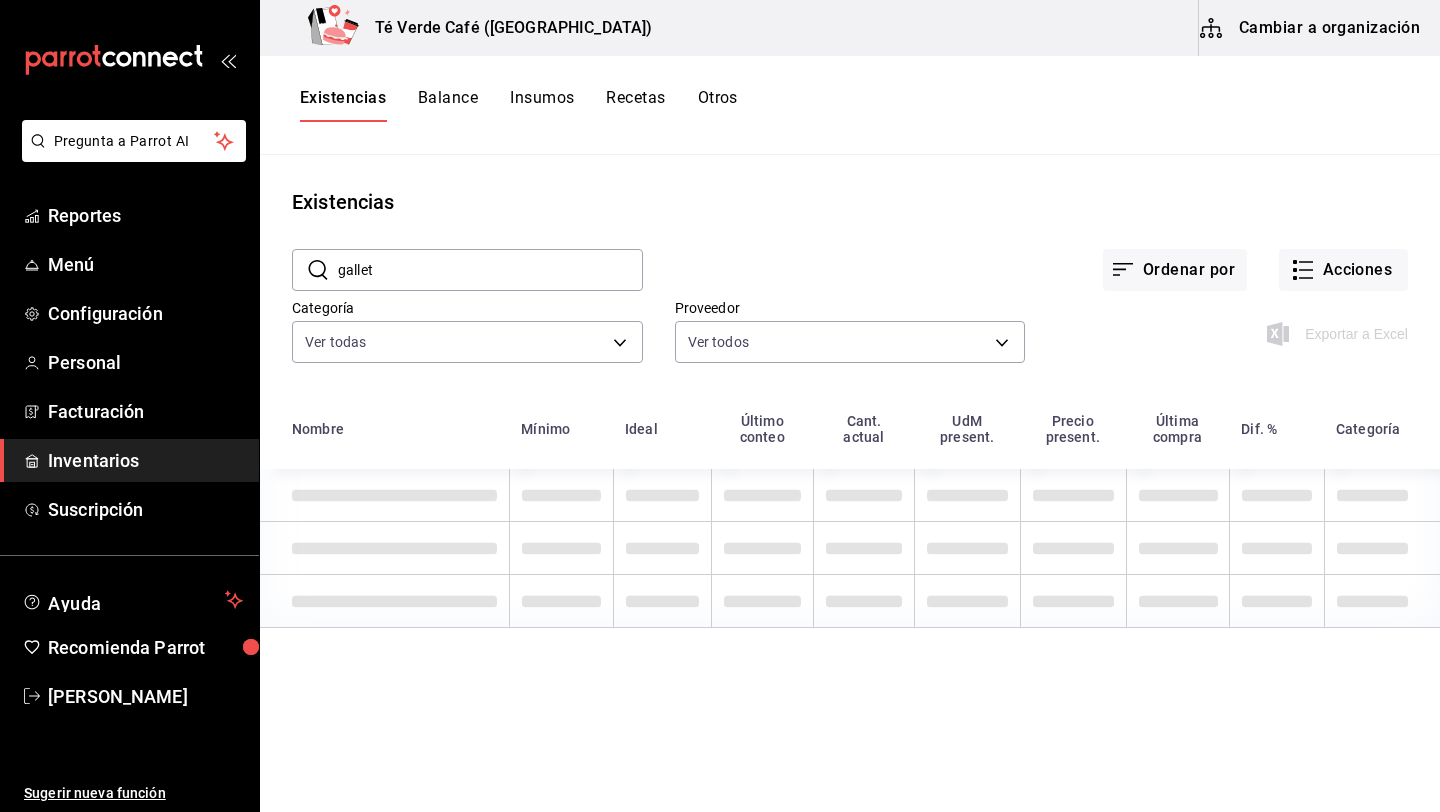 type on "galleta" 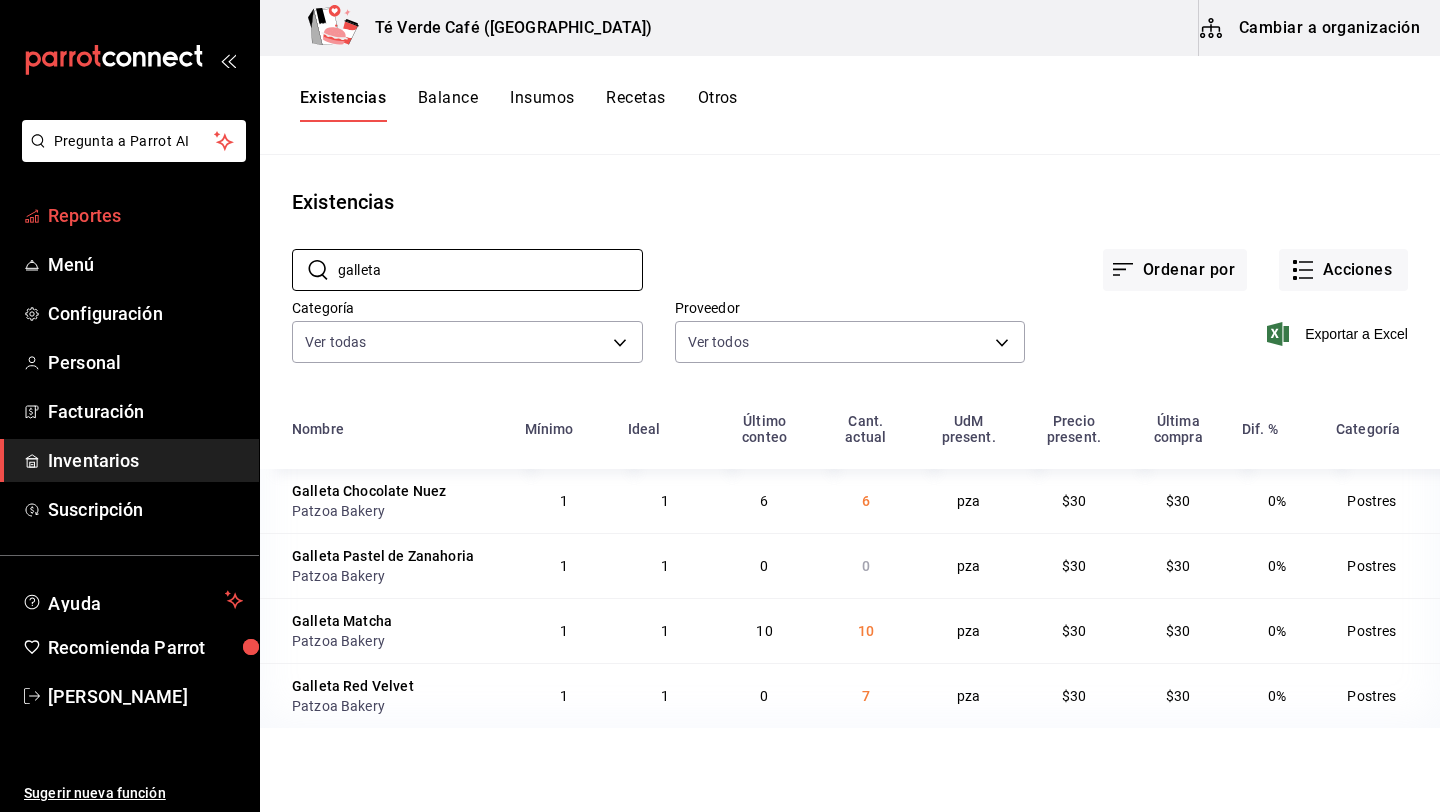 click on "Reportes" at bounding box center (145, 215) 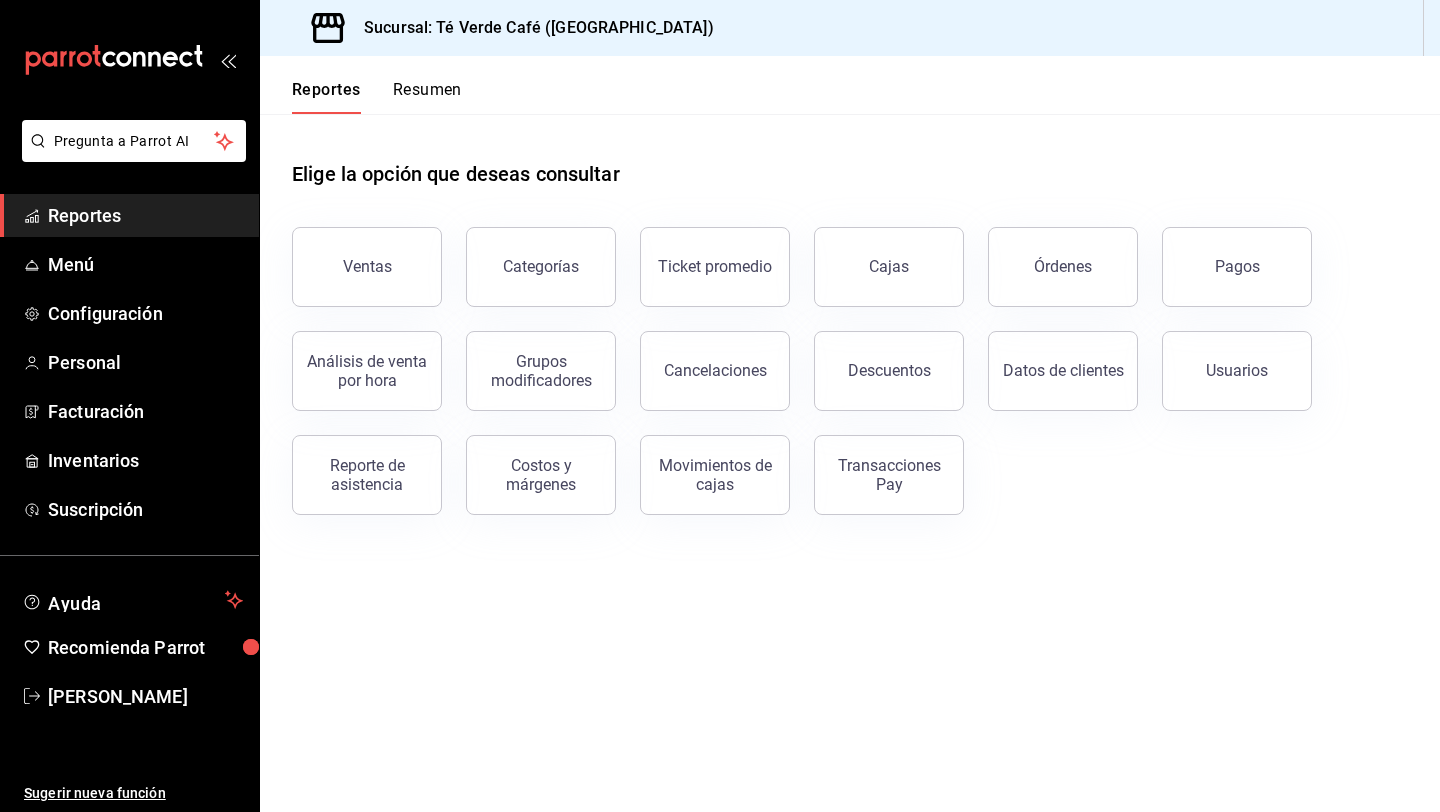 click on "Resumen" at bounding box center (427, 97) 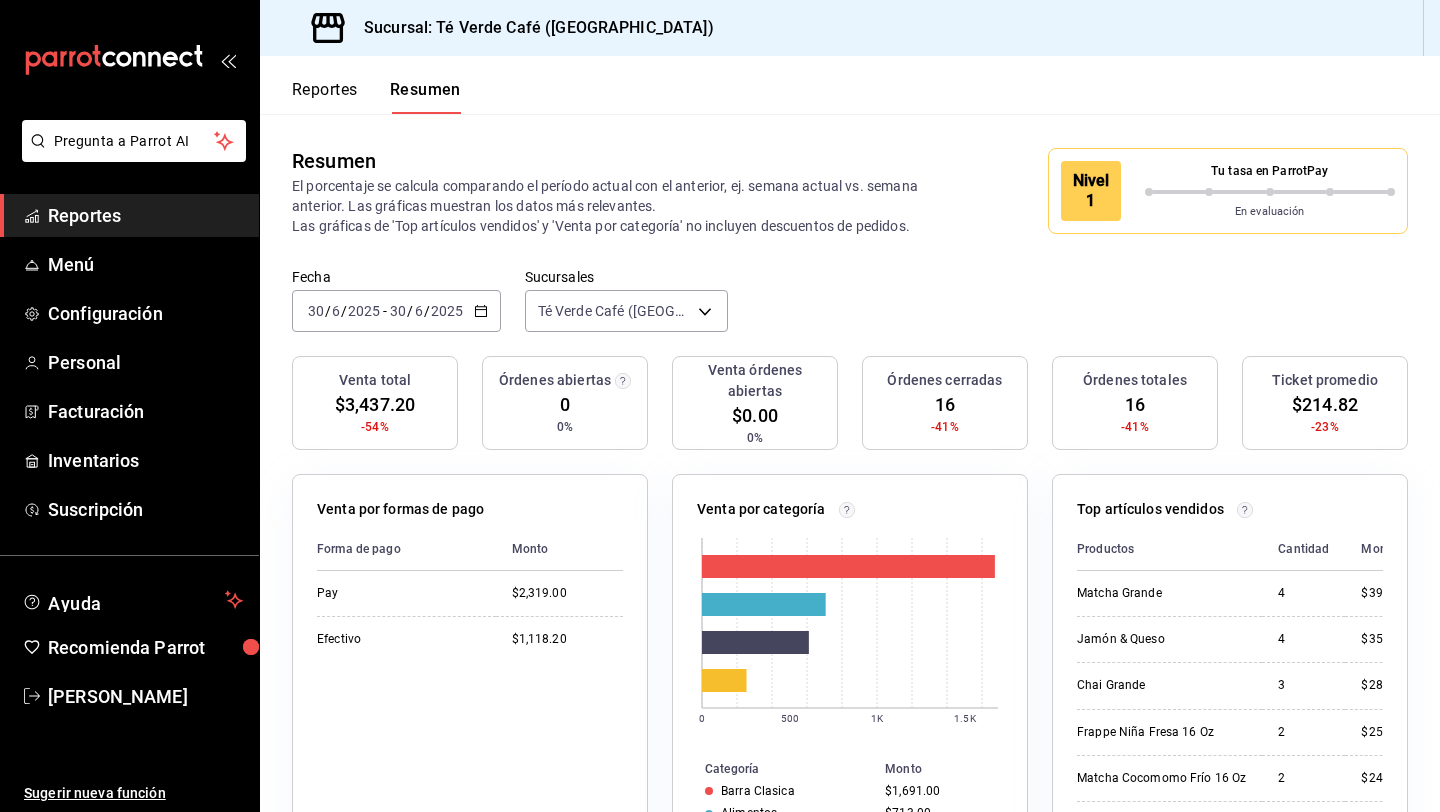 click 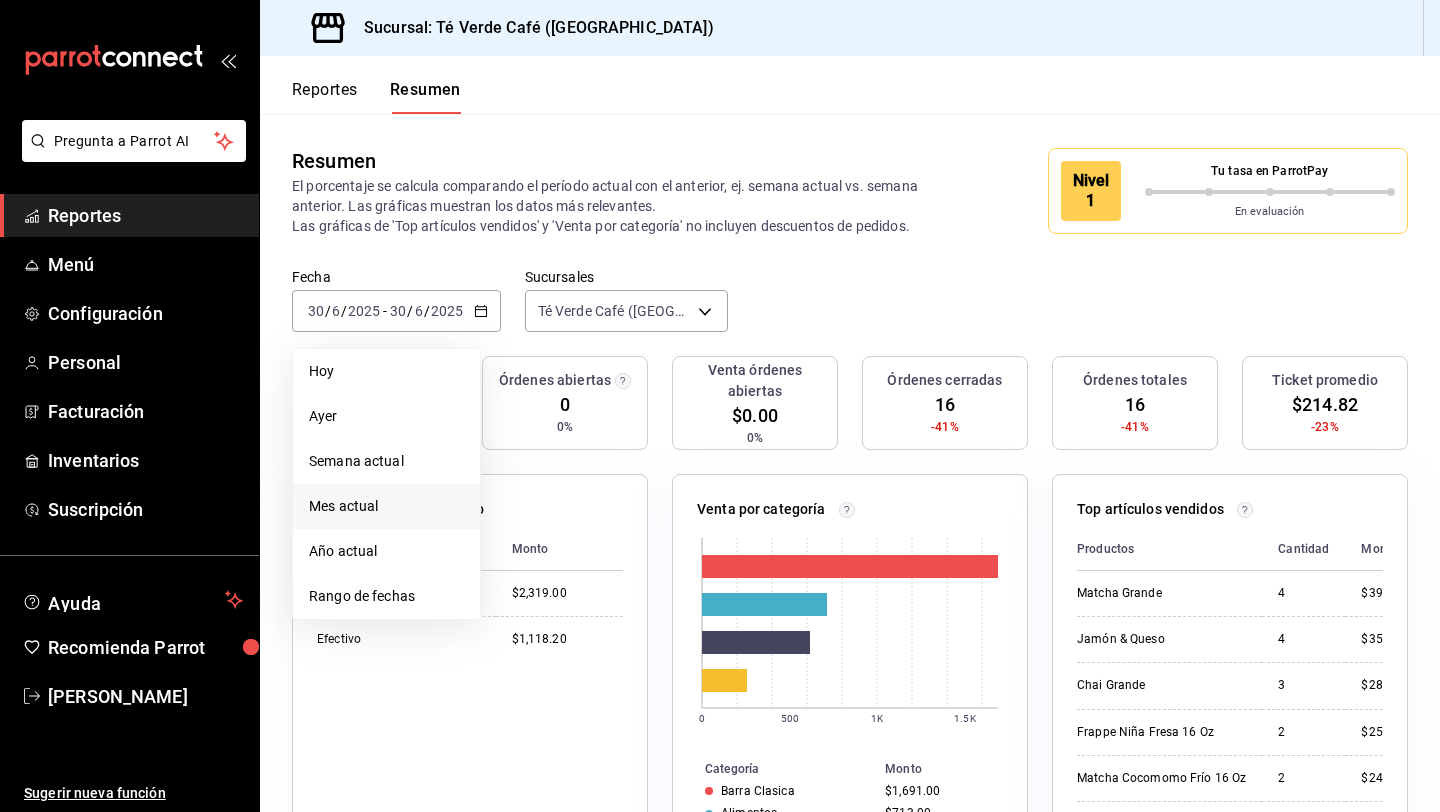 click on "Mes actual" at bounding box center [386, 506] 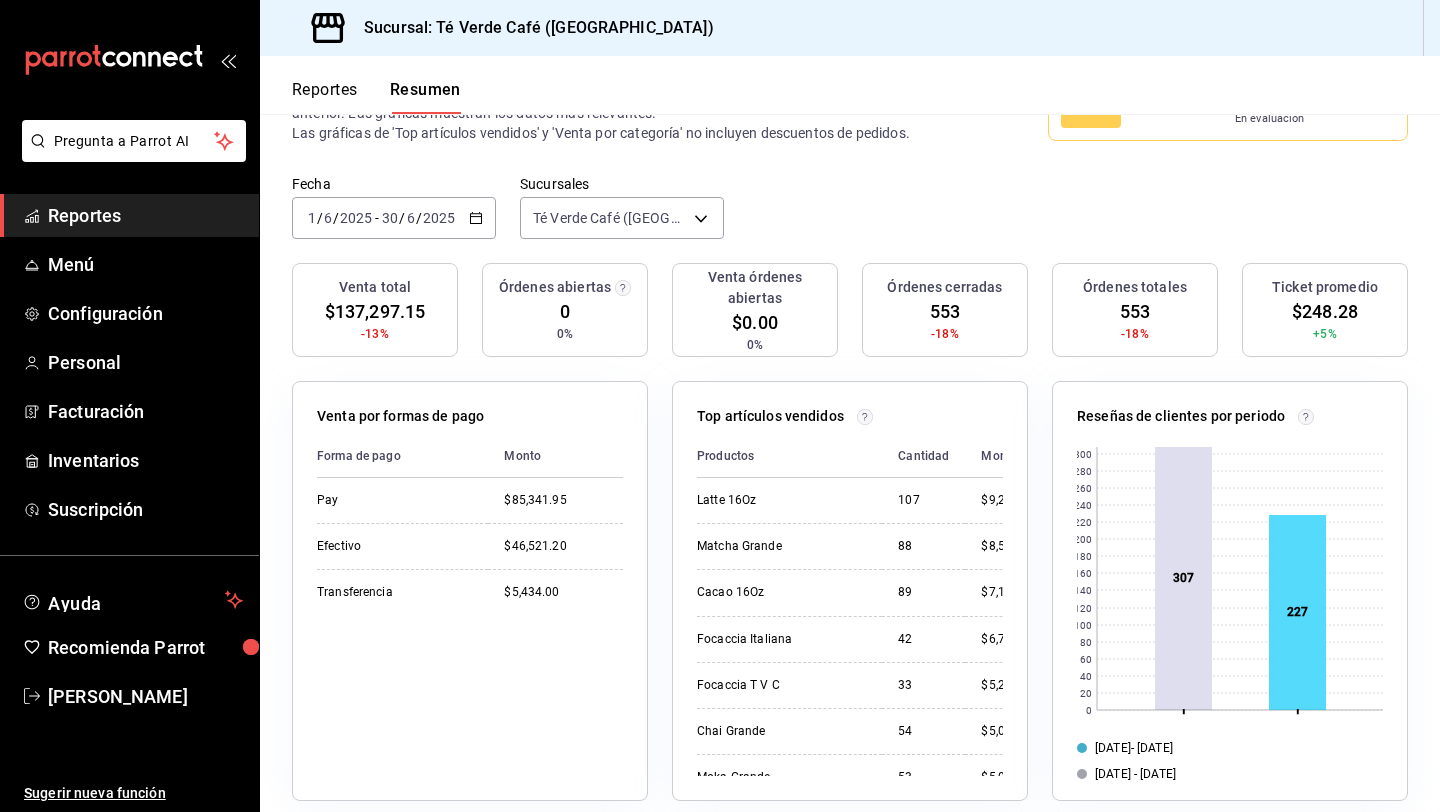 scroll, scrollTop: 114, scrollLeft: 0, axis: vertical 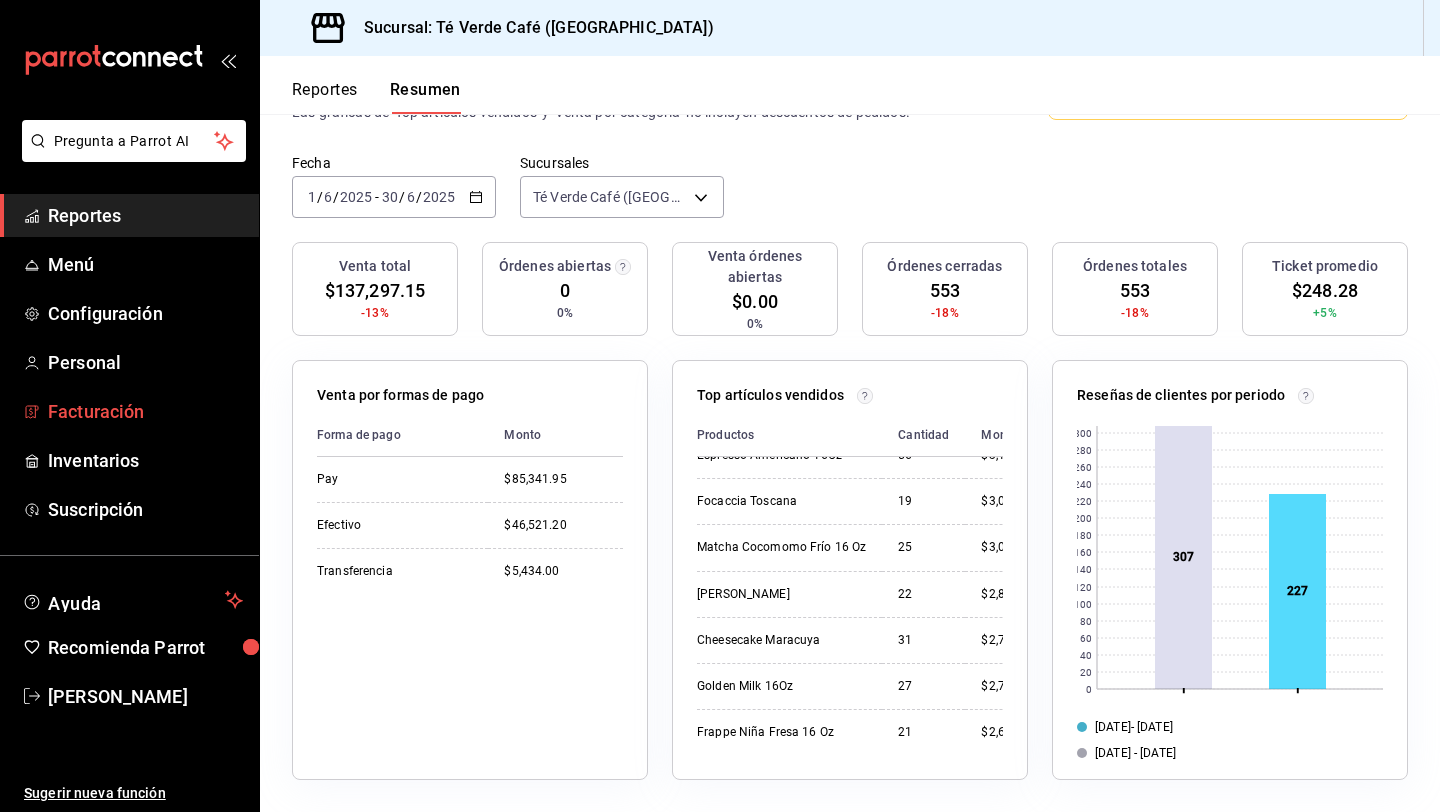 click on "Facturación" at bounding box center [145, 411] 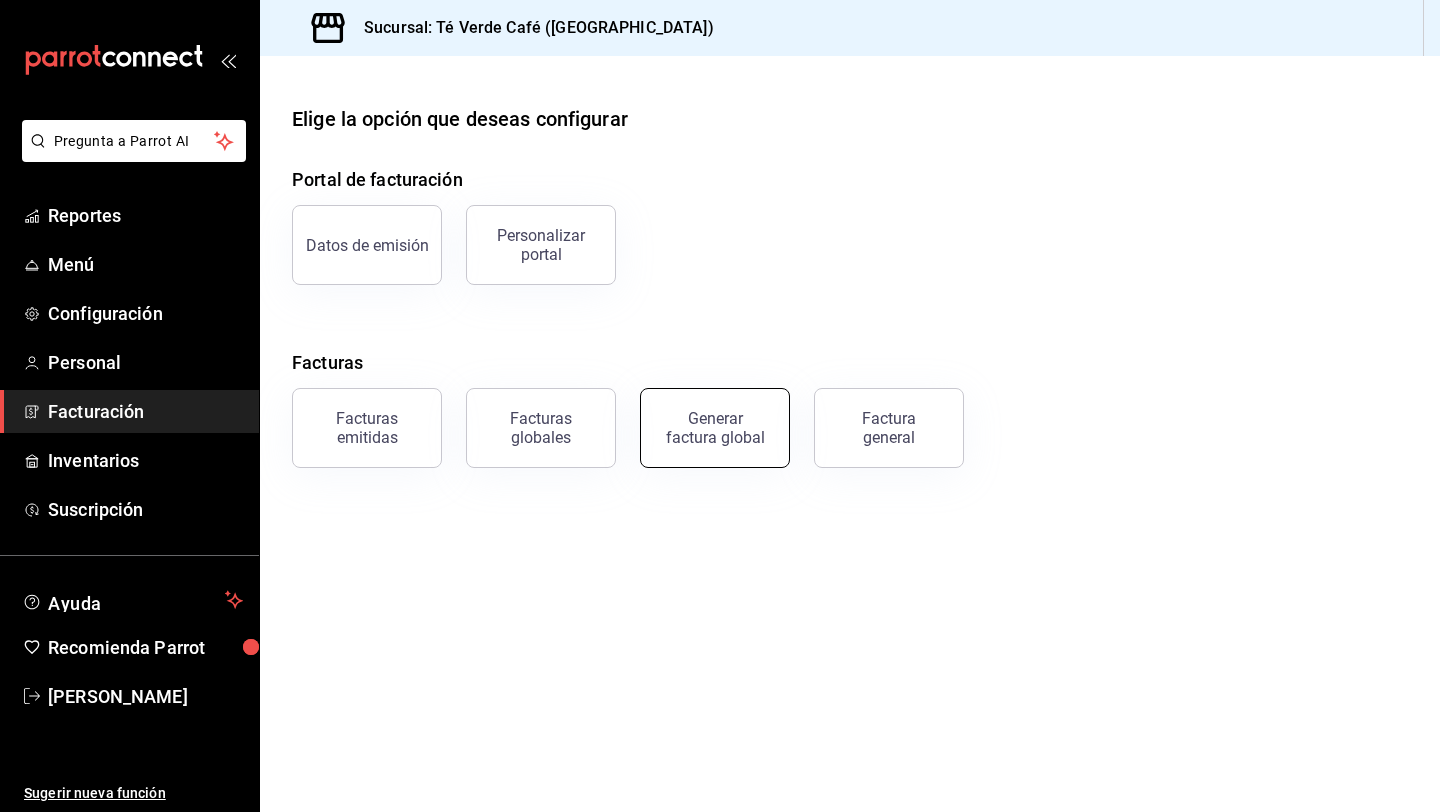 click on "Generar factura global" at bounding box center [715, 428] 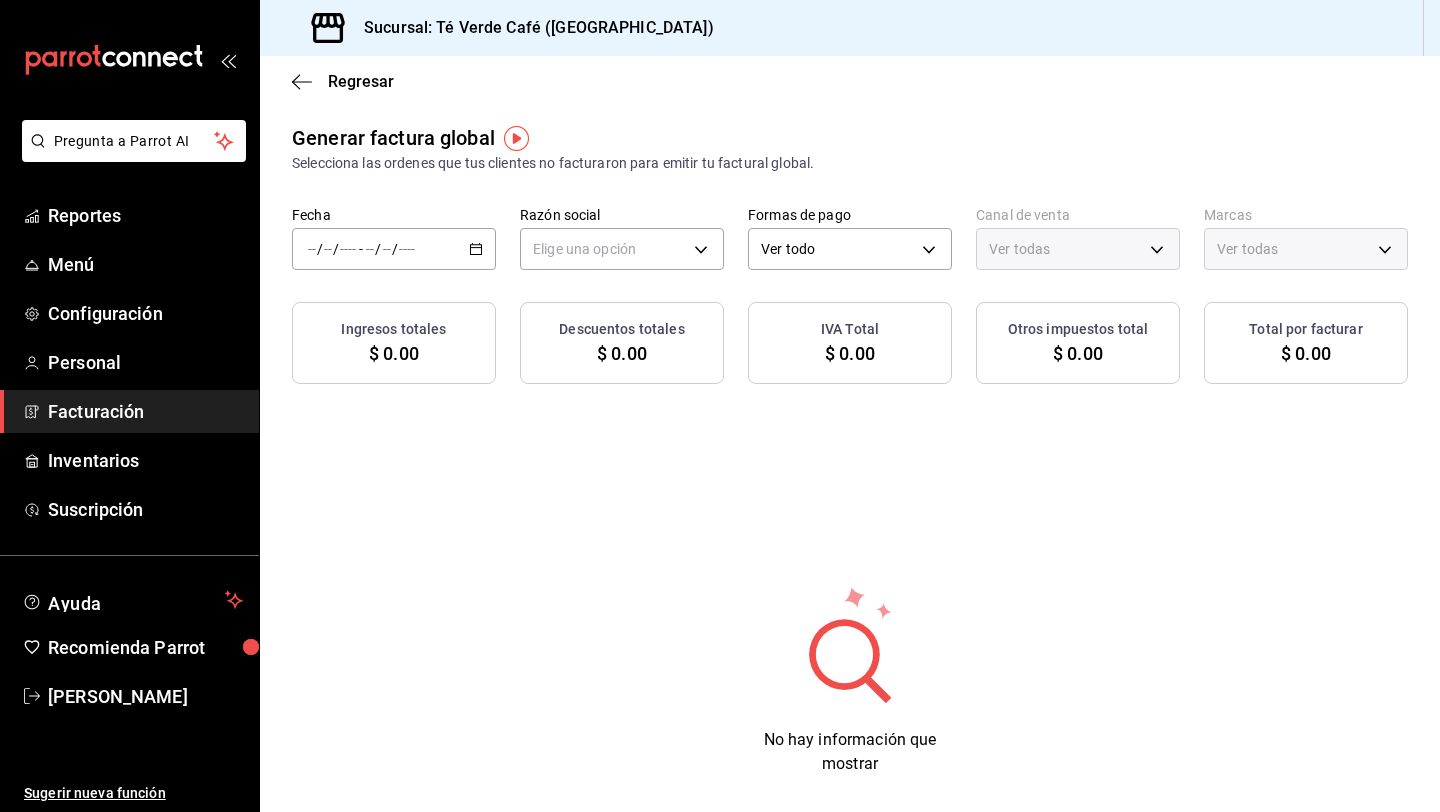 type on "PARROT,UBER_EATS,RAPPI,DIDI_FOOD,ONLINE" 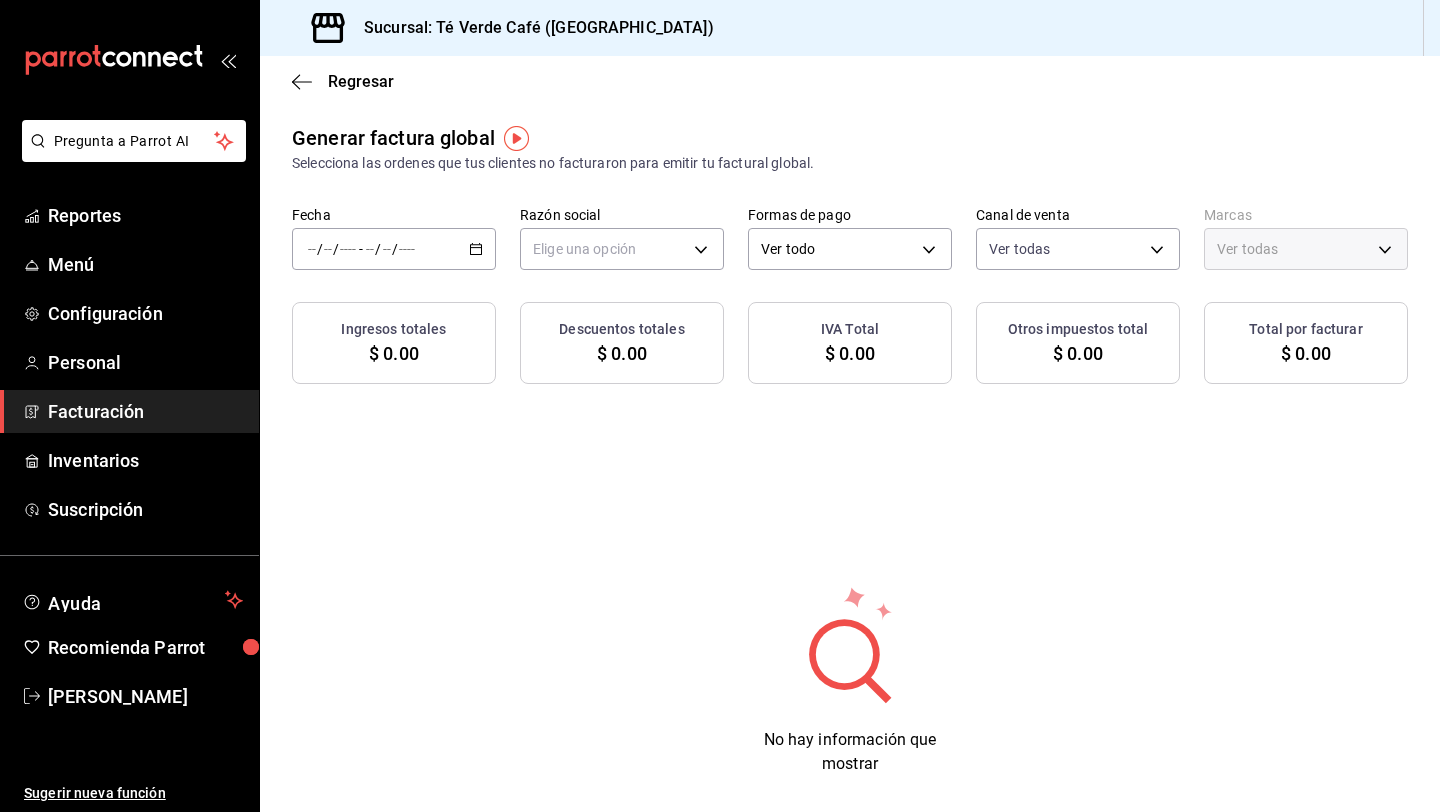 click 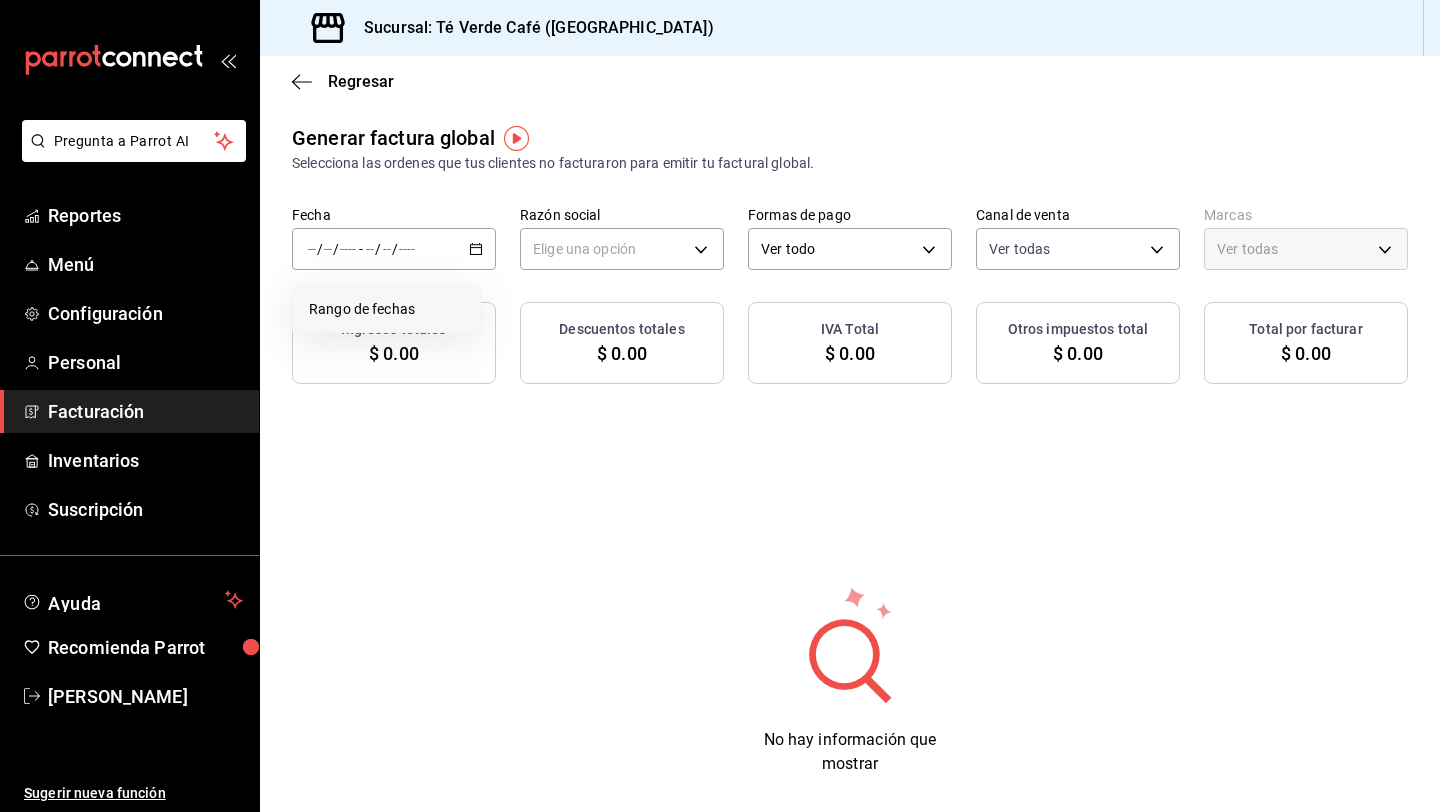 click on "Rango de fechas" at bounding box center [386, 309] 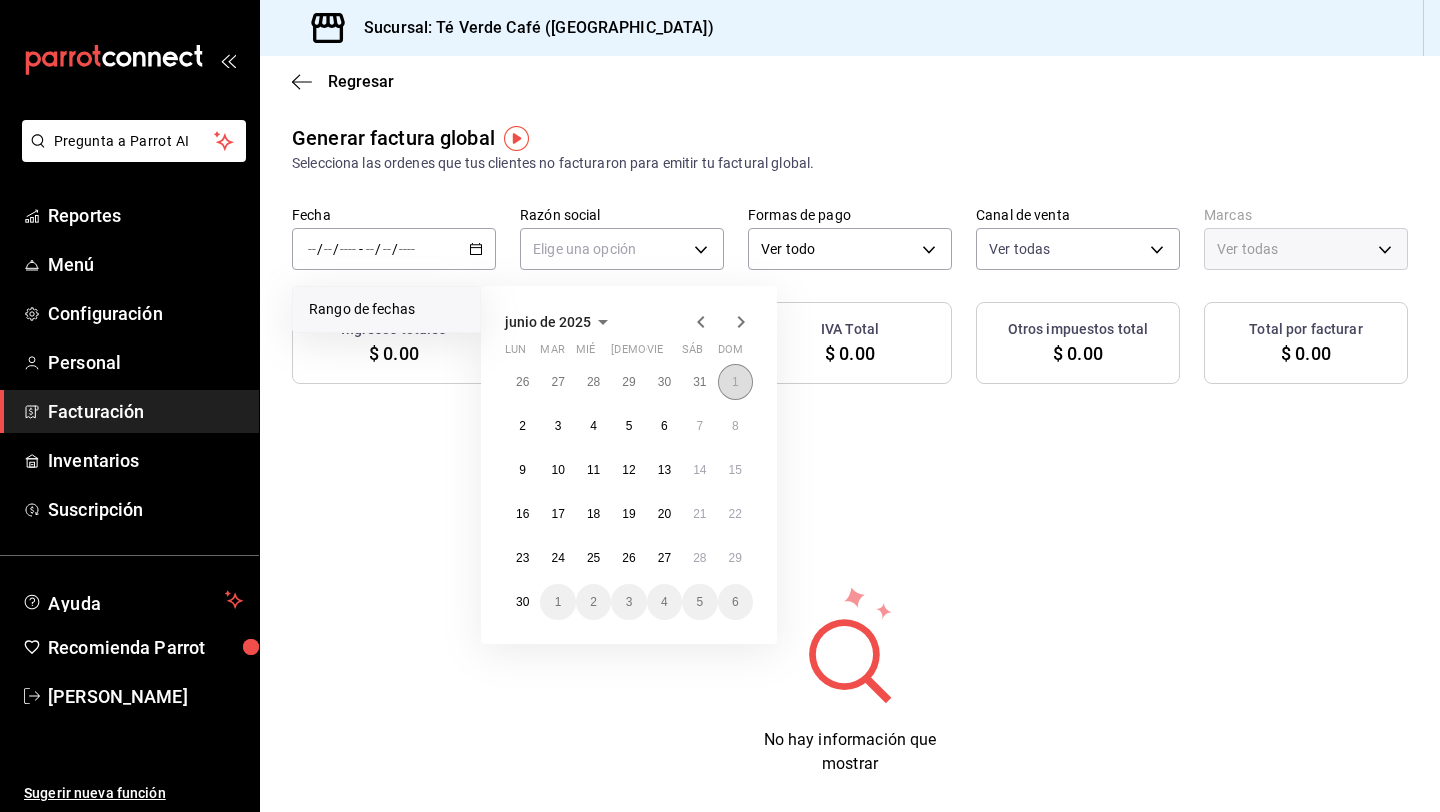 click on "1" at bounding box center (735, 382) 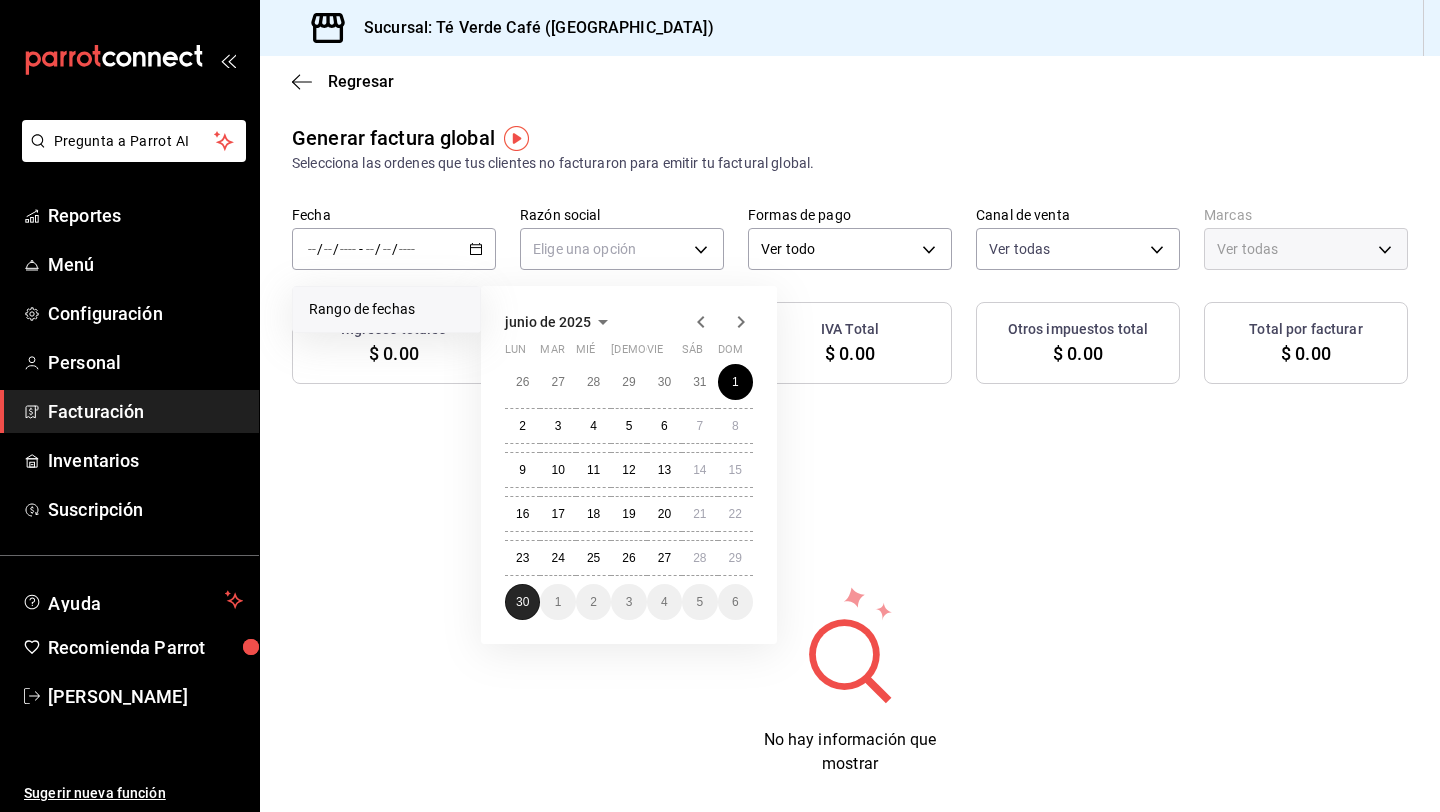 click on "30" at bounding box center [522, 602] 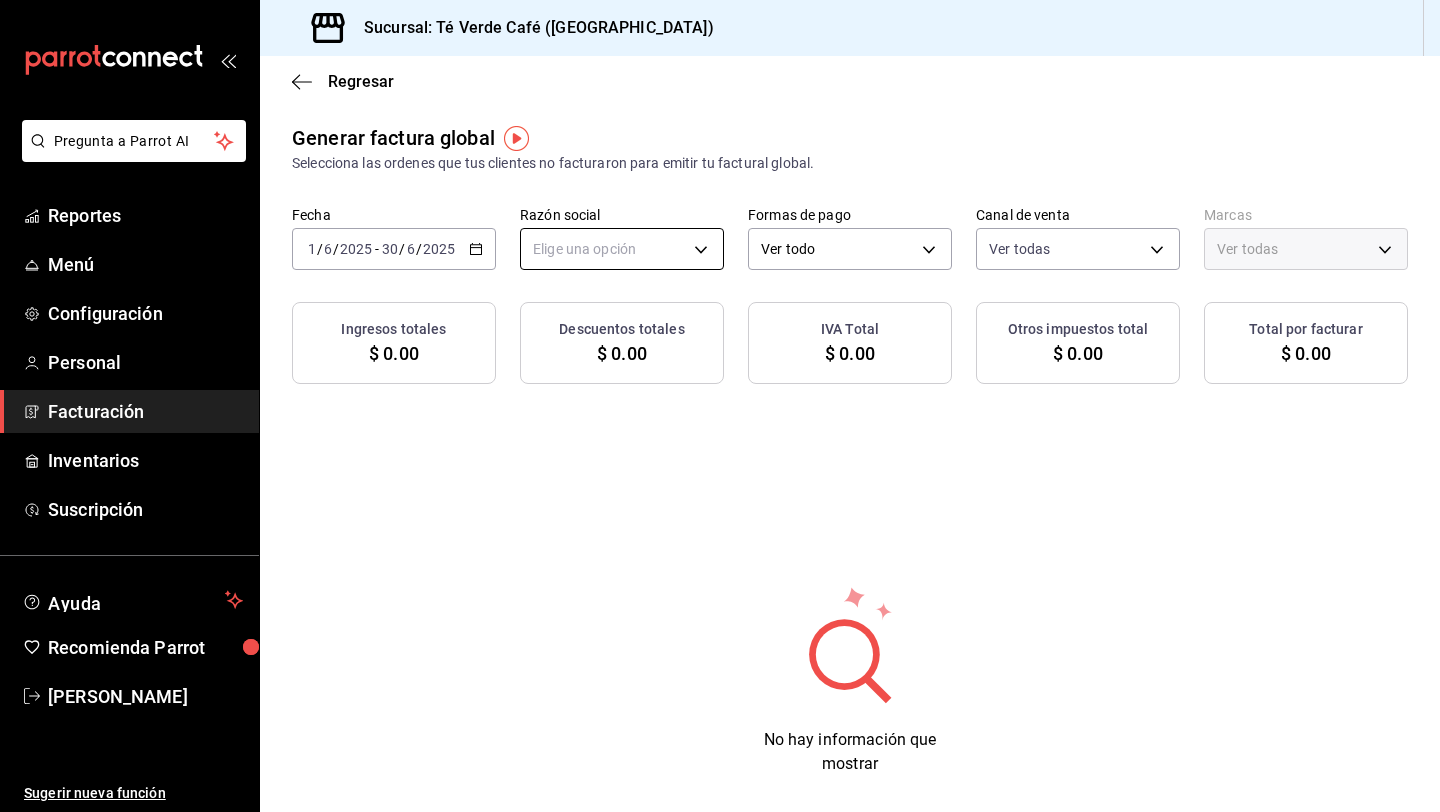 click on "Pregunta a Parrot AI Reportes   Menú   Configuración   Personal   Facturación   Inventarios   Suscripción   Ayuda Recomienda Parrot   [PERSON_NAME]   Sugerir nueva función   Sucursal: Té Verde Café ([GEOGRAPHIC_DATA]) Regresar Generar factura global Selecciona las ordenes que tus clientes no facturaron para emitir tu factural global. Fecha [DATE] [DATE] - [DATE] [DATE] Razón social Elige una opción Formas de pago Ver todo ALL Canal de venta Ver todas PARROT,UBER_EATS,RAPPI,DIDI_FOOD,ONLINE Marcas Ver todas Ingresos totales $ 0.00 Descuentos totales $ 0.00 IVA Total $ 0.00 Otros impuestos total $ 0.00 Total por facturar $ 0.00 No hay información que mostrar GANA 1 MES GRATIS EN TU SUSCRIPCIÓN AQUÍ ¿Recuerdas cómo empezó tu restaurante?
[DATE] puedes ayudar a un colega a tener el mismo cambio que tú viviste.
Recomienda Parrot directamente desde tu Portal Administrador.
Es fácil y rápido.
🎁 Por cada restaurante que se una, ganas 1 mes gratis. Ver video tutorial Ir a video" at bounding box center (720, 406) 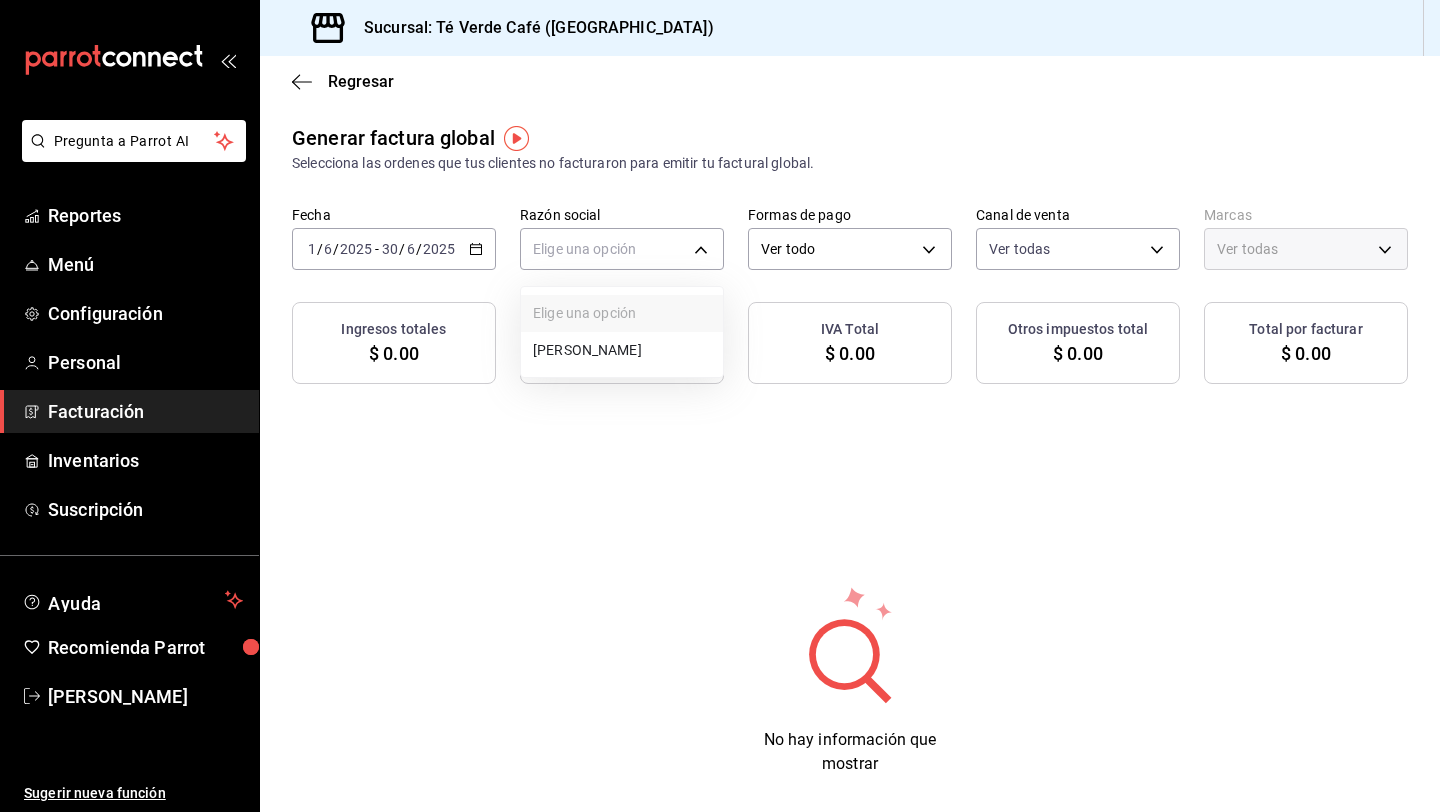 click on "[PERSON_NAME]" at bounding box center [622, 350] 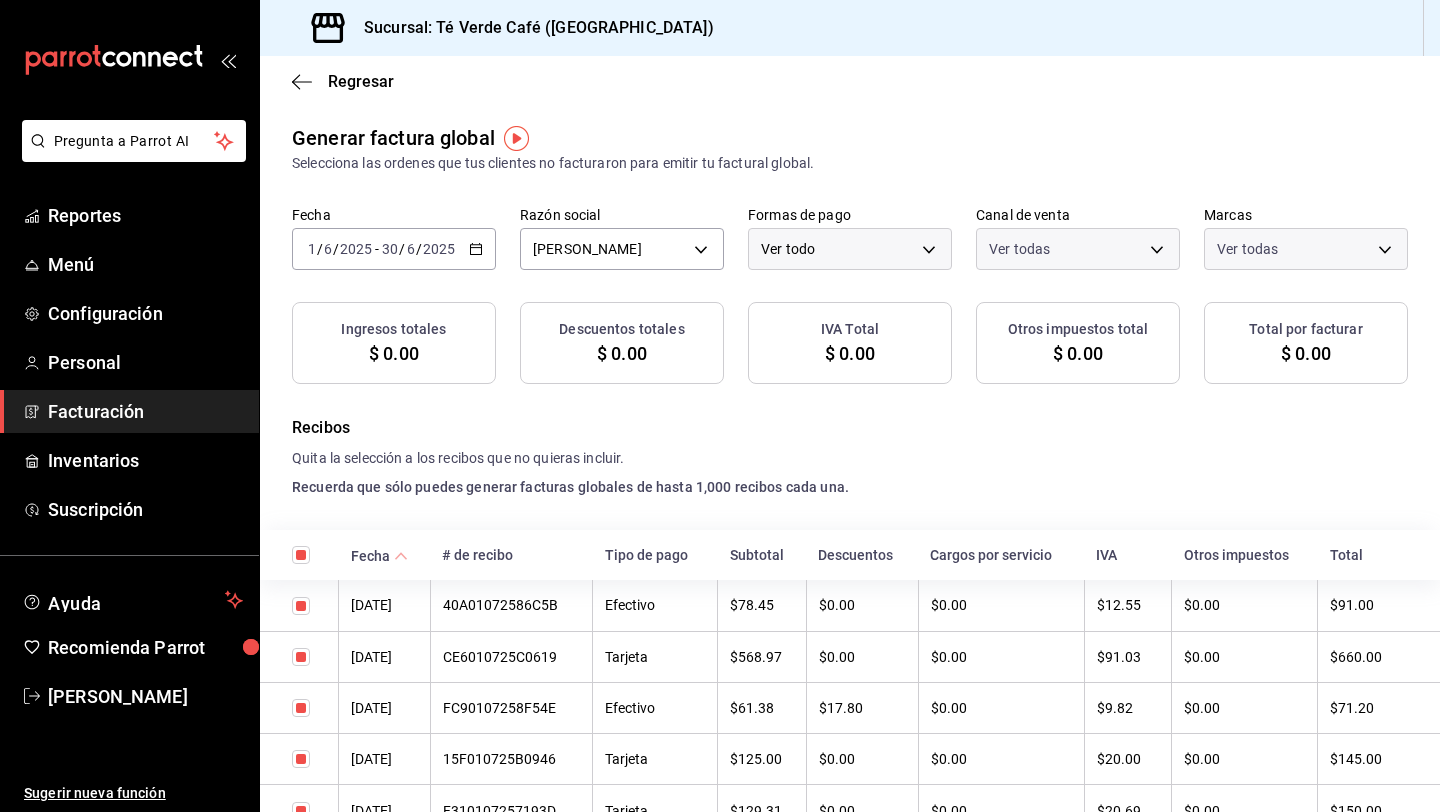 checkbox on "true" 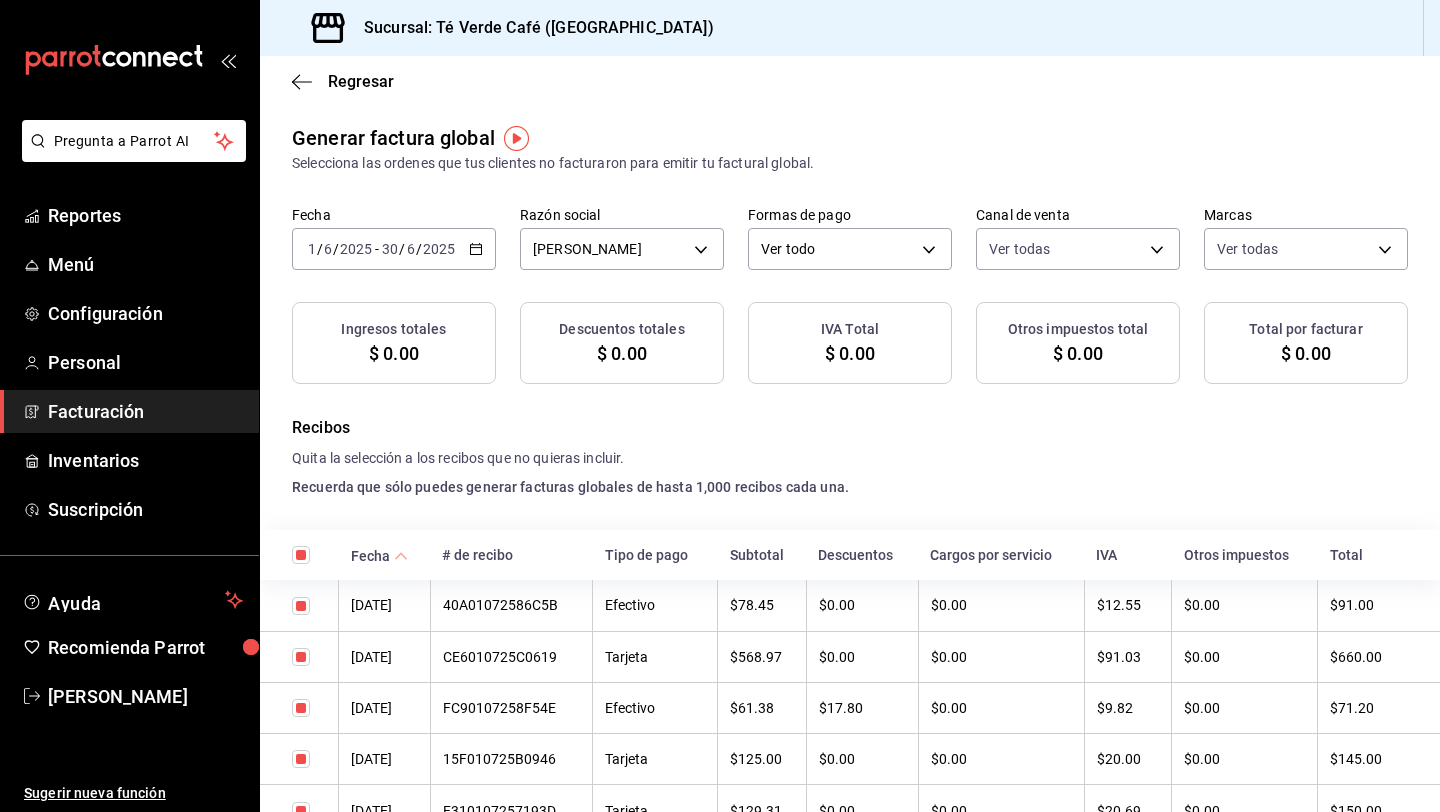checkbox on "true" 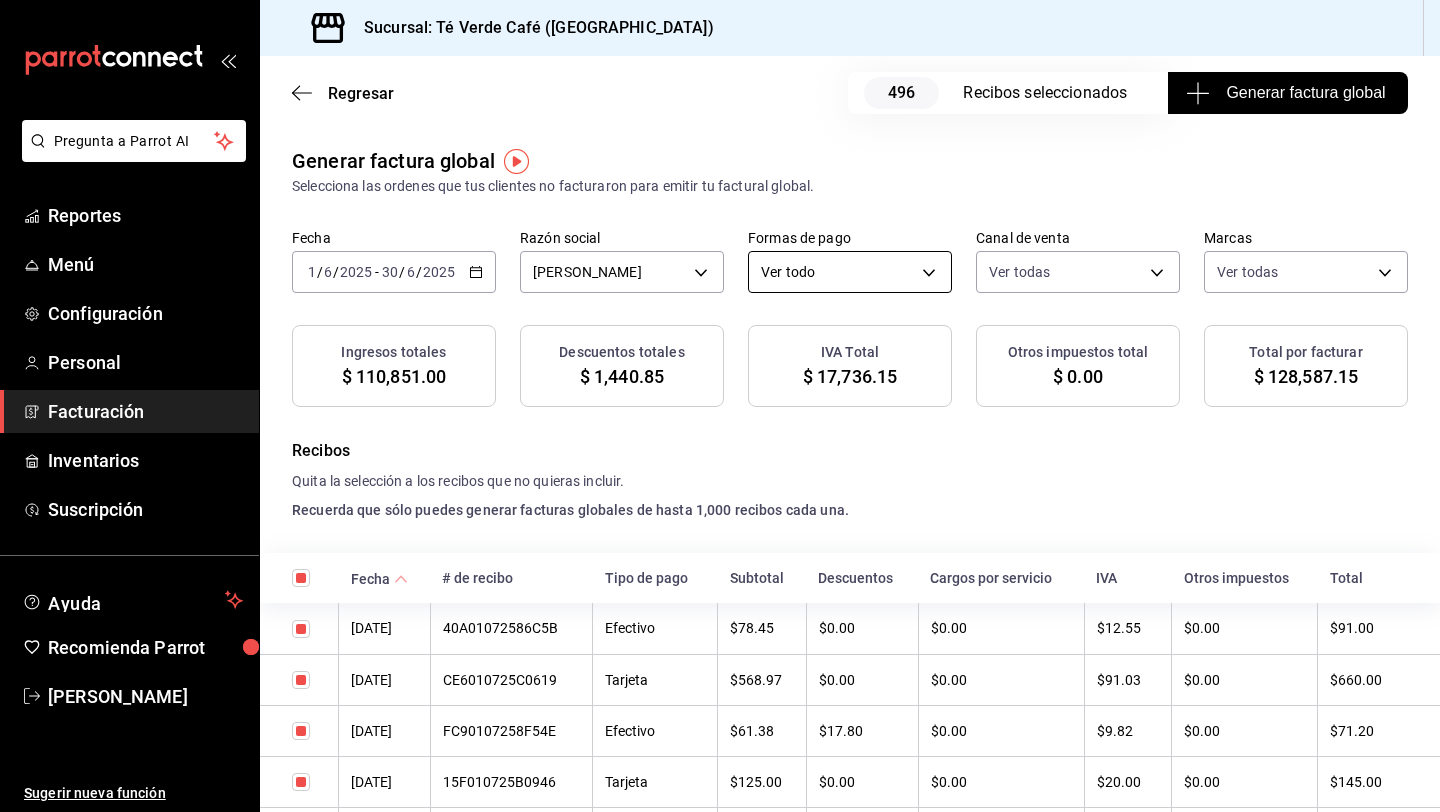click on "Pregunta a Parrot AI Reportes   Menú   Configuración   Personal   Facturación   Inventarios   Suscripción   Ayuda Recomienda Parrot   [PERSON_NAME]   Sugerir nueva función   Sucursal: Té Verde Café ([GEOGRAPHIC_DATA]) Regresar 496 Recibos seleccionados Generar factura global Generar factura global Selecciona las ordenes que tus clientes no facturaron para emitir tu factural global. Fecha [DATE] [DATE] - [DATE] [DATE] Razón social [PERSON_NAME] 1091146a-a15b-45e5-829e-a44487394be6 Formas de pago Ver todo ALL Canal de venta Ver todas PARROT,UBER_EATS,RAPPI,DIDI_FOOD,ONLINE Marcas Ver todas 758a6f1e-0dac-4099-973a-2f8b6b85c5fc Ingresos totales $ 110,851.00 Descuentos totales $ 1,440.85 IVA Total $ 17,736.15 Otros impuestos total $ 0.00 Total por facturar $ 128,587.15 Recibos Quita la selección a los recibos que no quieras incluir. Recuerda que sólo puedes generar facturas globales de hasta 1,000 recibos cada una. Fecha # de recibo Tipo de pago Subtotal Descuentos IVA" at bounding box center [720, 406] 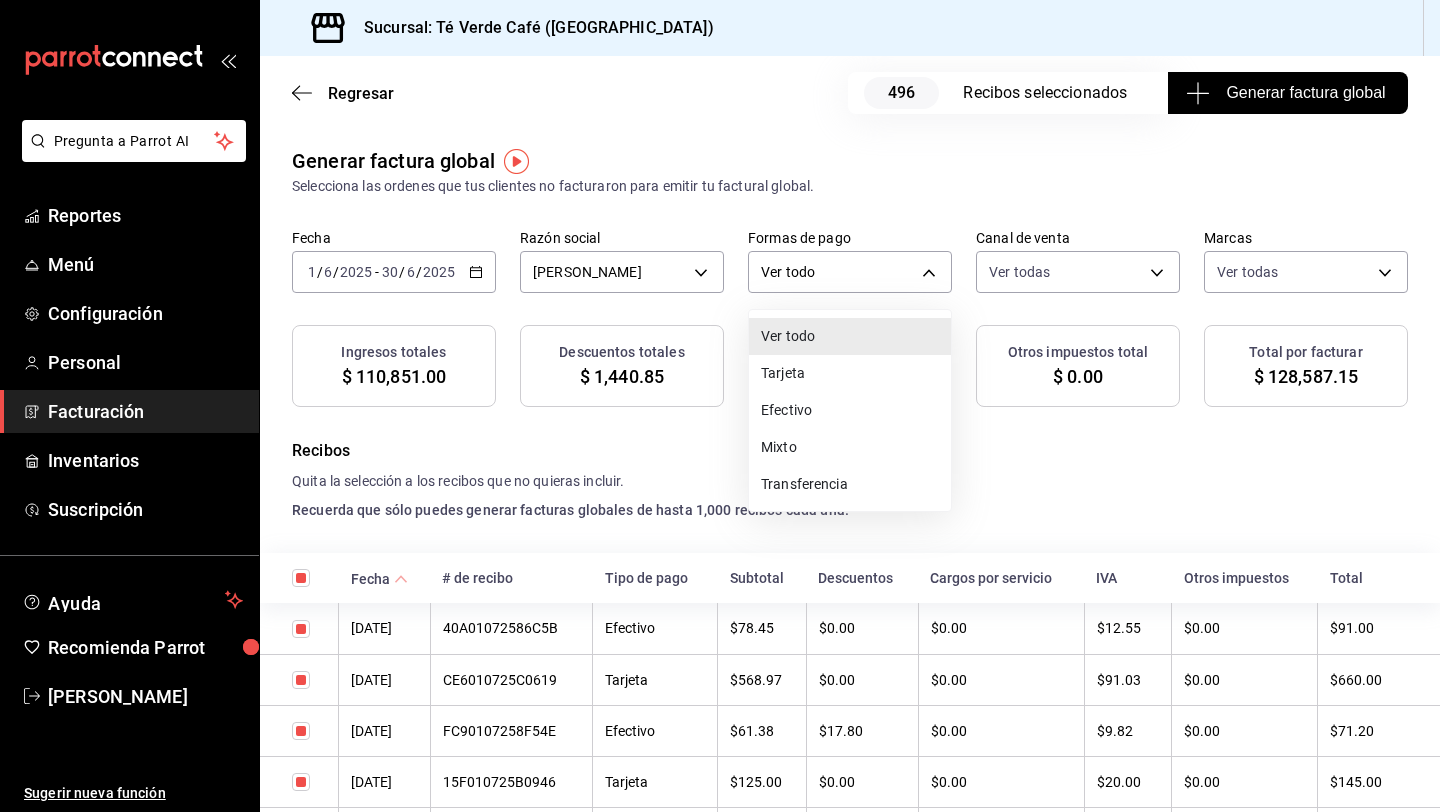 click on "Tarjeta" at bounding box center [850, 373] 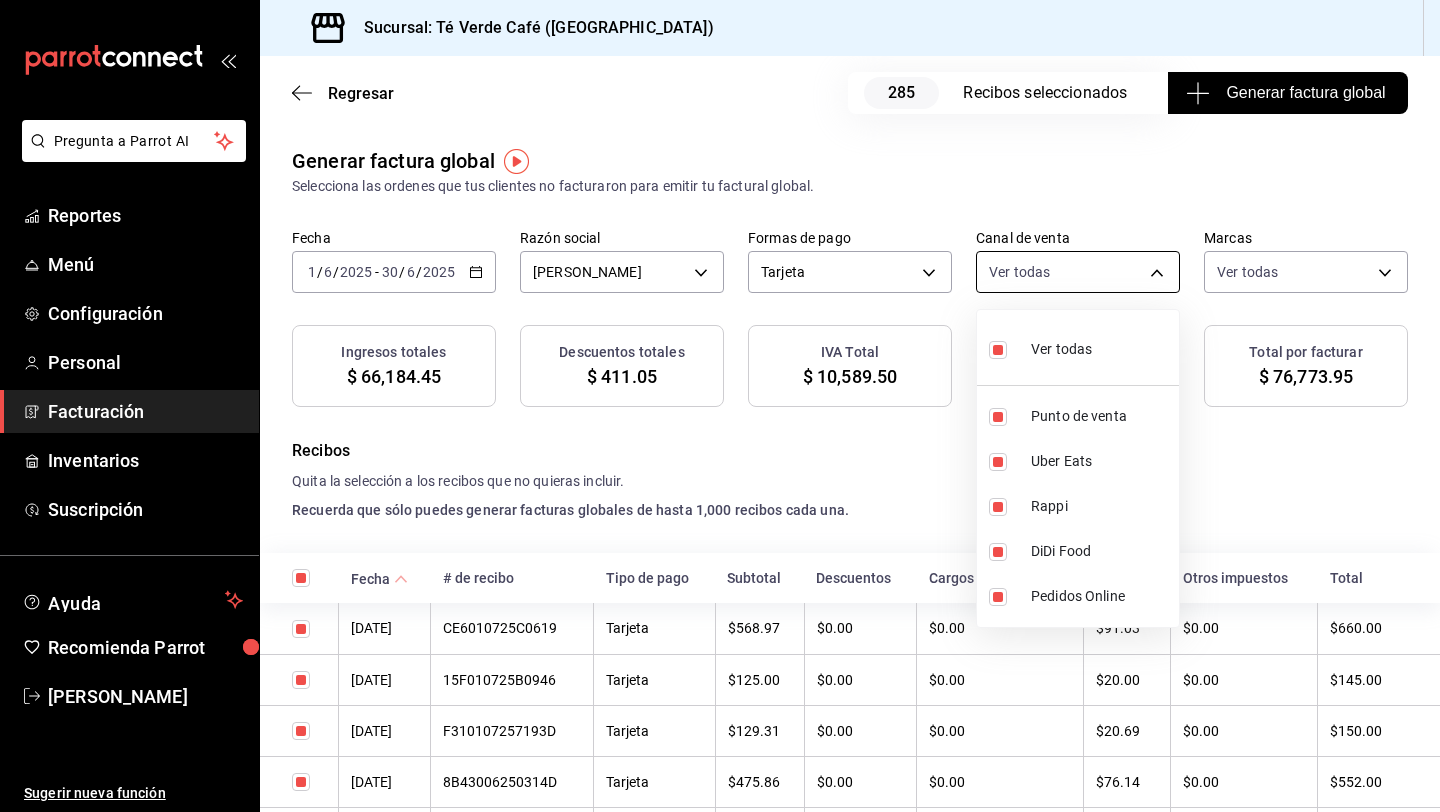 click on "Pregunta a Parrot AI Reportes   Menú   Configuración   Personal   Facturación   Inventarios   Suscripción   Ayuda Recomienda Parrot   [PERSON_NAME]   Sugerir nueva función   Sucursal: Té Verde Café ([GEOGRAPHIC_DATA]) Regresar 285 Recibos seleccionados Generar factura global Generar factura global Selecciona las ordenes que tus clientes no facturaron para emitir tu factural global. Fecha [DATE] [DATE] - [DATE] [DATE] Razón social [PERSON_NAME] 1091146a-a15b-45e5-829e-a44487394be6 Formas de pago Tarjeta CARD Canal de venta Ver todas PARROT,UBER_EATS,RAPPI,DIDI_FOOD,ONLINE Marcas Ver todas 758a6f1e-0dac-4099-973a-2f8b6b85c5fc Ingresos totales $ 66,184.45 Descuentos totales $ 411.05 IVA Total $ 10,589.50 Otros impuestos total $ 0.00 Total por facturar $ 76,773.95 Recibos Quita la selección a los recibos que no quieras incluir. Recuerda que sólo puedes generar facturas globales de hasta 1,000 recibos cada una. Fecha # de recibo Tipo de pago Subtotal Descuentos IVA Total" at bounding box center [720, 406] 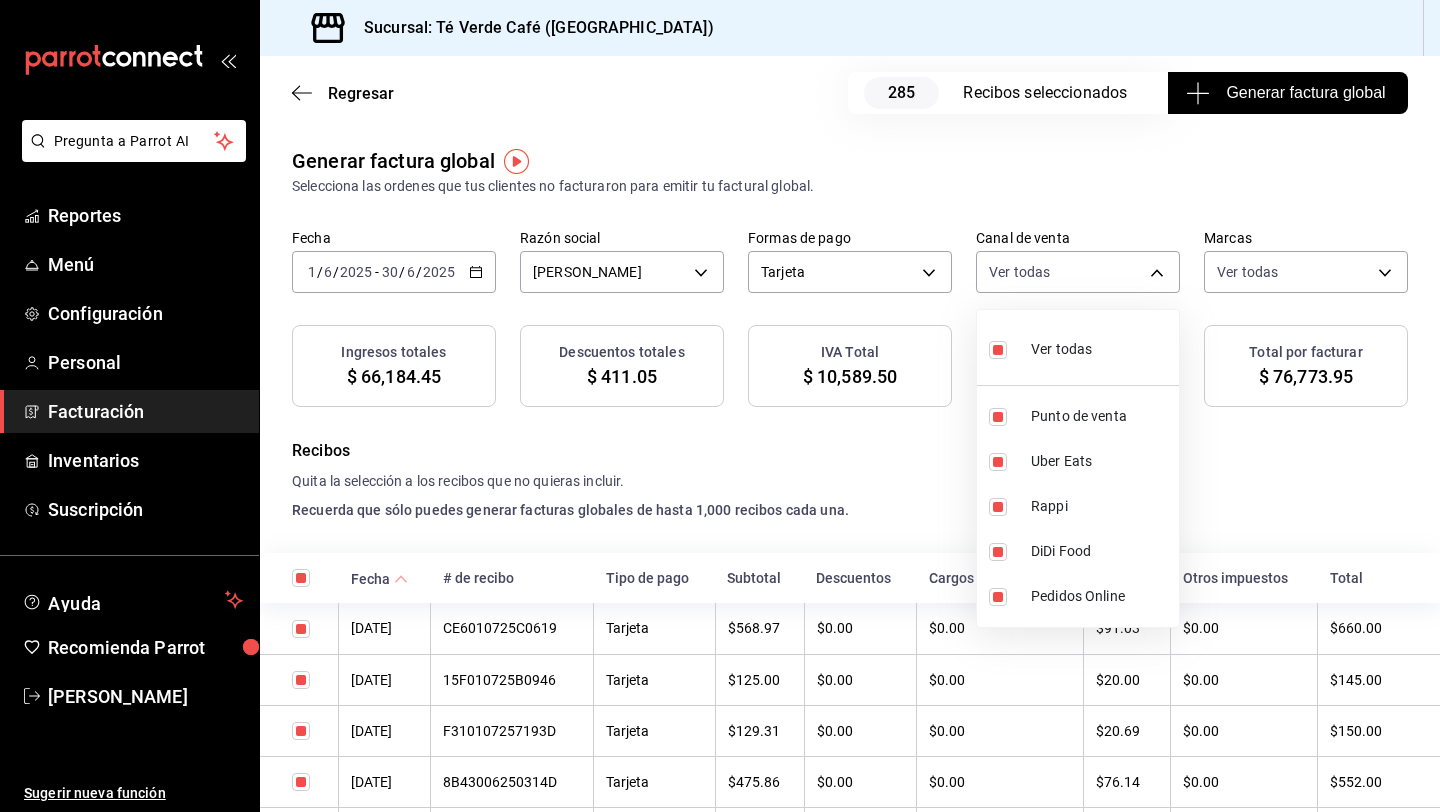 click at bounding box center [720, 406] 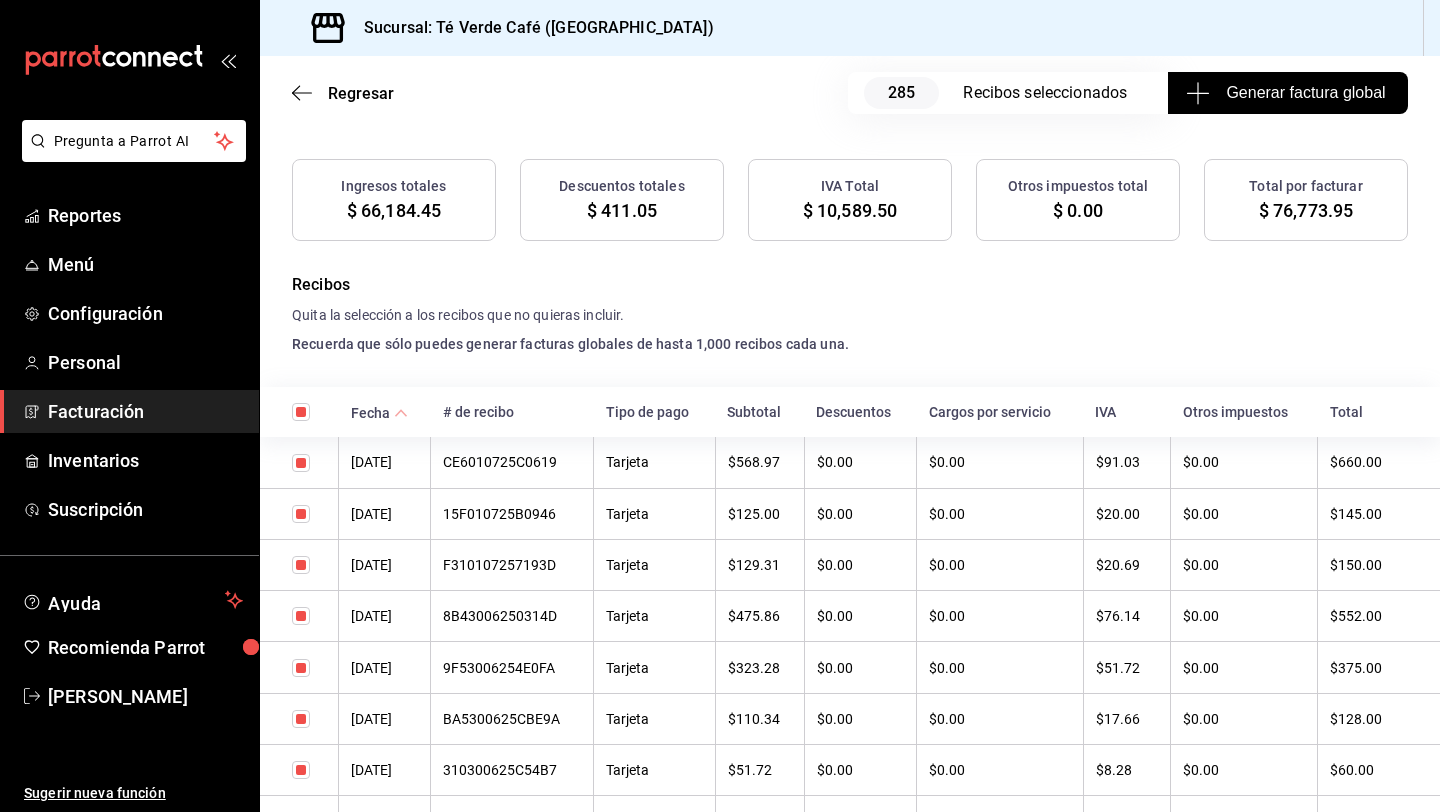 scroll, scrollTop: 353, scrollLeft: 0, axis: vertical 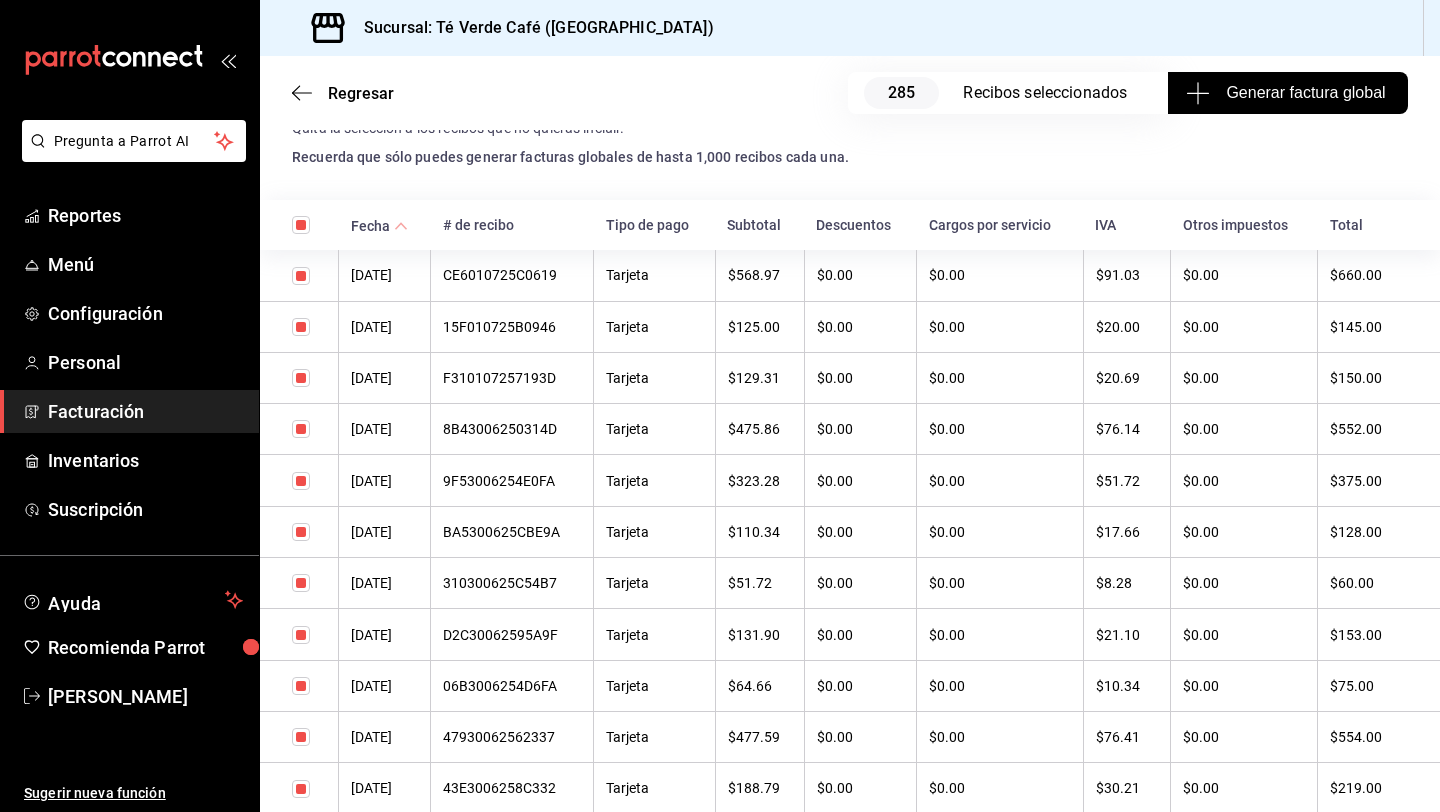 click at bounding box center (301, 276) 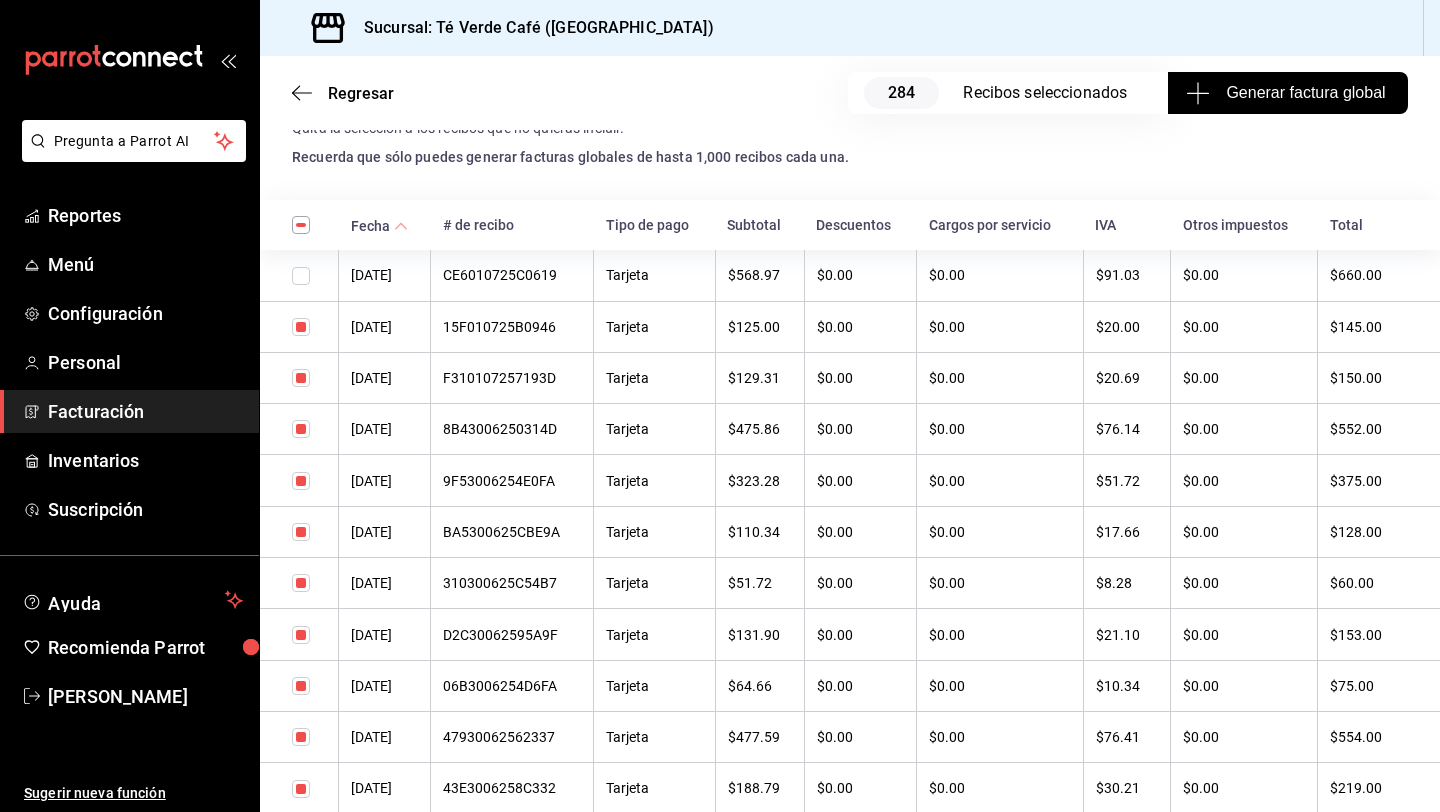 click at bounding box center [301, 429] 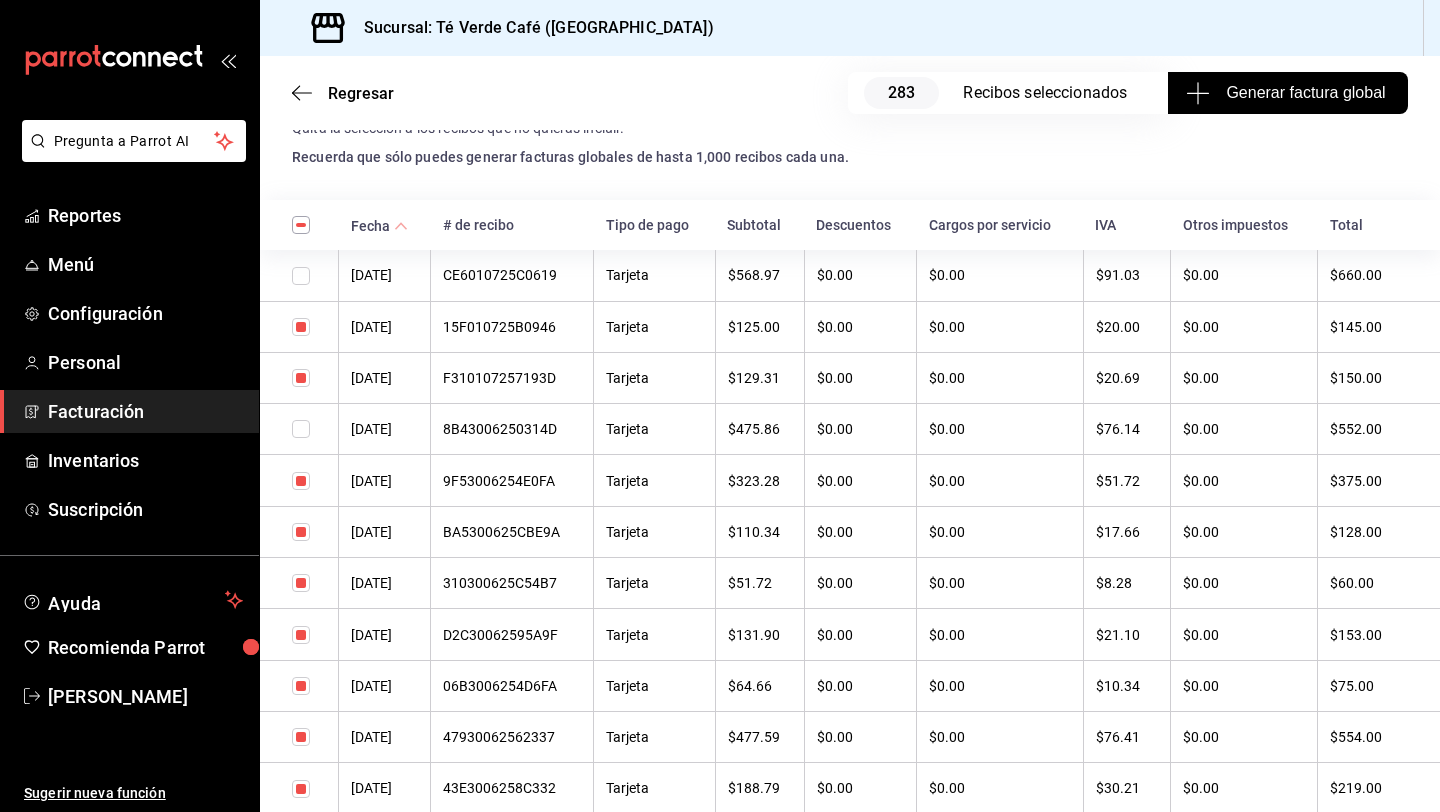 click at bounding box center (301, 481) 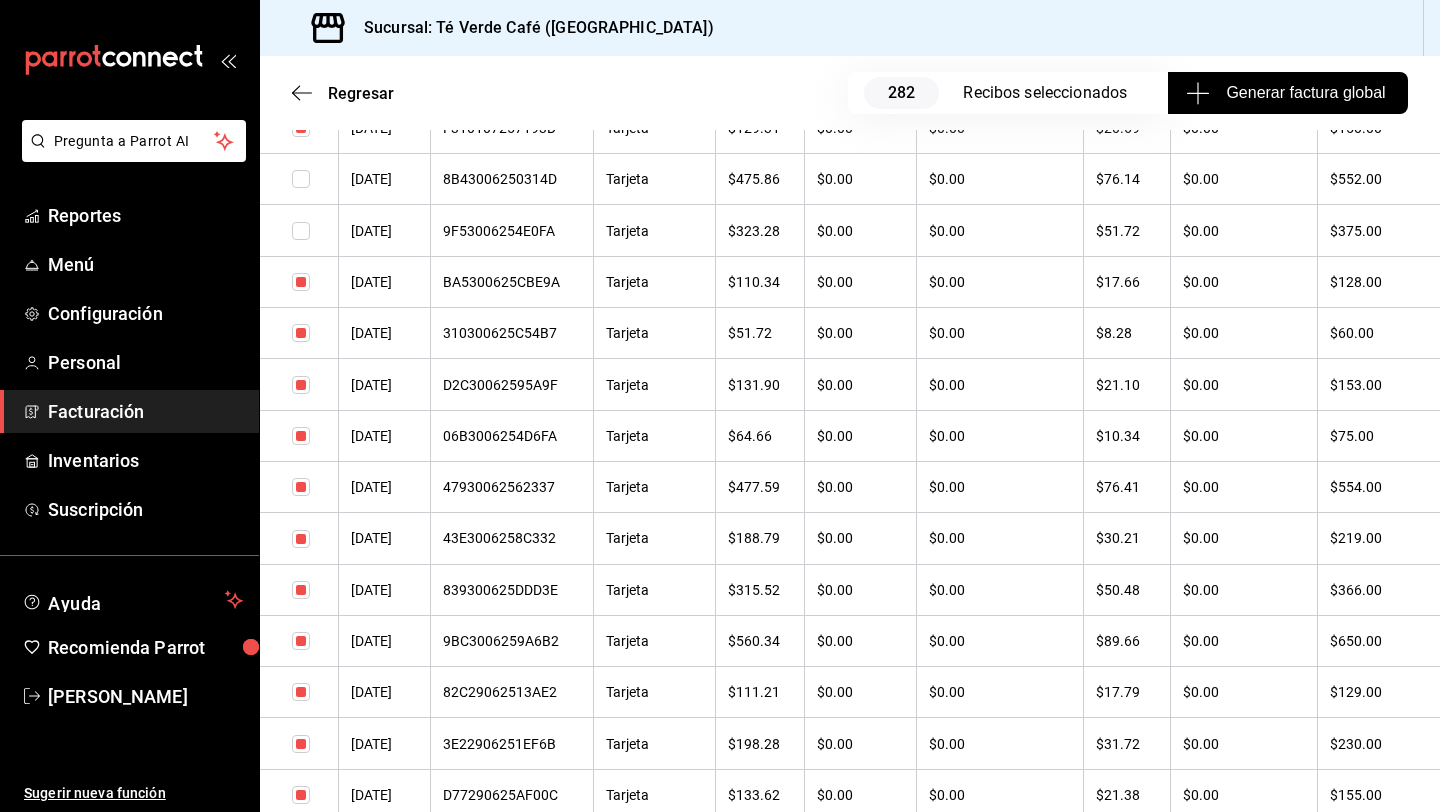scroll, scrollTop: 805, scrollLeft: 0, axis: vertical 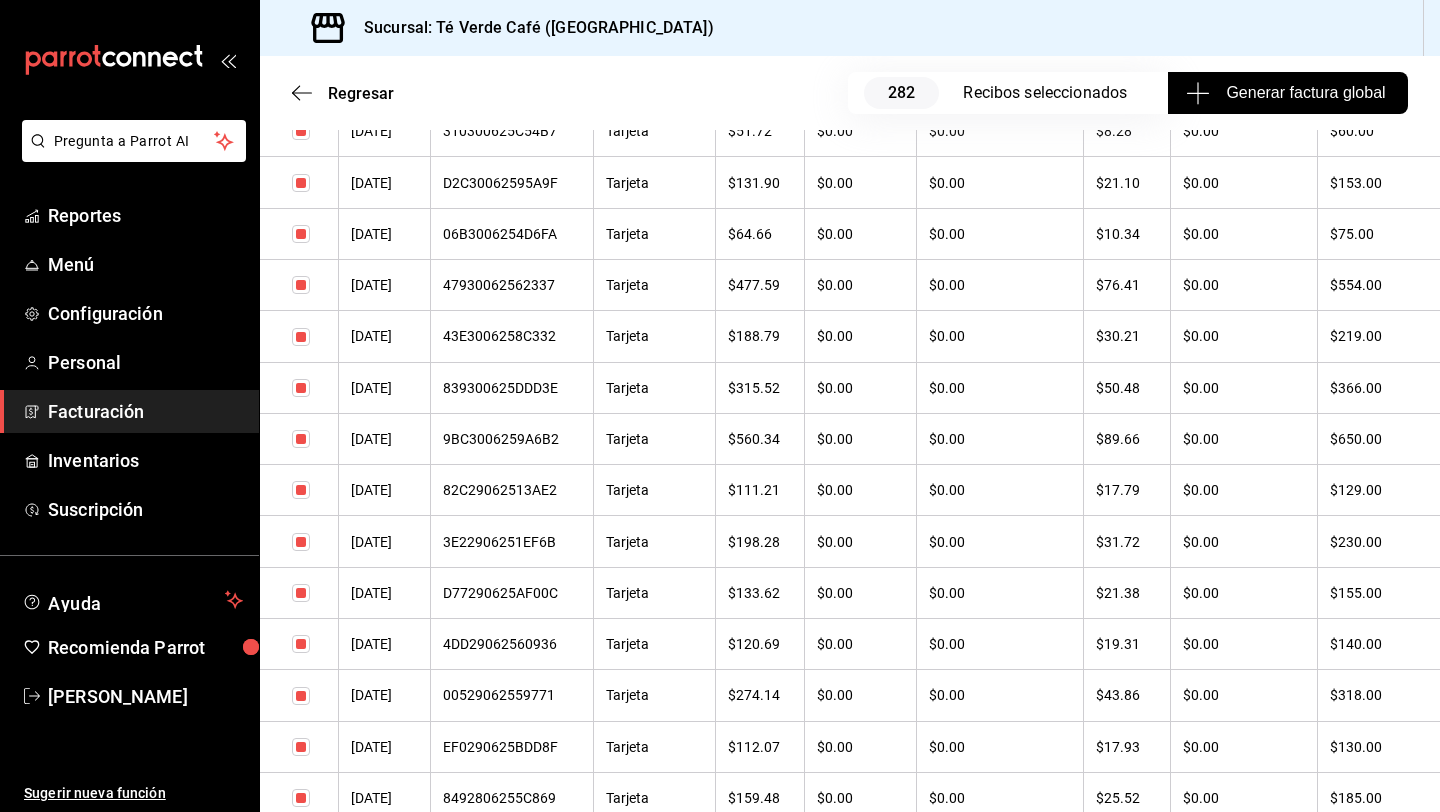 click at bounding box center (301, 439) 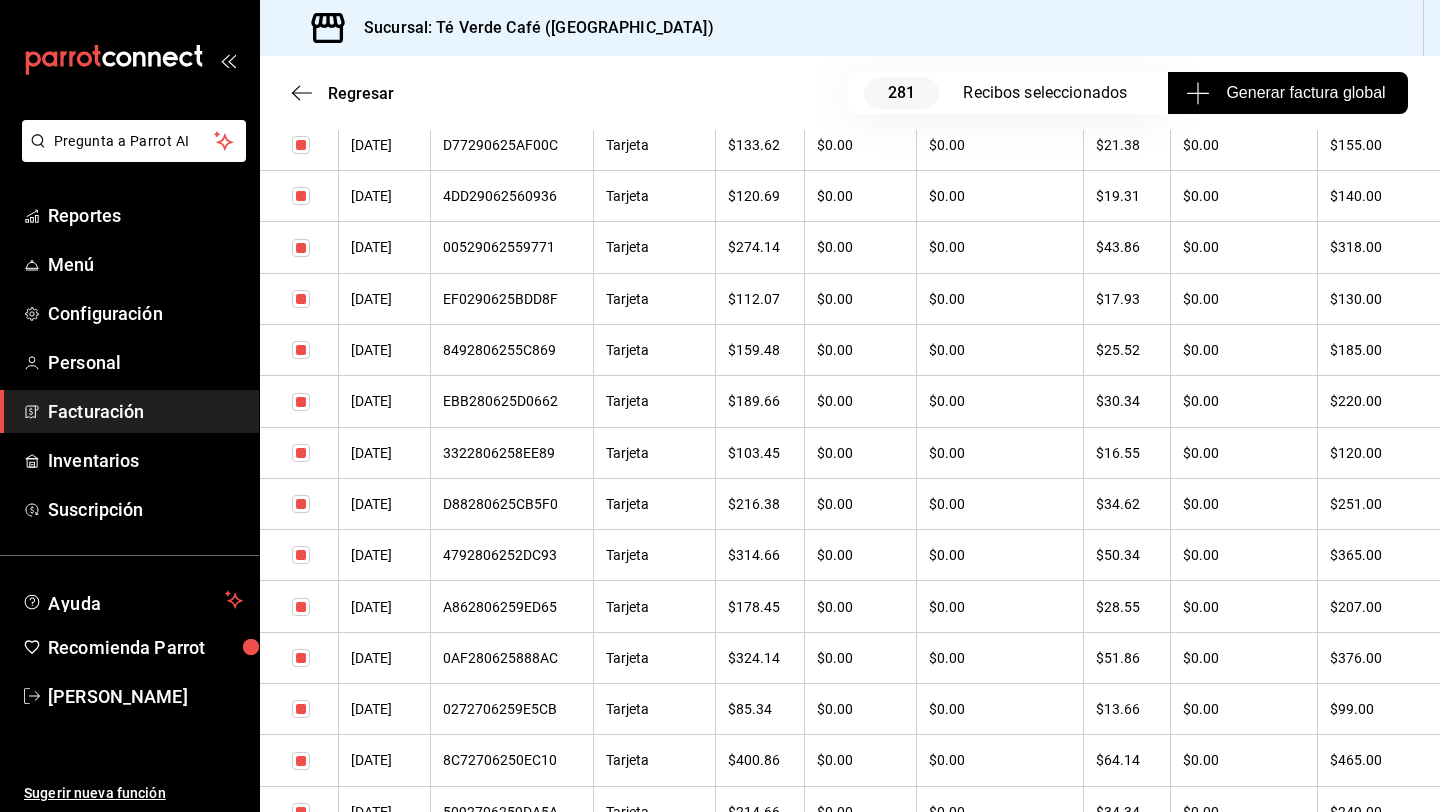 scroll, scrollTop: 1445, scrollLeft: 0, axis: vertical 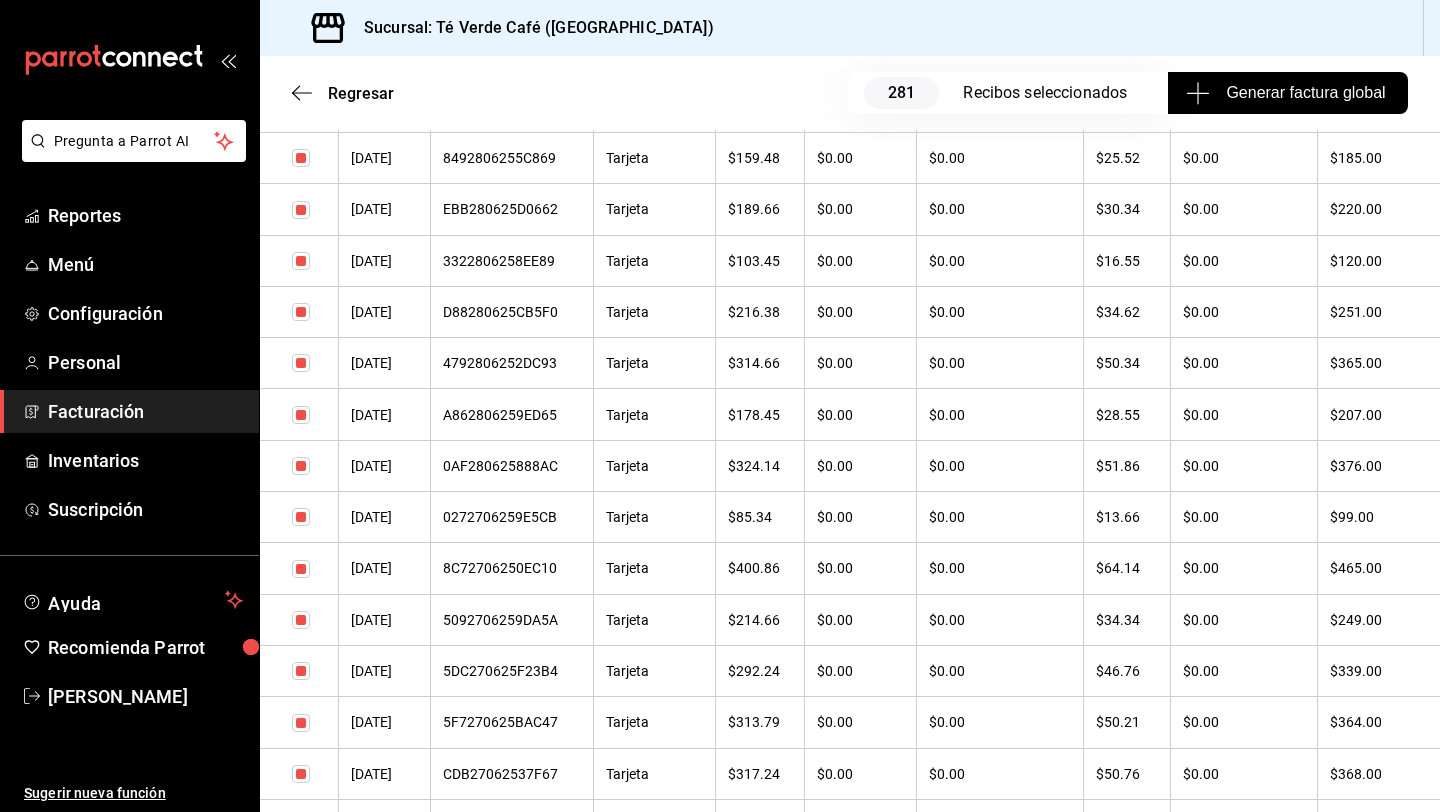click at bounding box center [301, 569] 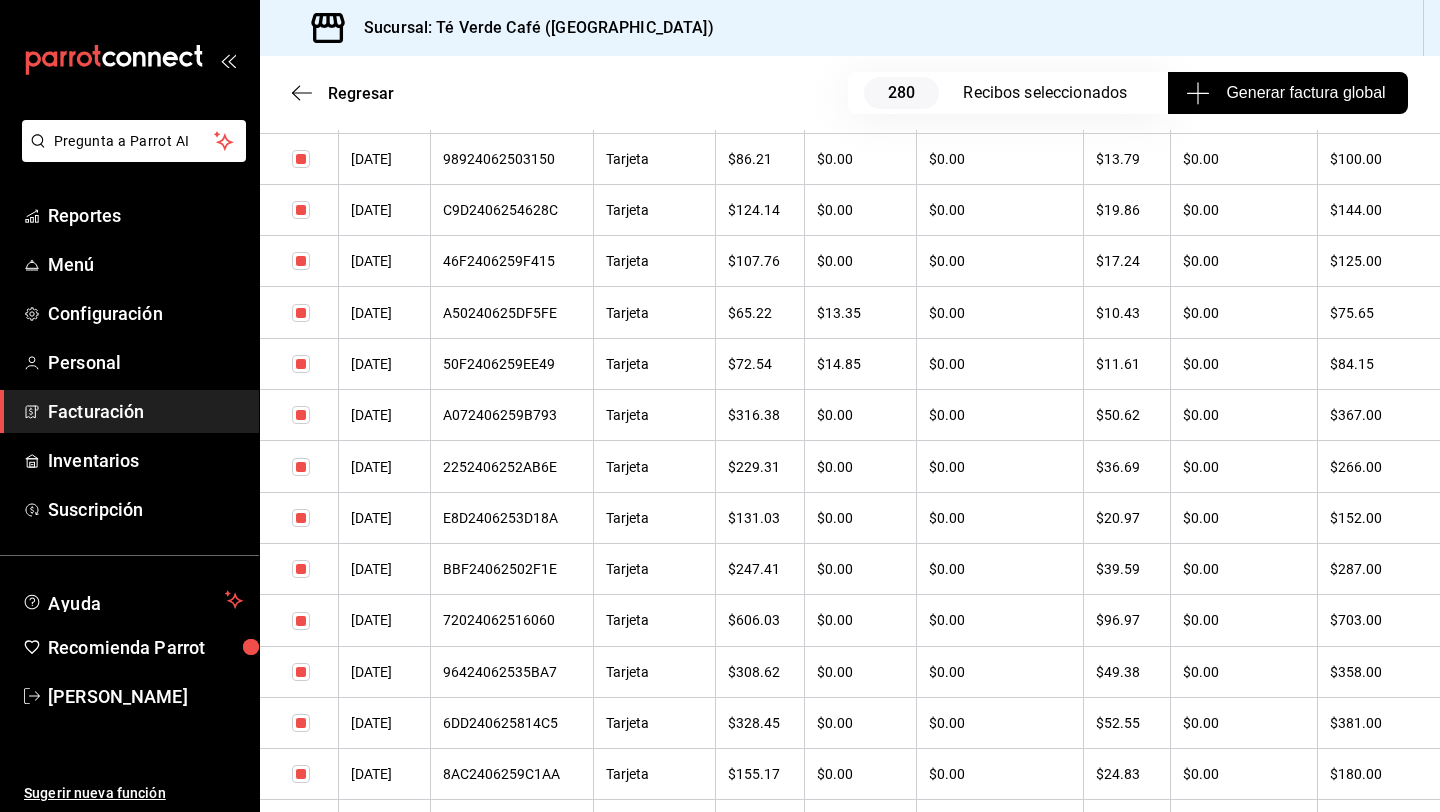 scroll, scrollTop: 2534, scrollLeft: 0, axis: vertical 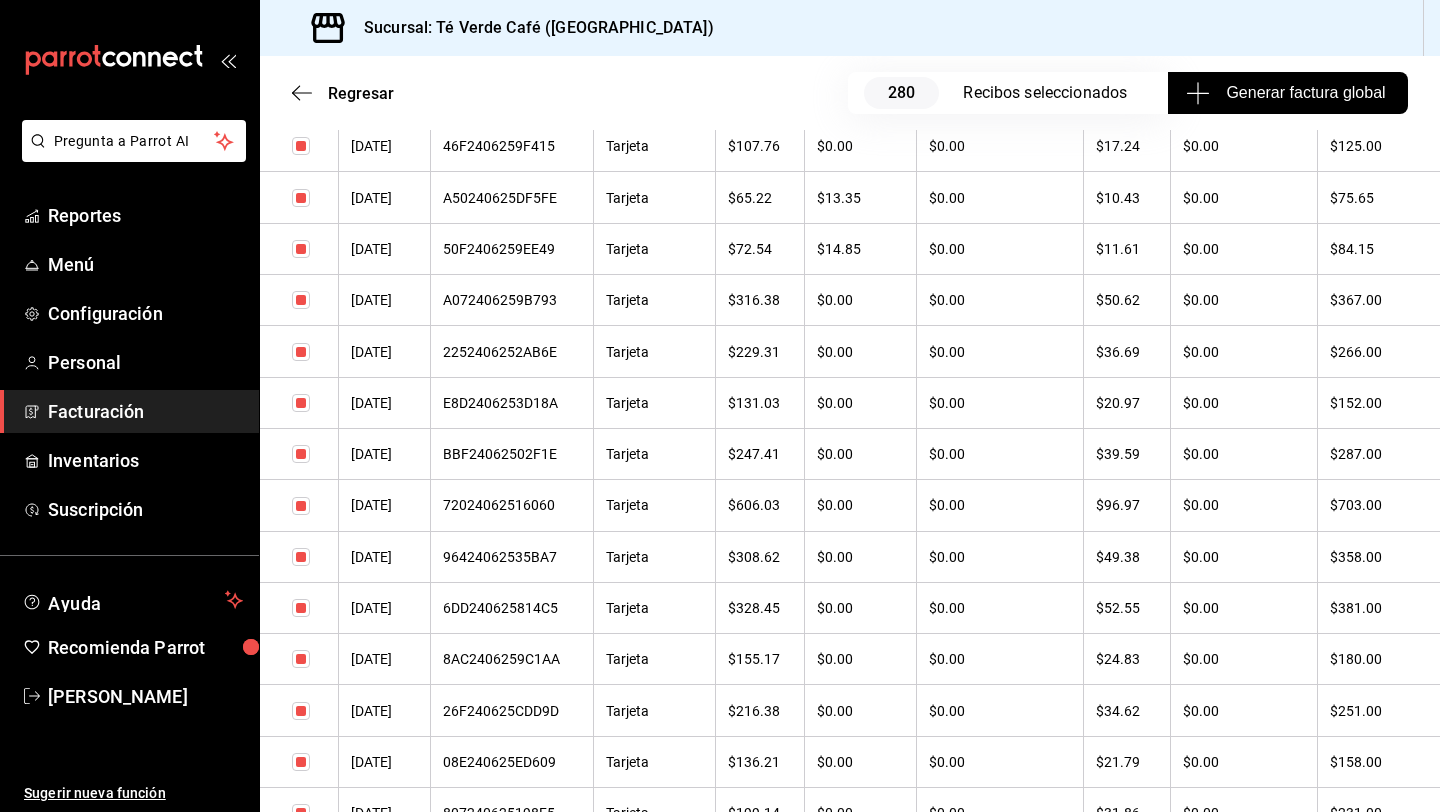 click at bounding box center (301, 506) 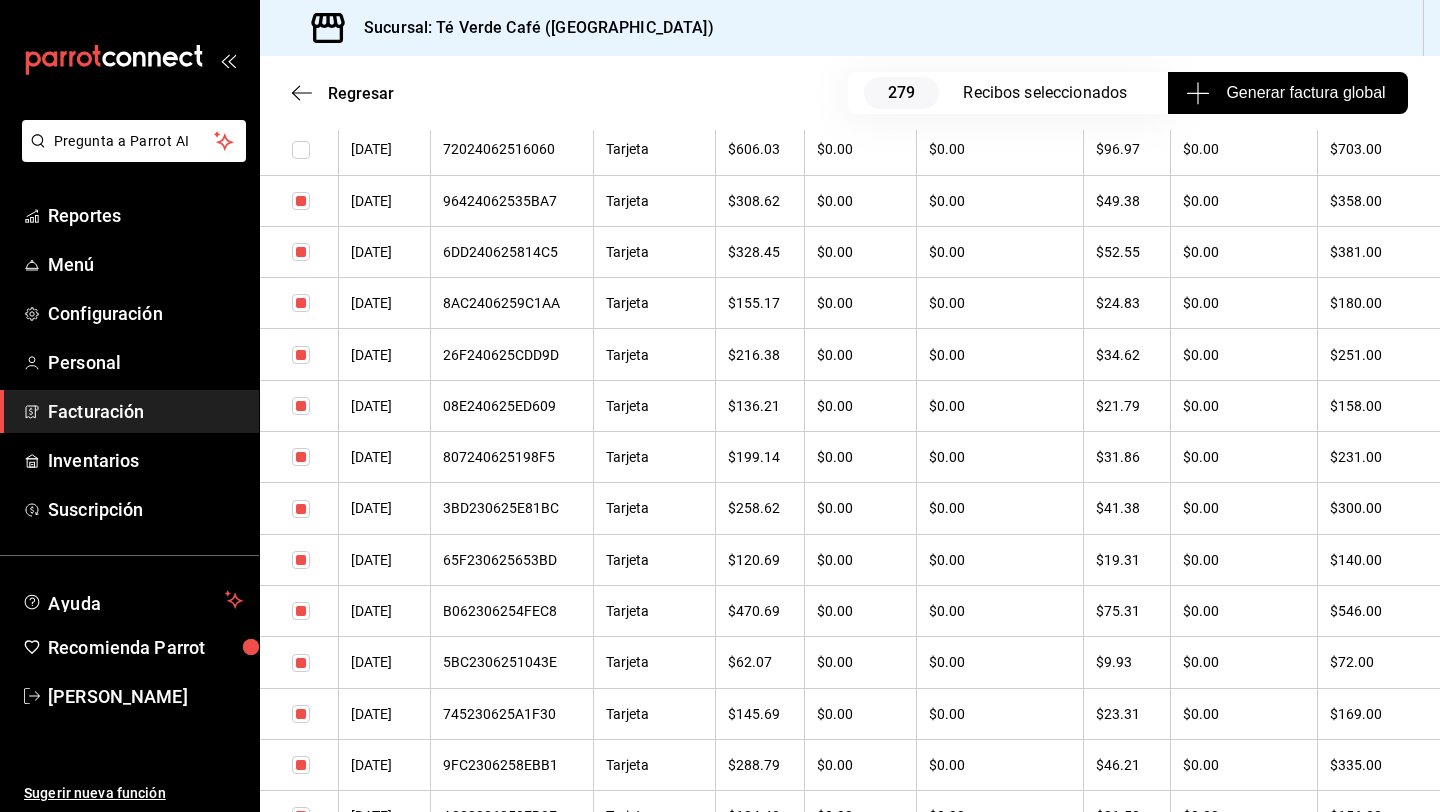 scroll, scrollTop: 2891, scrollLeft: 0, axis: vertical 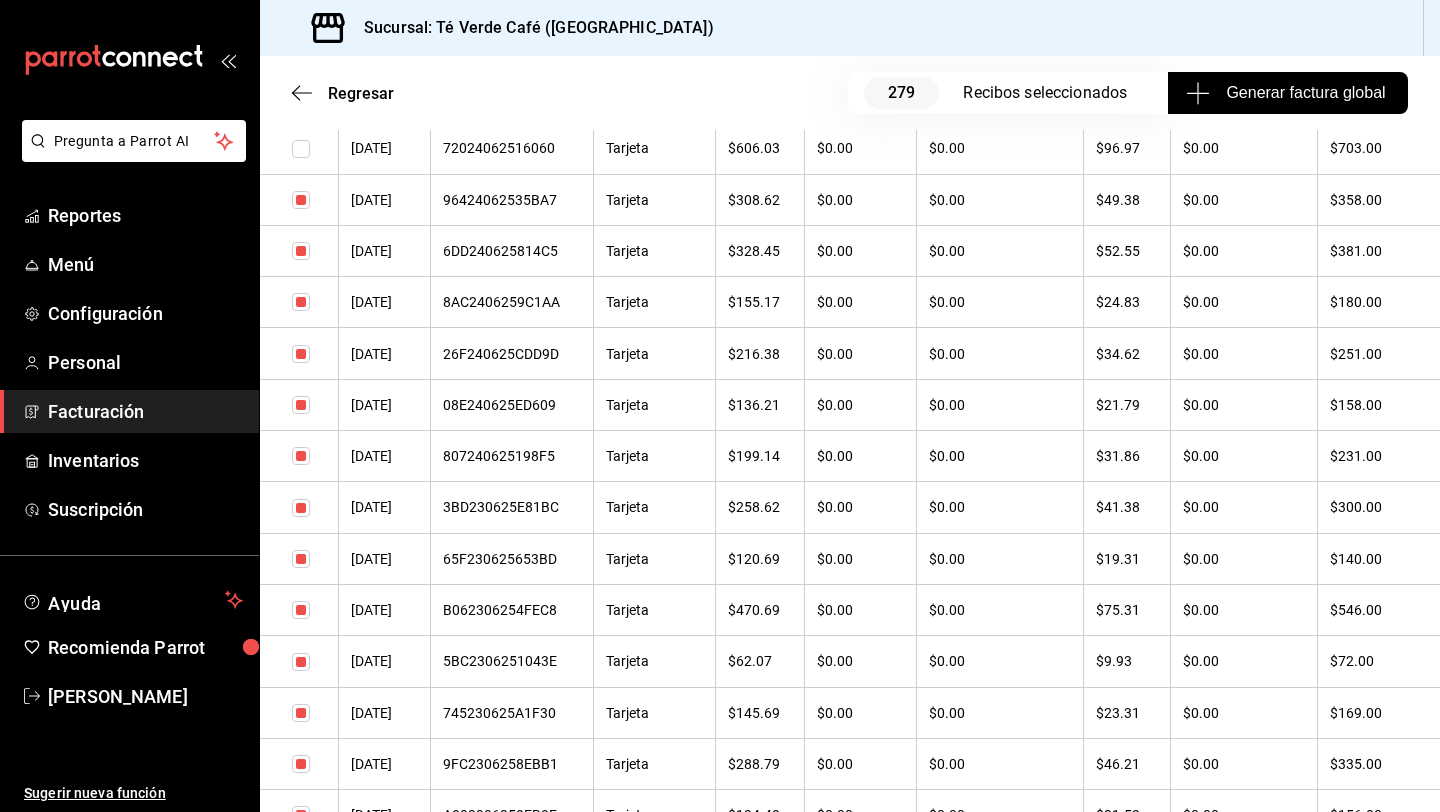 click at bounding box center [301, 610] 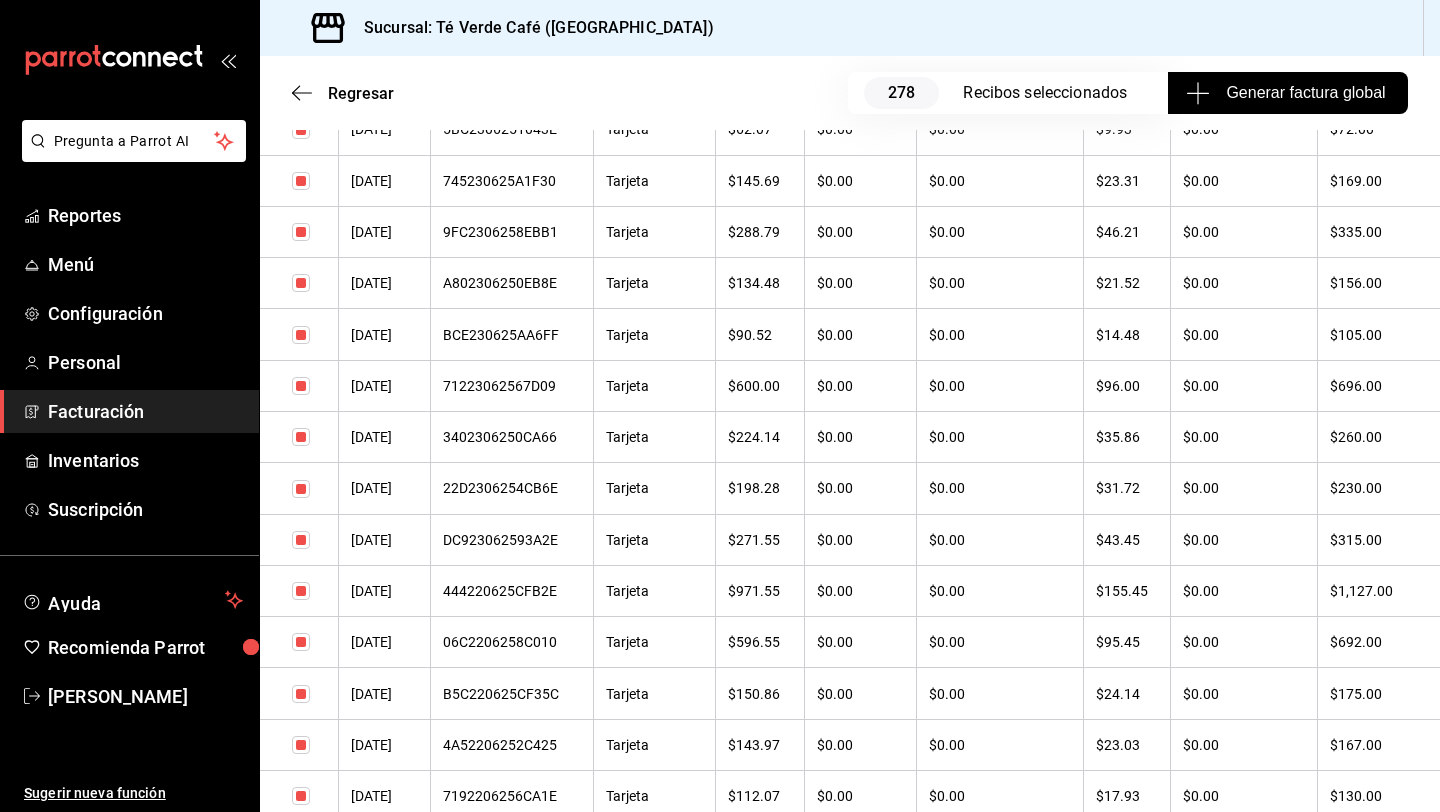 scroll, scrollTop: 3431, scrollLeft: 0, axis: vertical 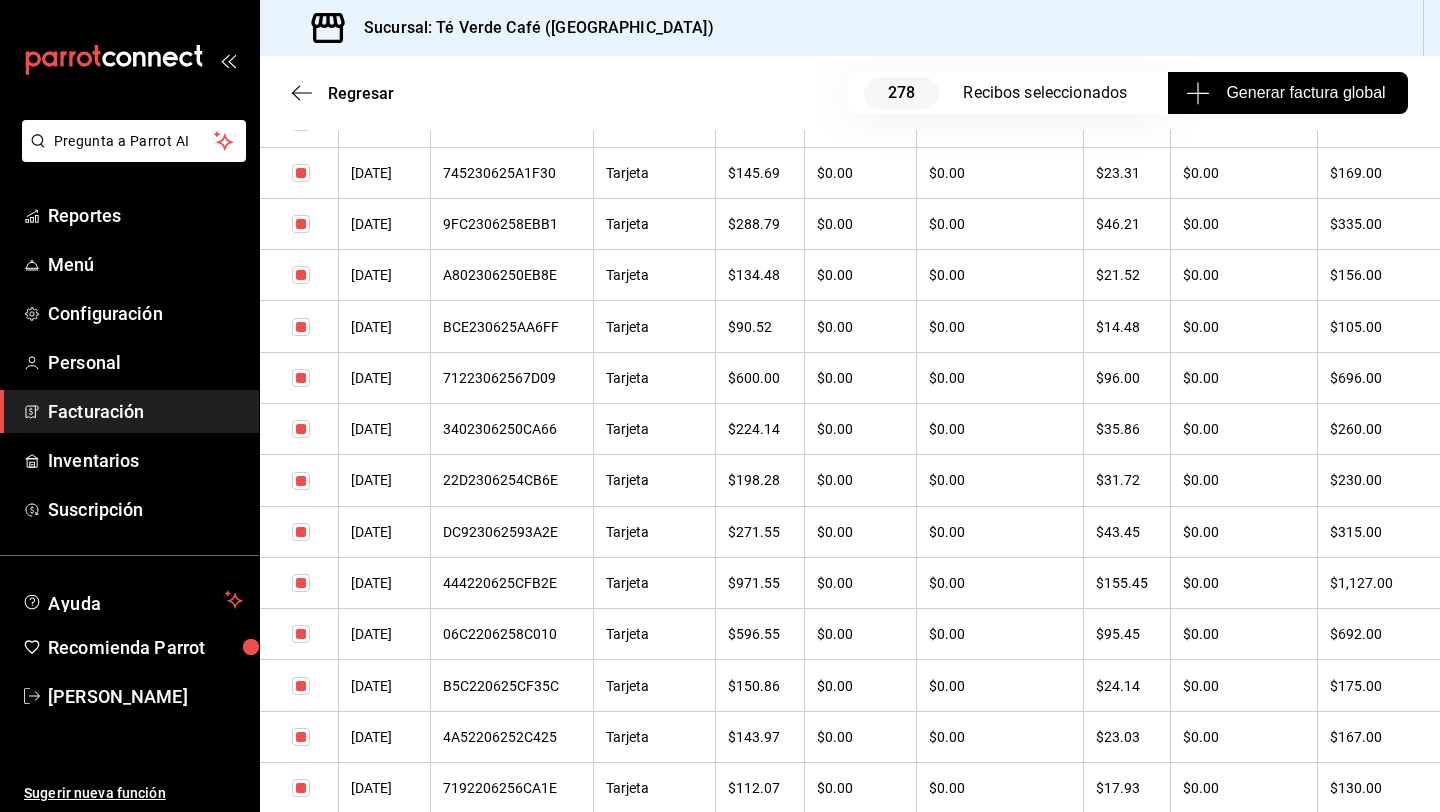 click at bounding box center (301, 378) 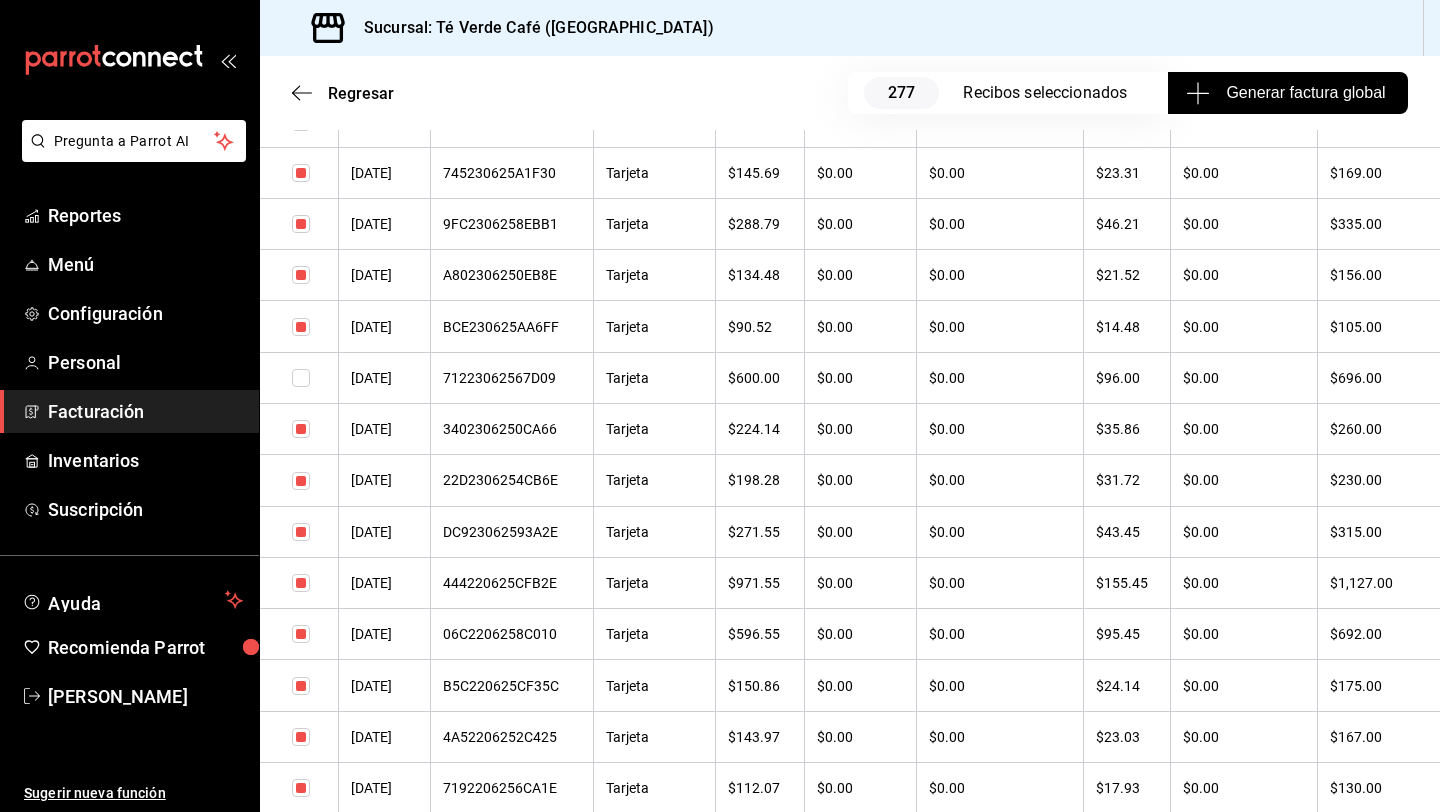scroll, scrollTop: 3528, scrollLeft: 0, axis: vertical 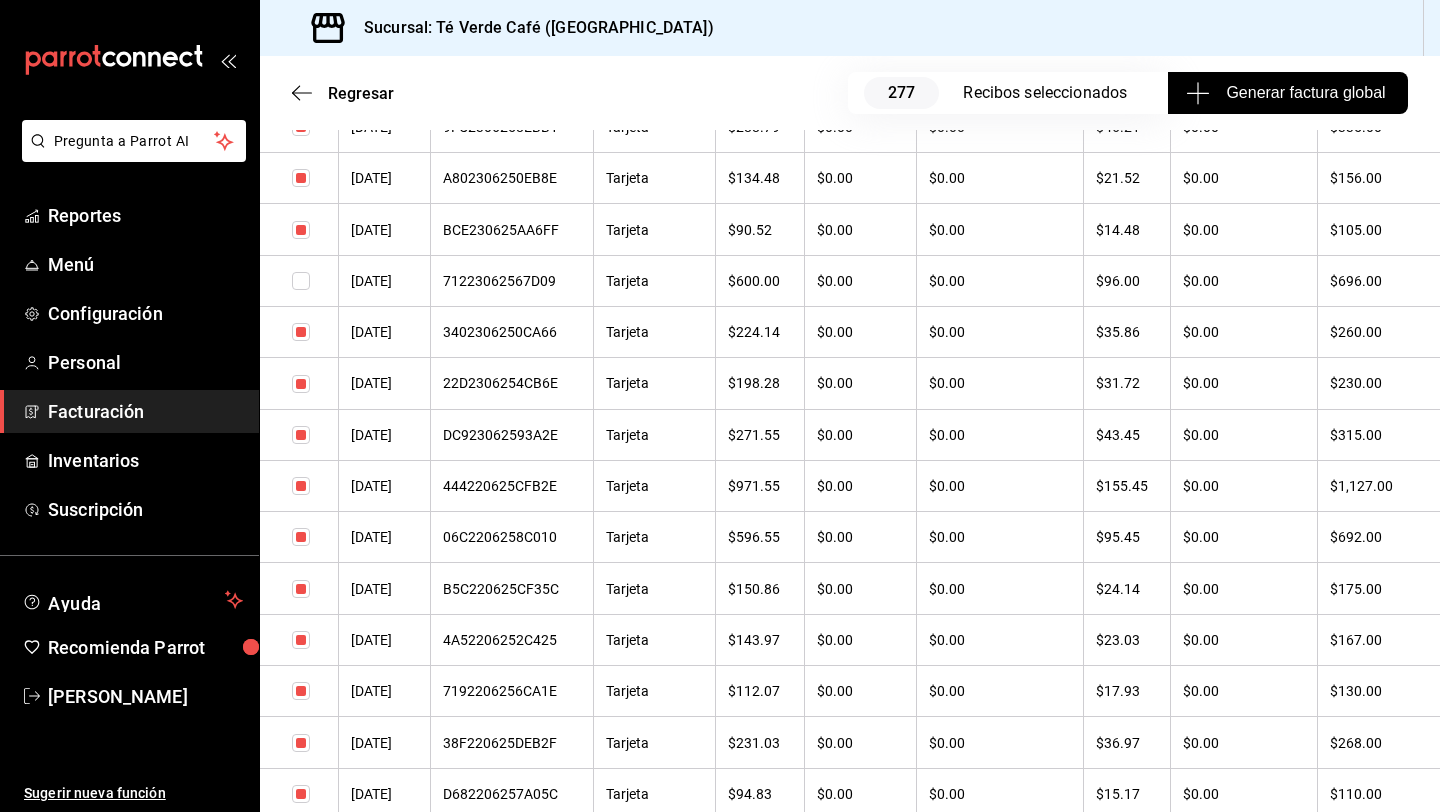 click at bounding box center (301, 537) 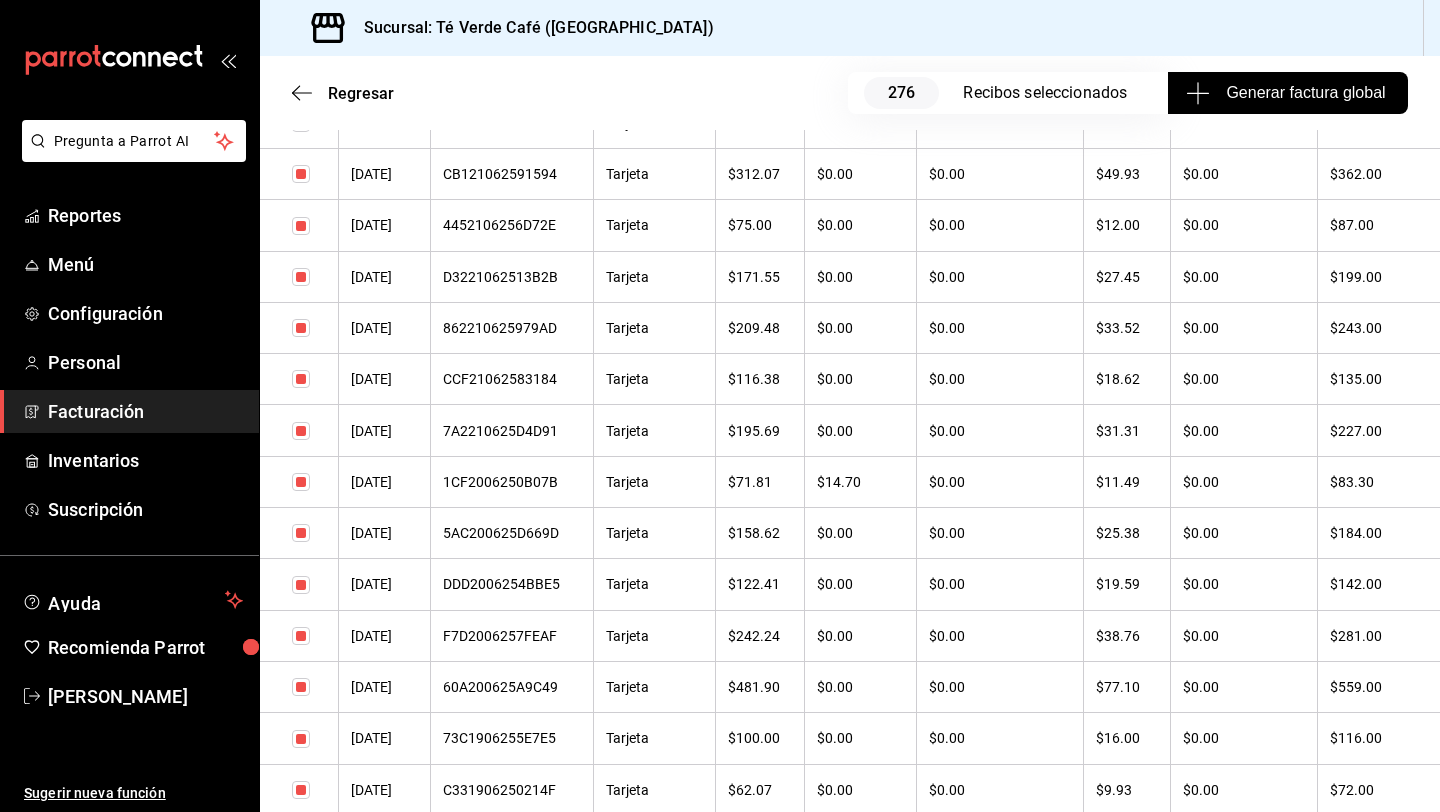 scroll, scrollTop: 4874, scrollLeft: 0, axis: vertical 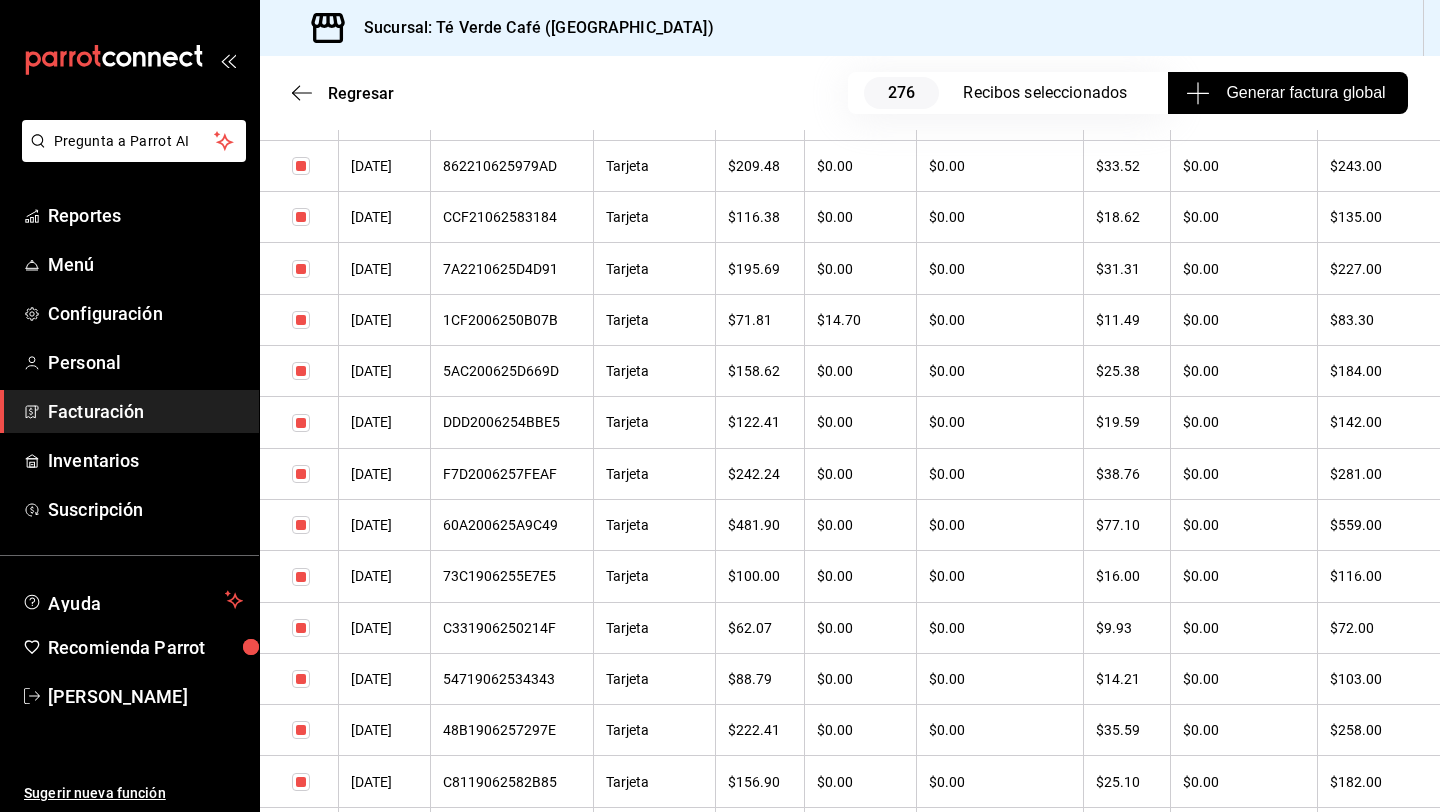 click at bounding box center (301, 525) 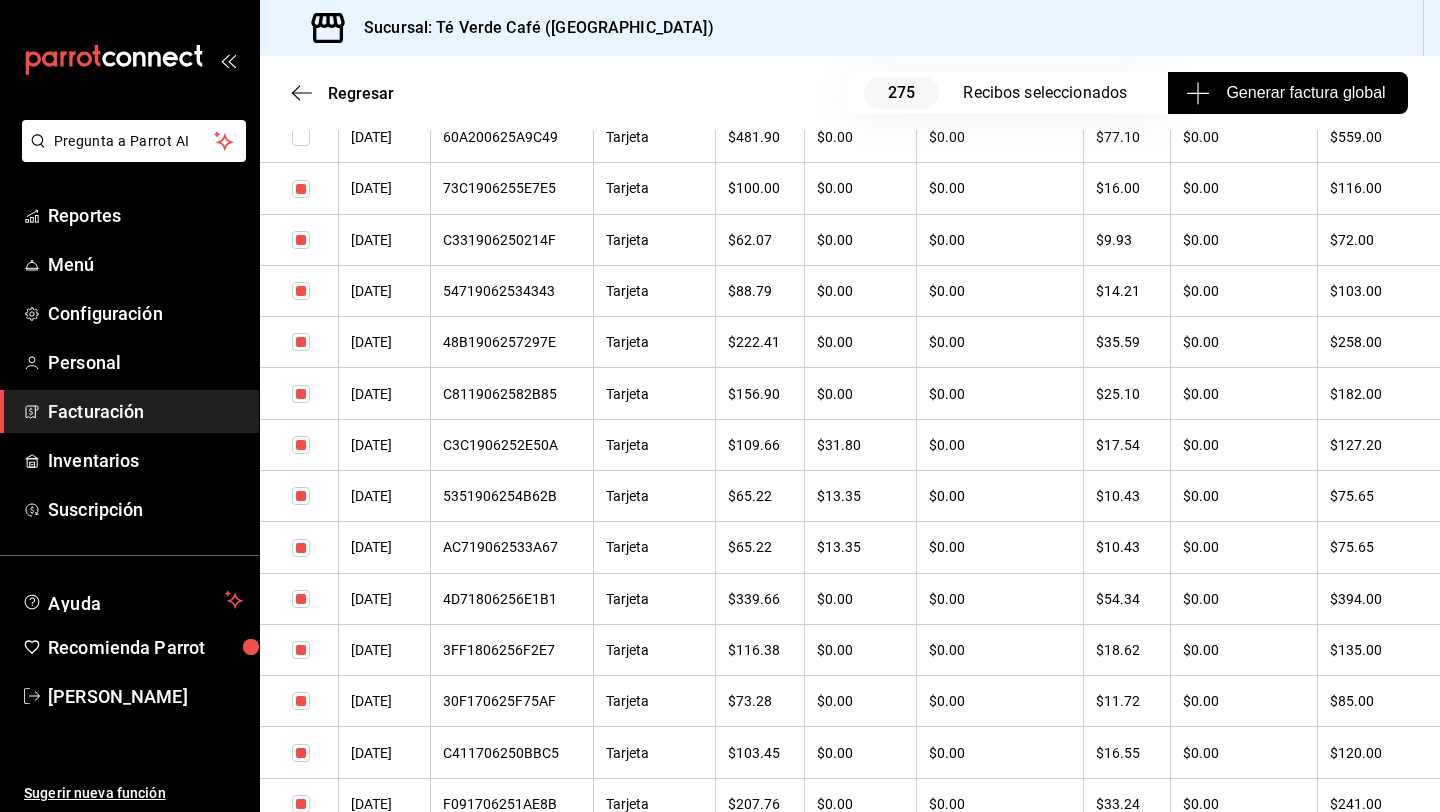 scroll, scrollTop: 5443, scrollLeft: 0, axis: vertical 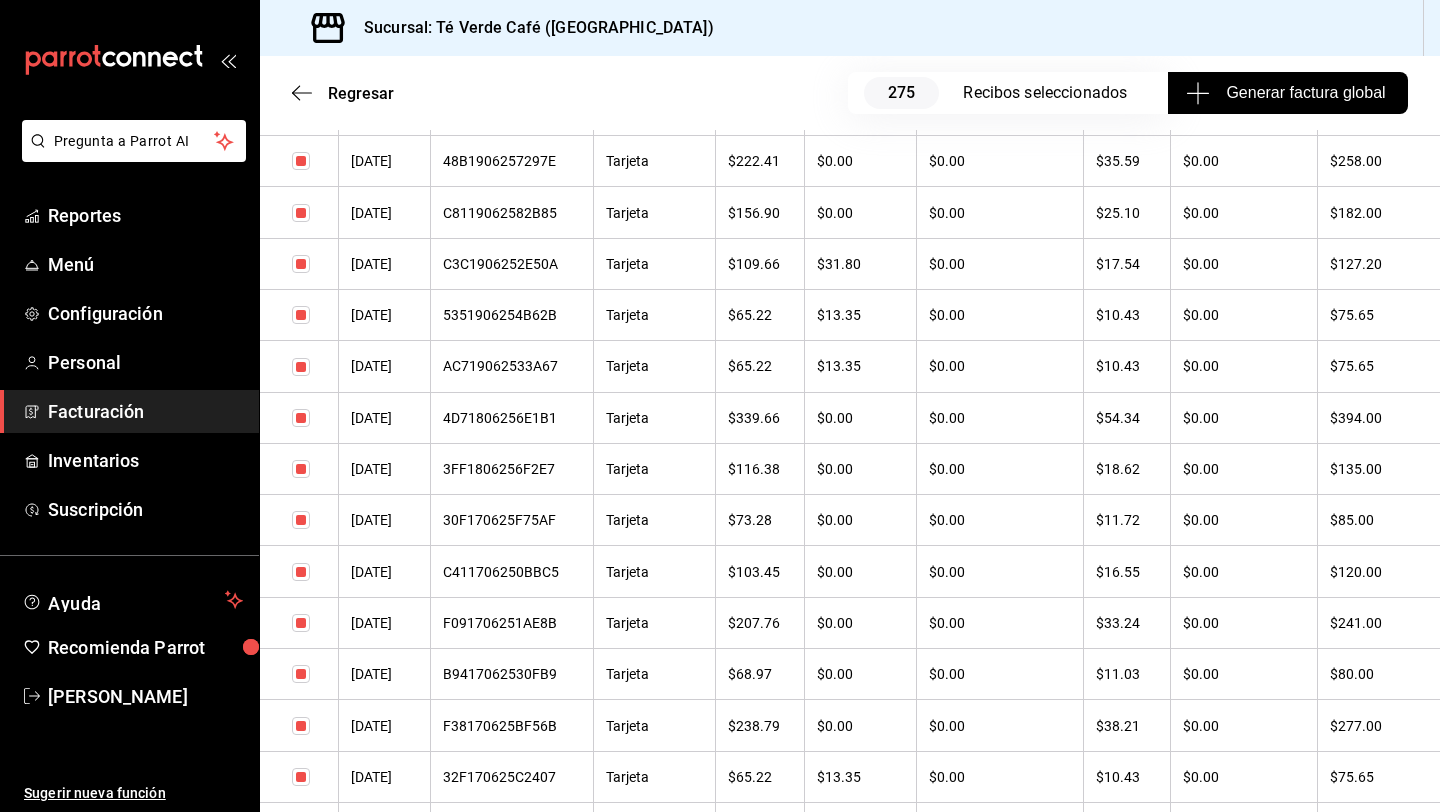 click at bounding box center [301, 418] 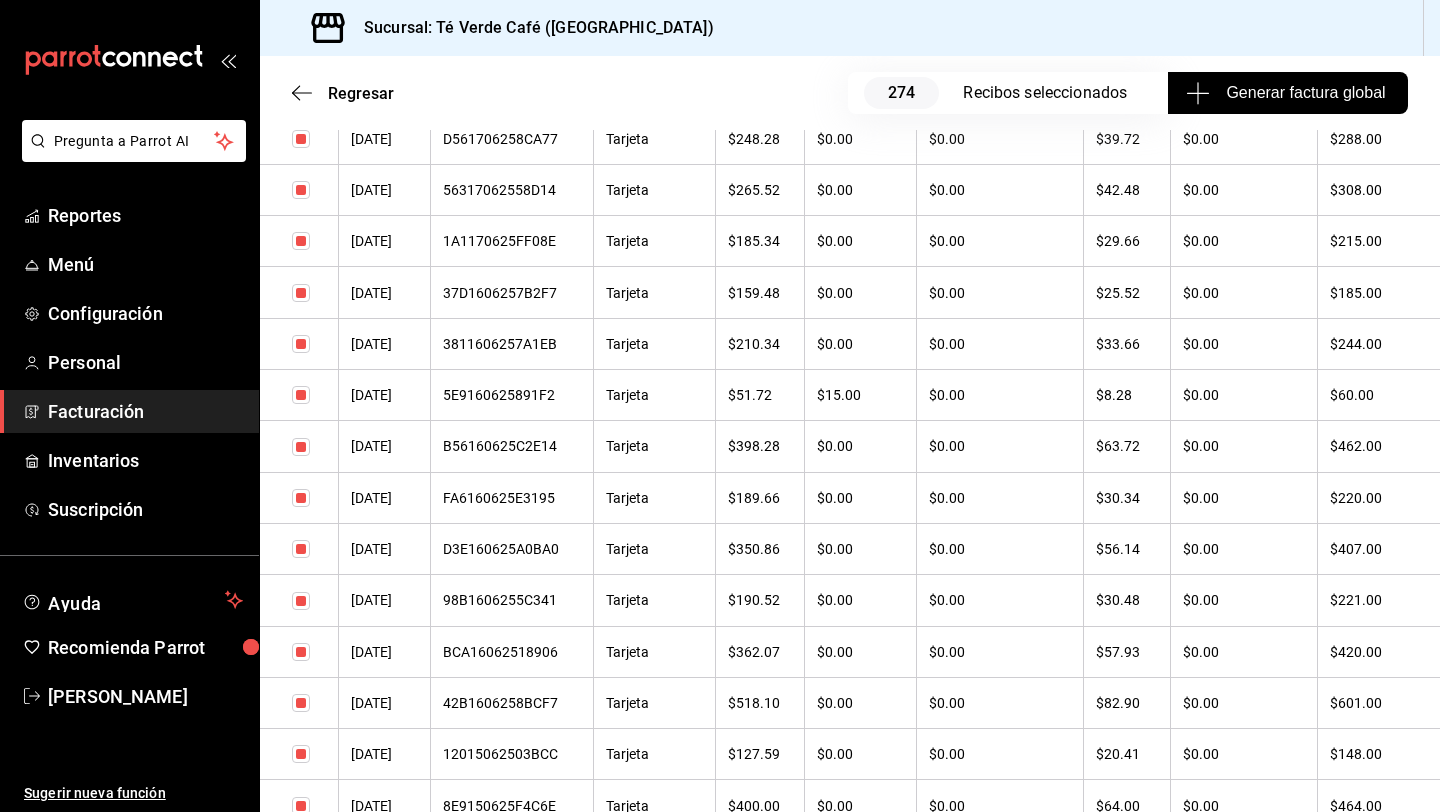 scroll, scrollTop: 6237, scrollLeft: 0, axis: vertical 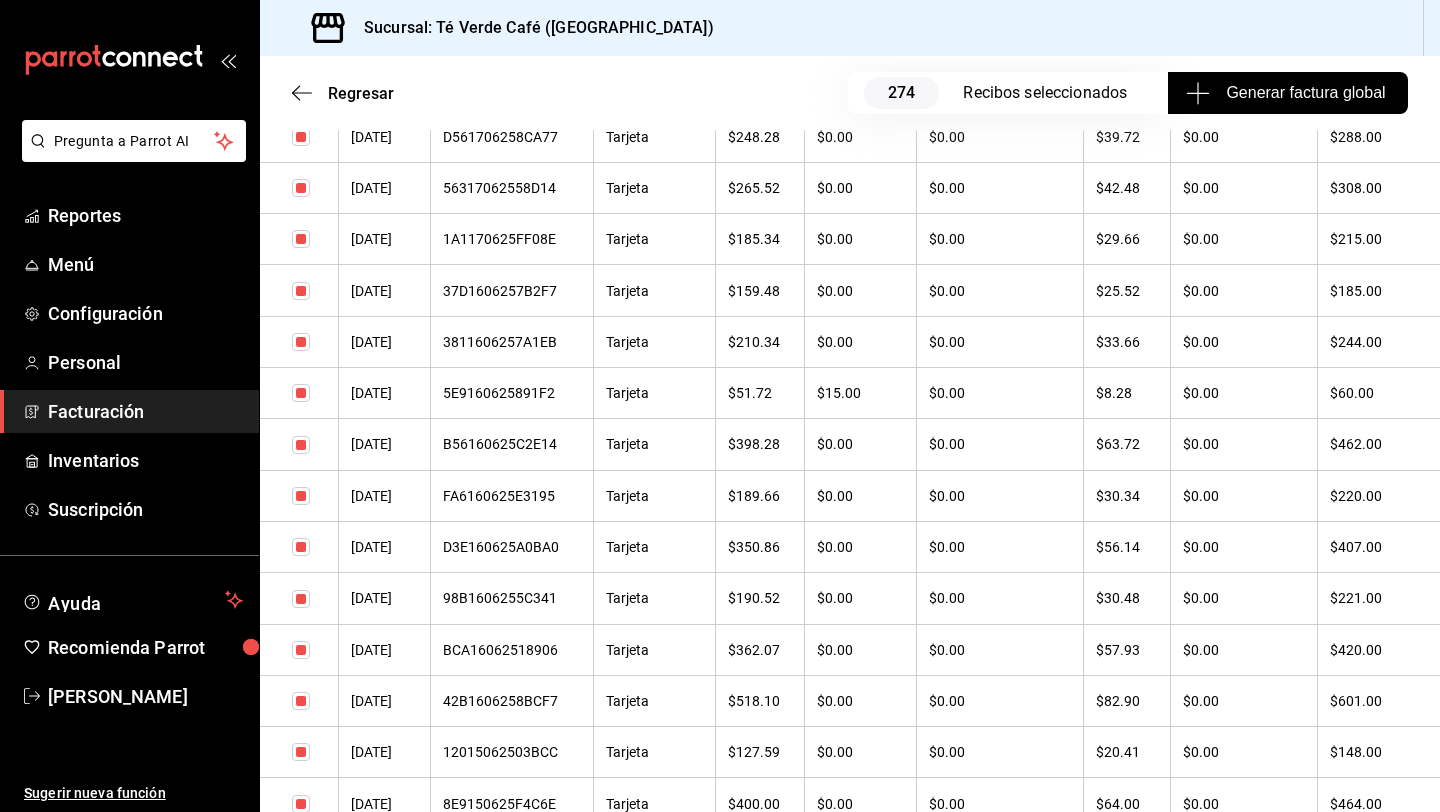 click at bounding box center [301, 445] 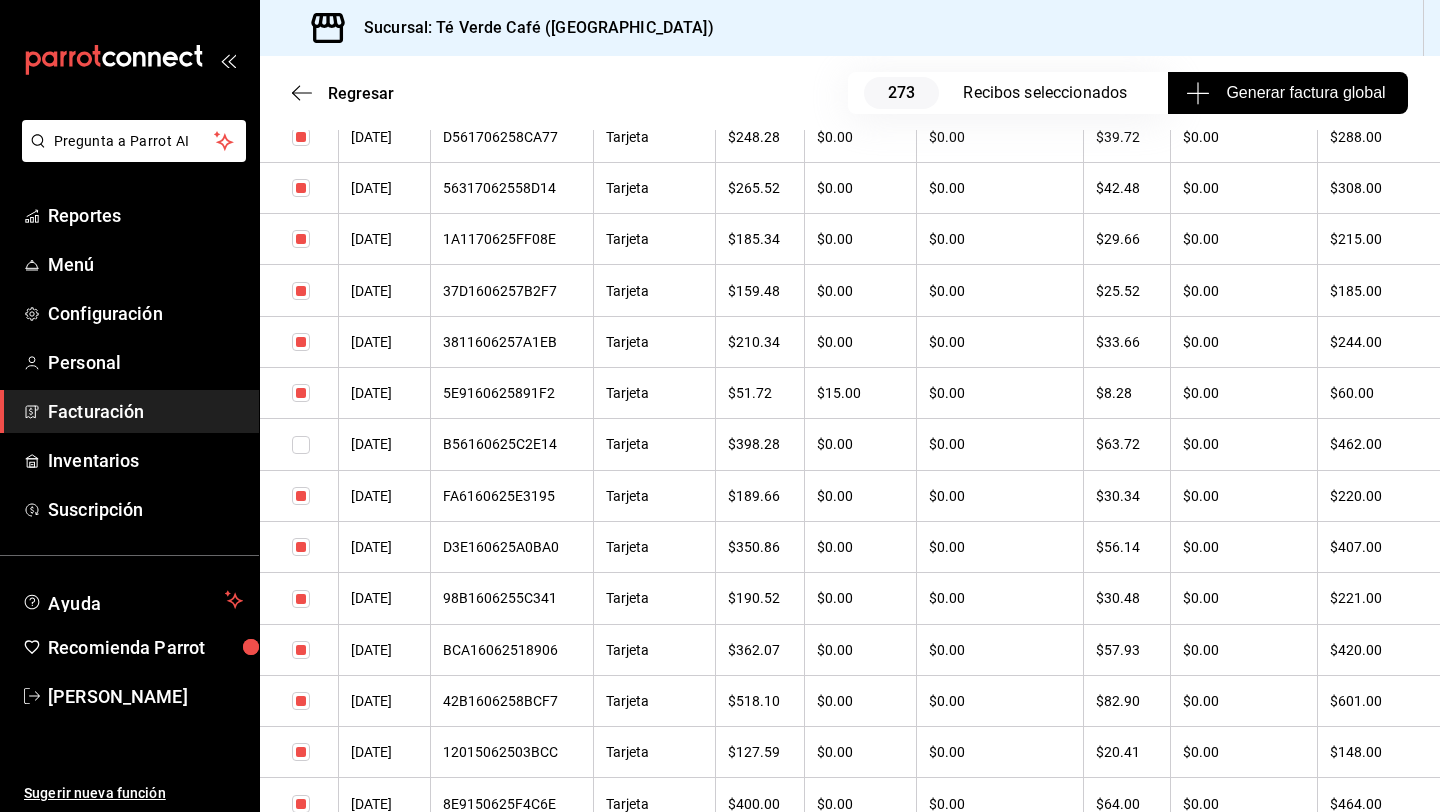 scroll, scrollTop: 6482, scrollLeft: 0, axis: vertical 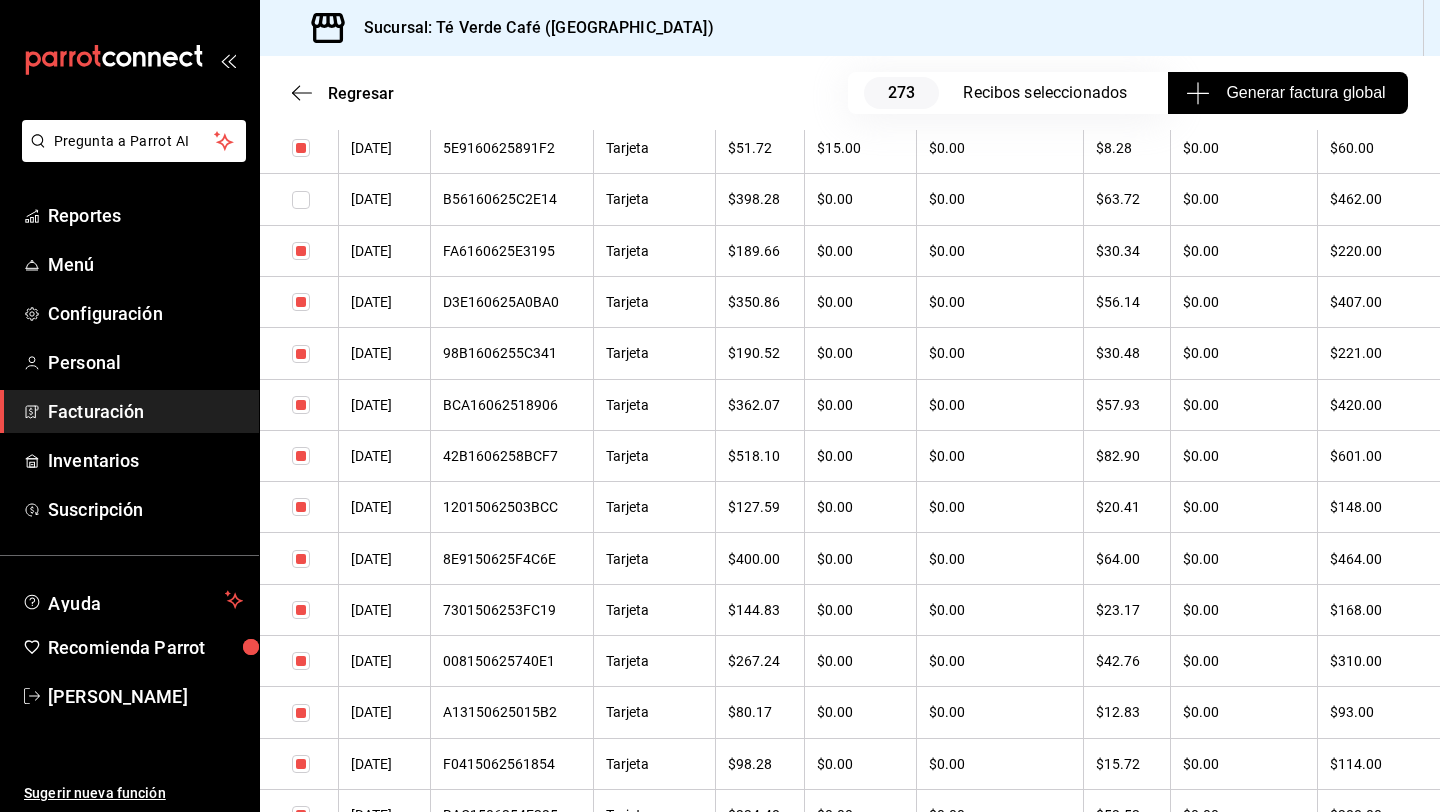 click at bounding box center [301, 456] 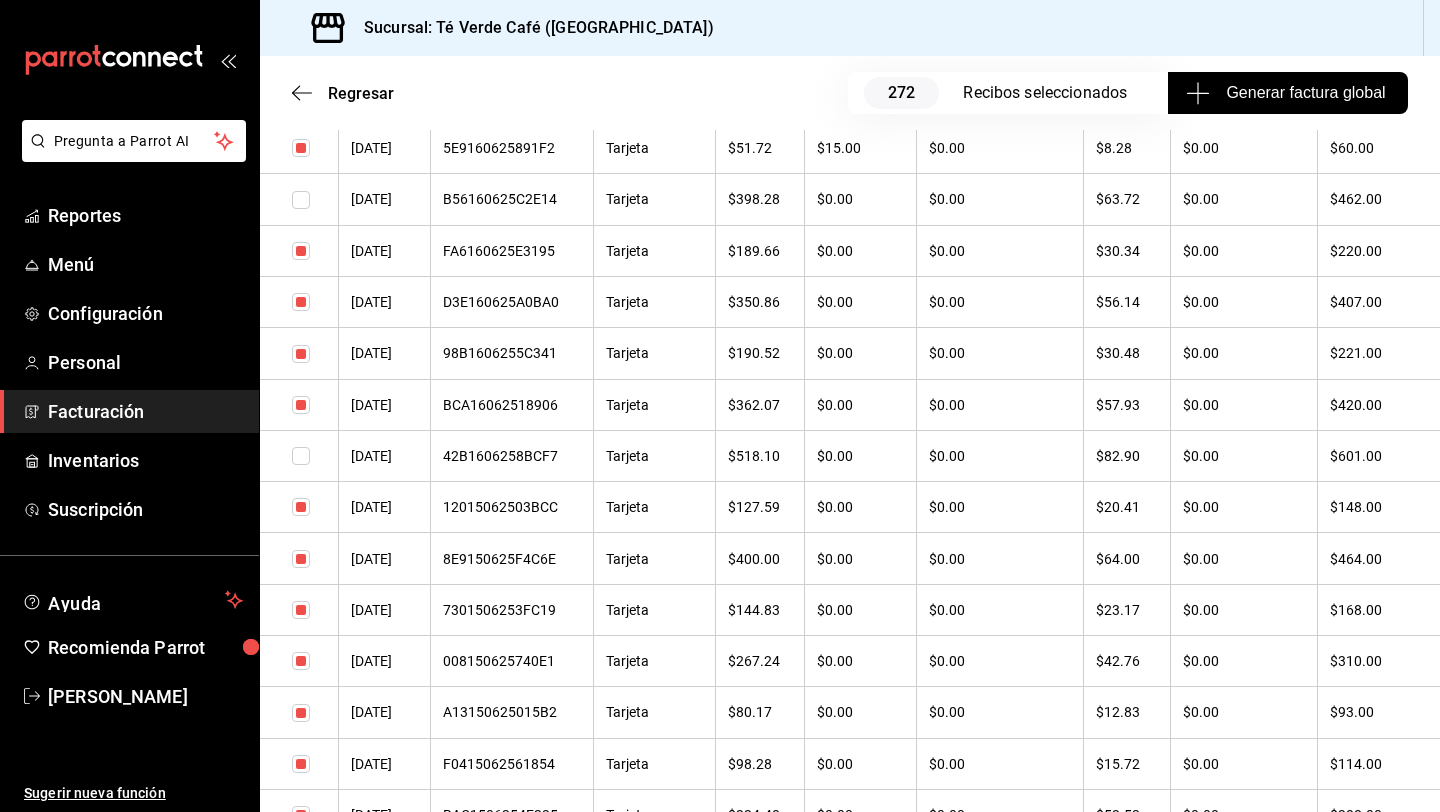 click at bounding box center (301, 405) 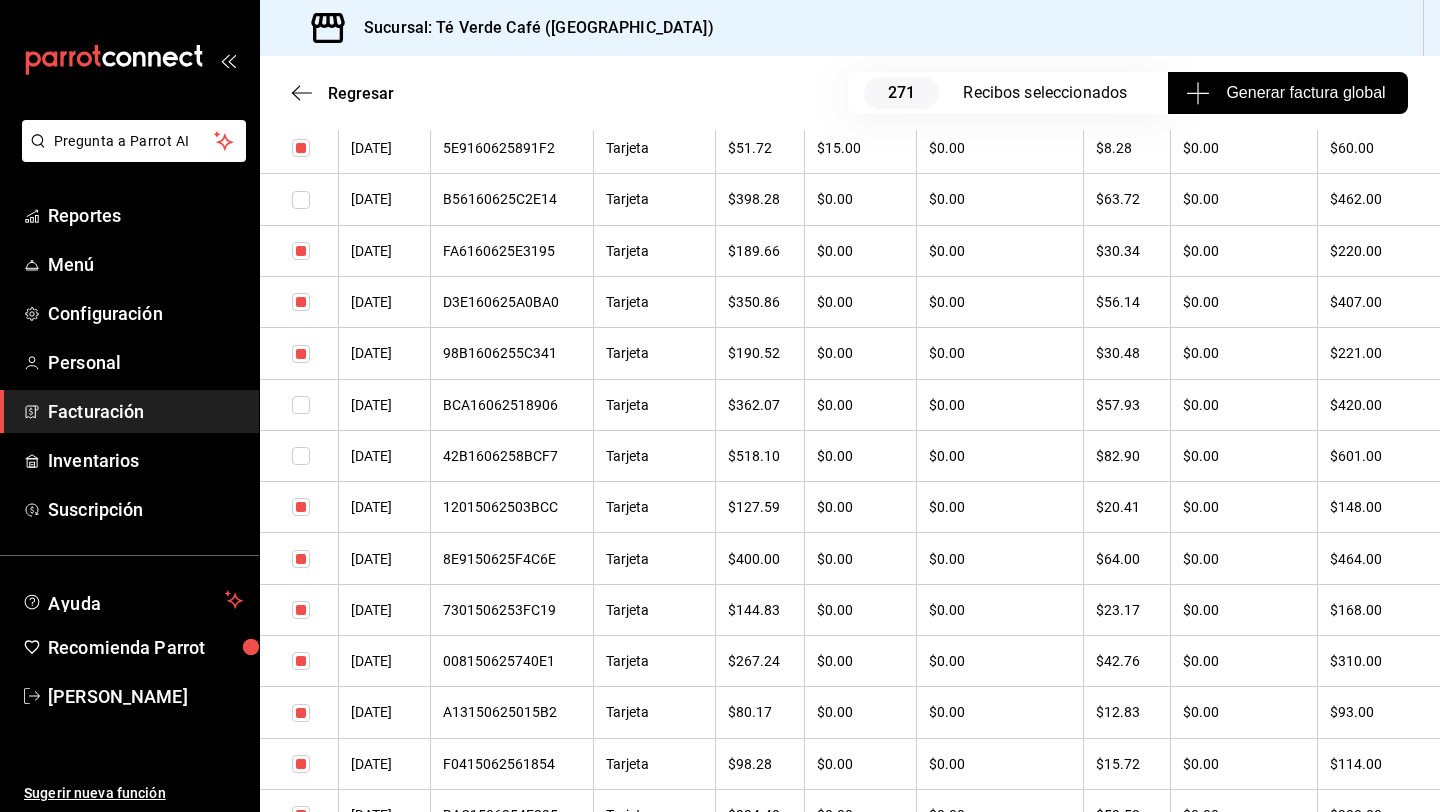 click at bounding box center [301, 559] 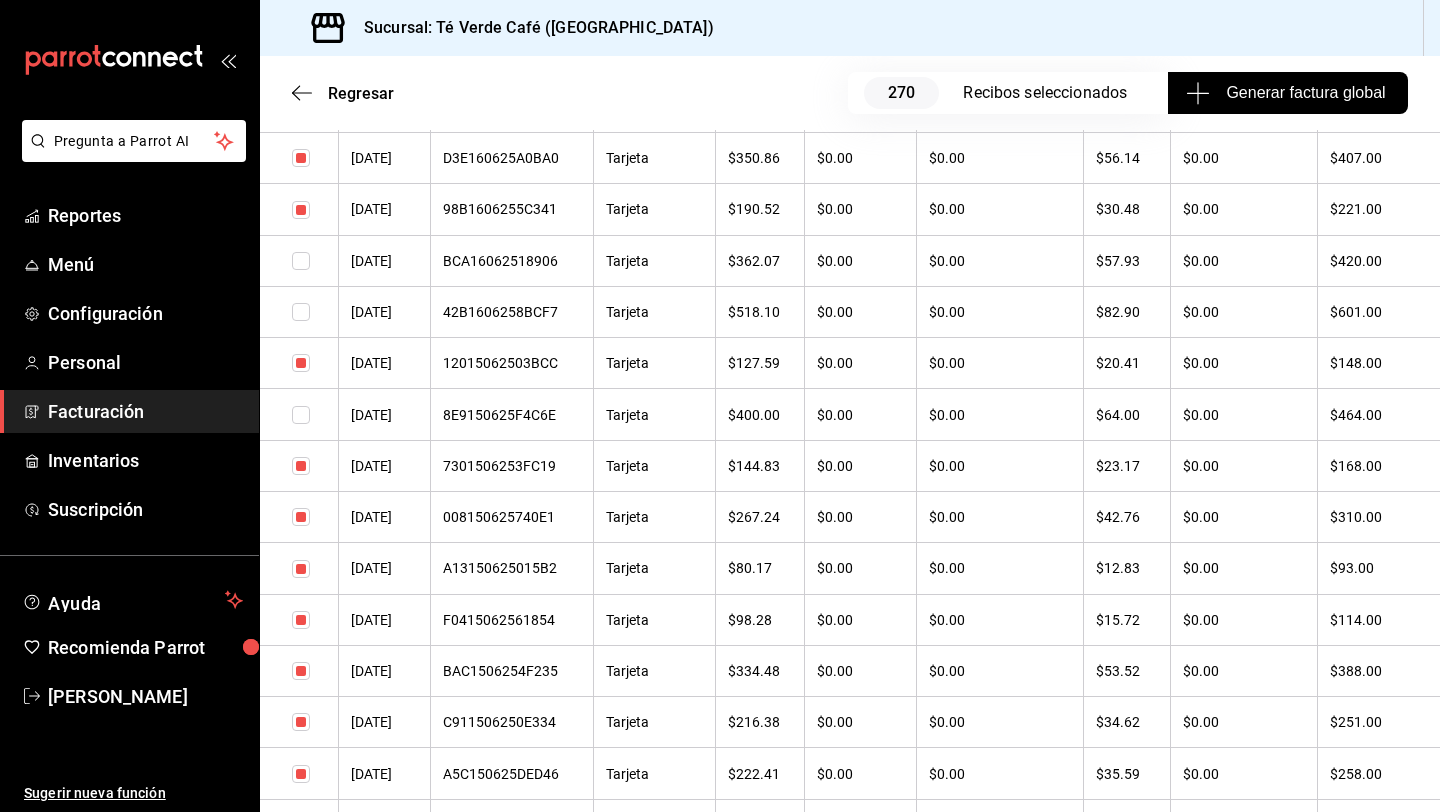 scroll, scrollTop: 6787, scrollLeft: 0, axis: vertical 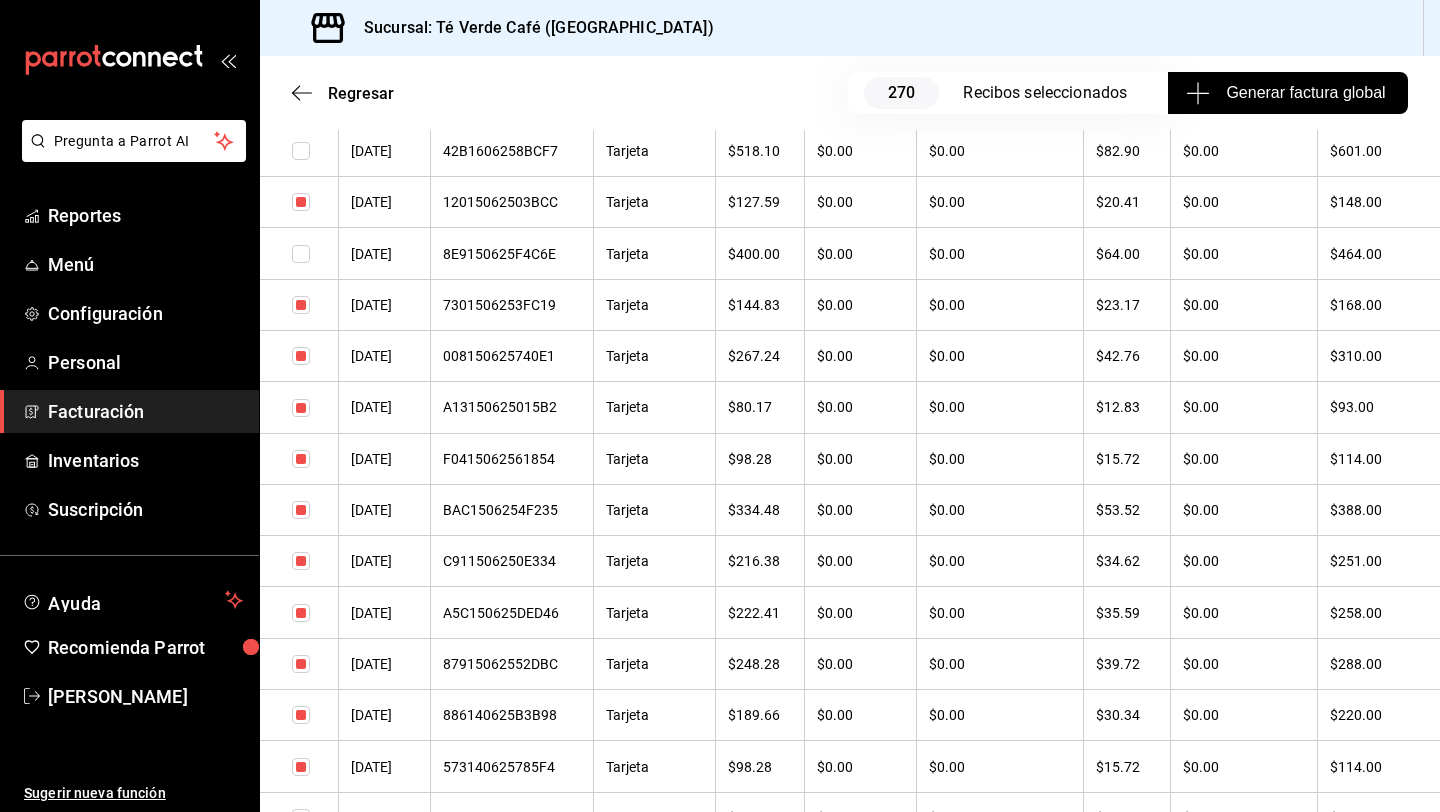 click at bounding box center [301, 510] 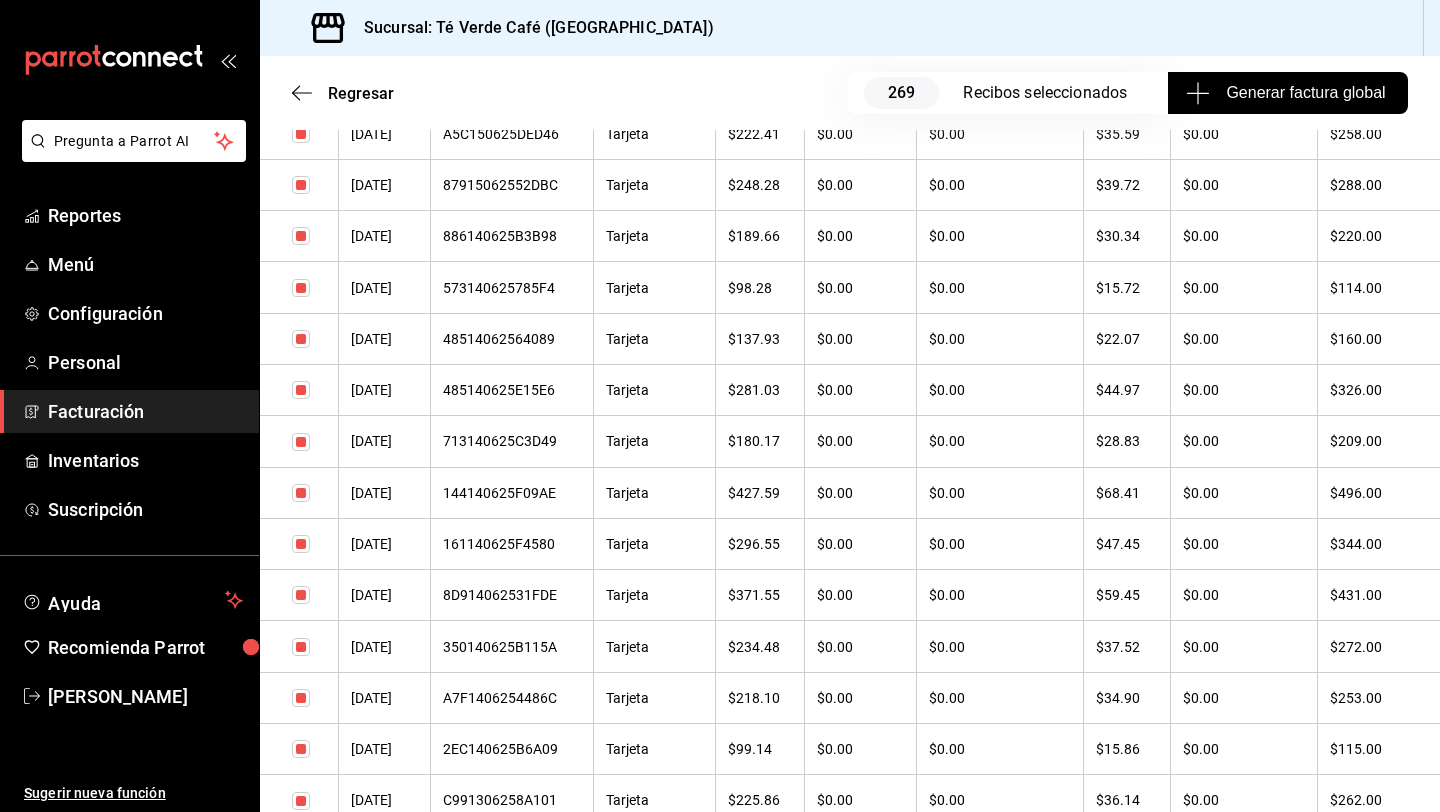 scroll, scrollTop: 7284, scrollLeft: 0, axis: vertical 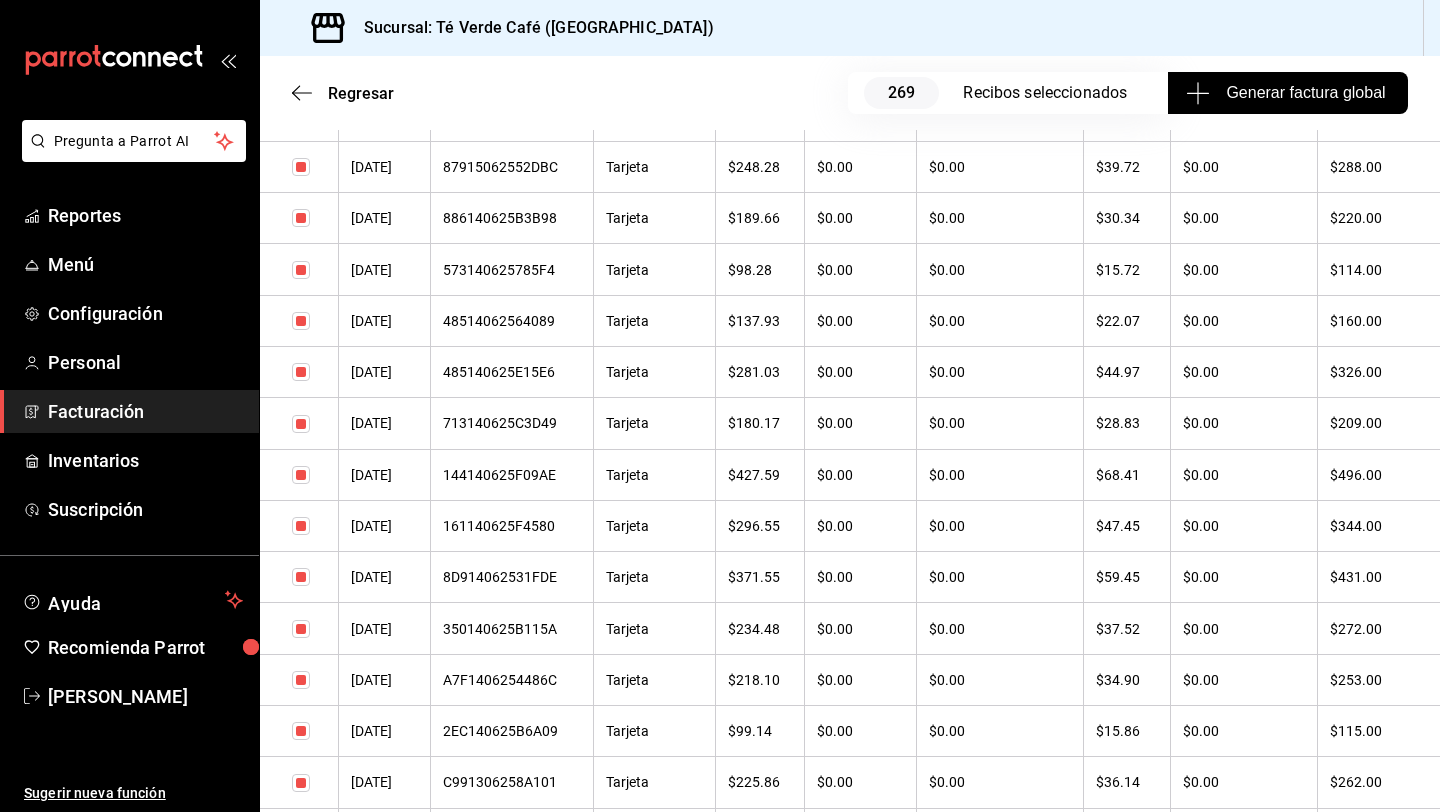 click at bounding box center (301, 475) 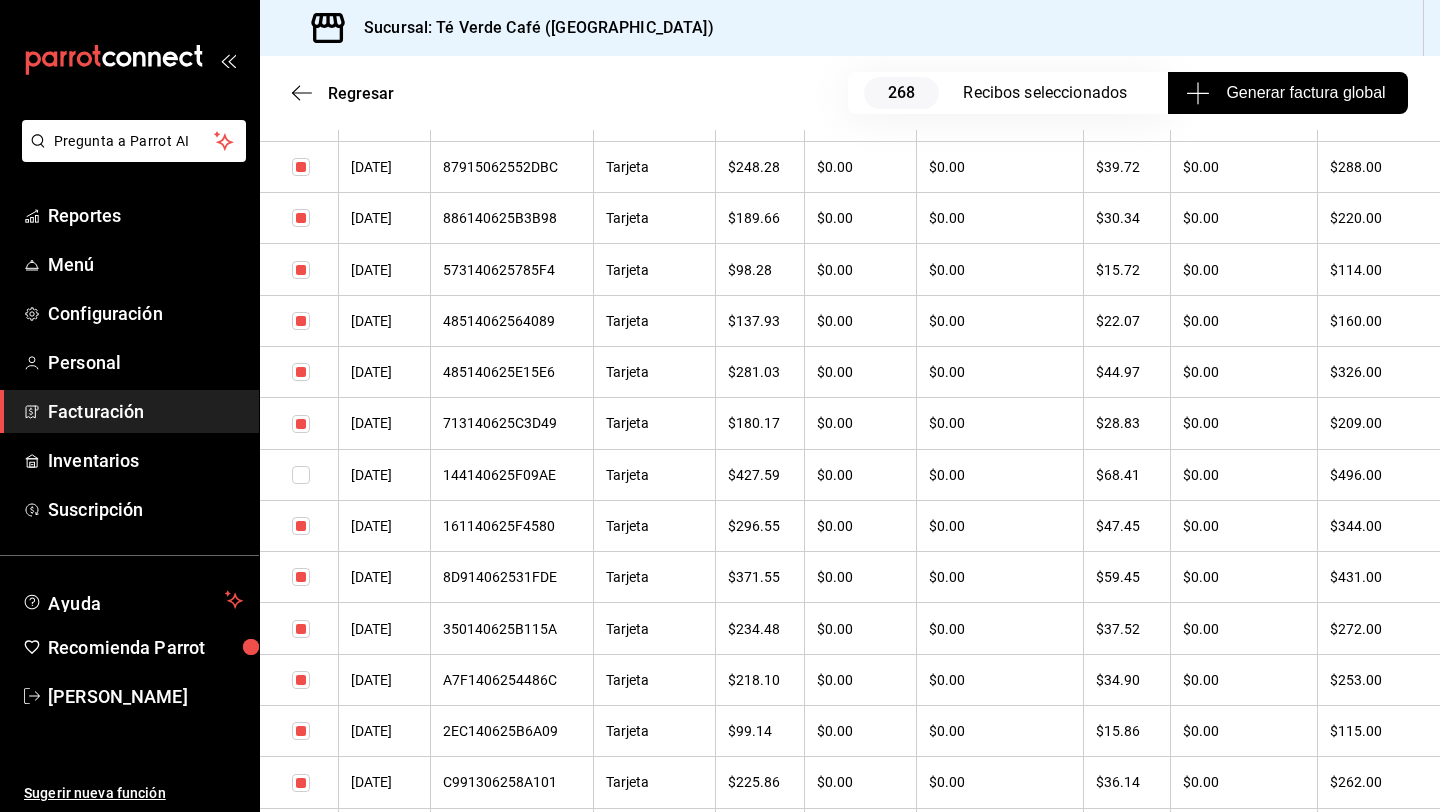 click at bounding box center [301, 577] 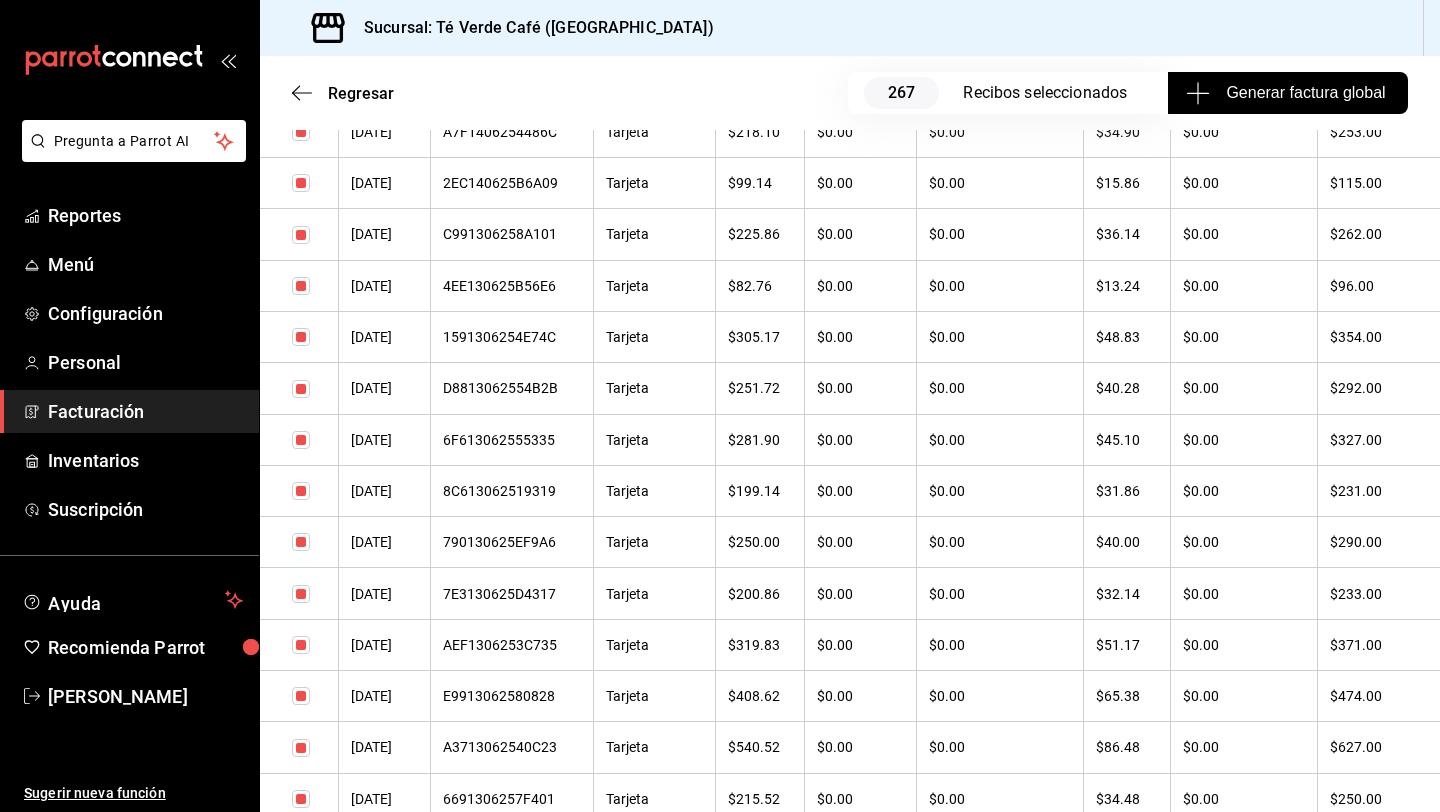 scroll, scrollTop: 8034, scrollLeft: 0, axis: vertical 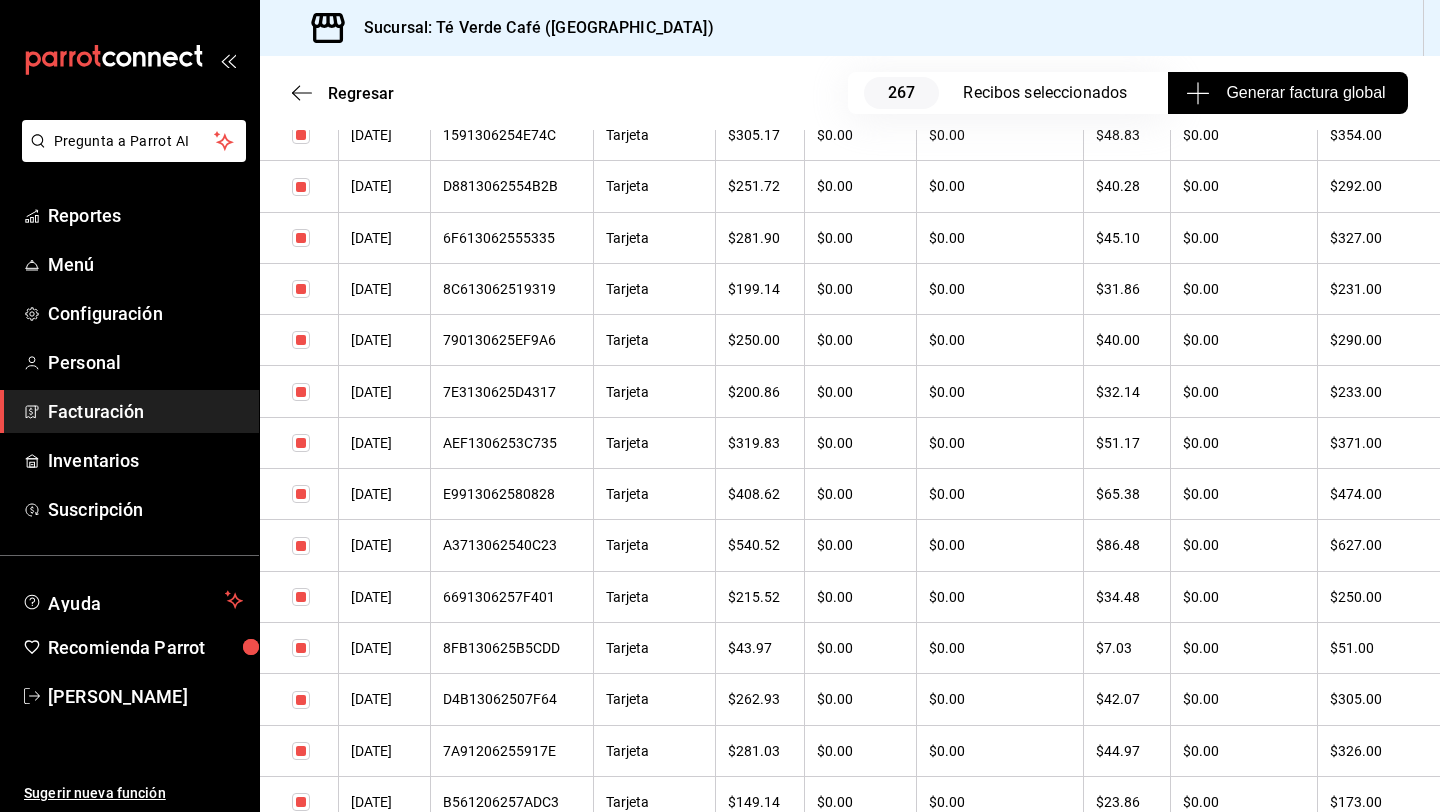 click at bounding box center [301, 494] 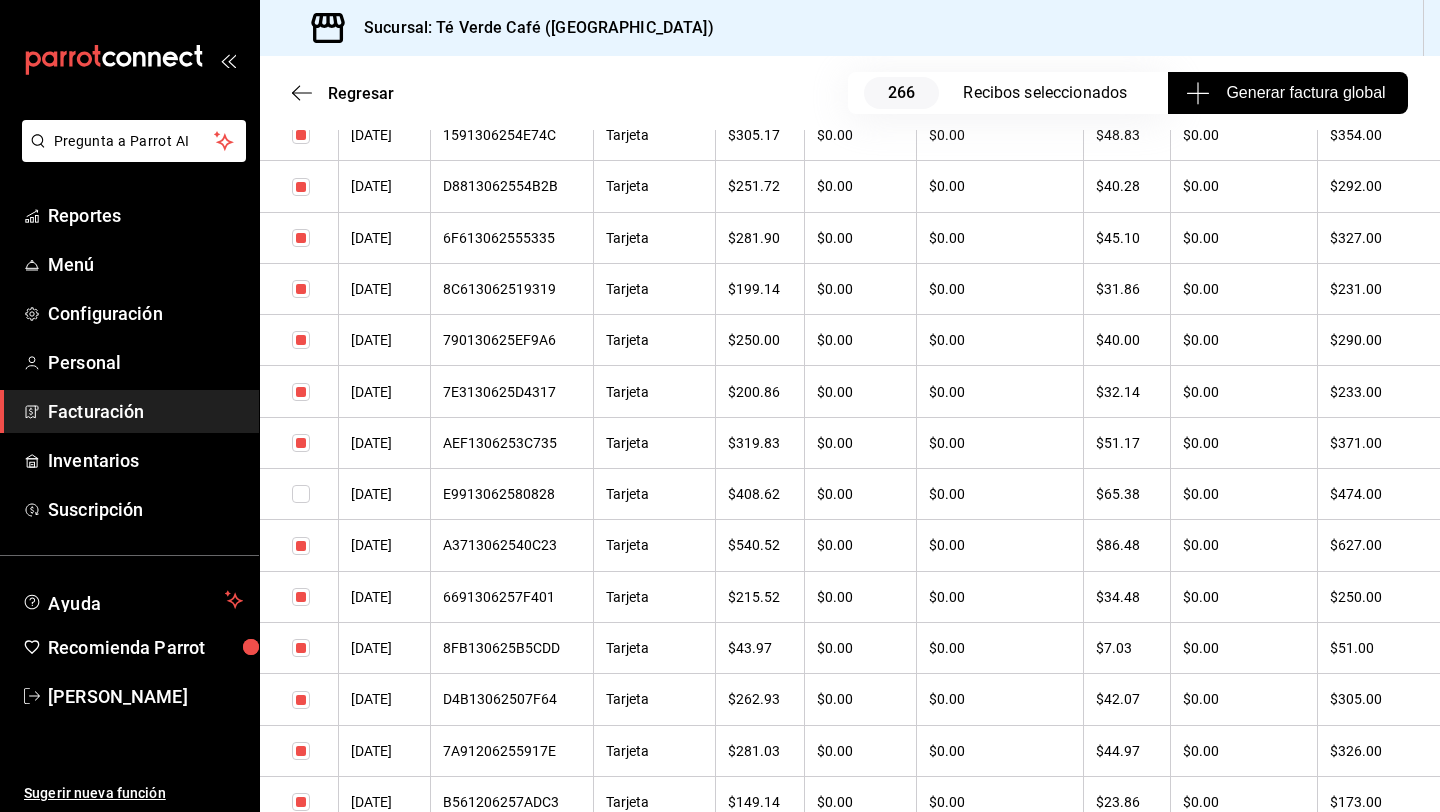 click at bounding box center [301, 546] 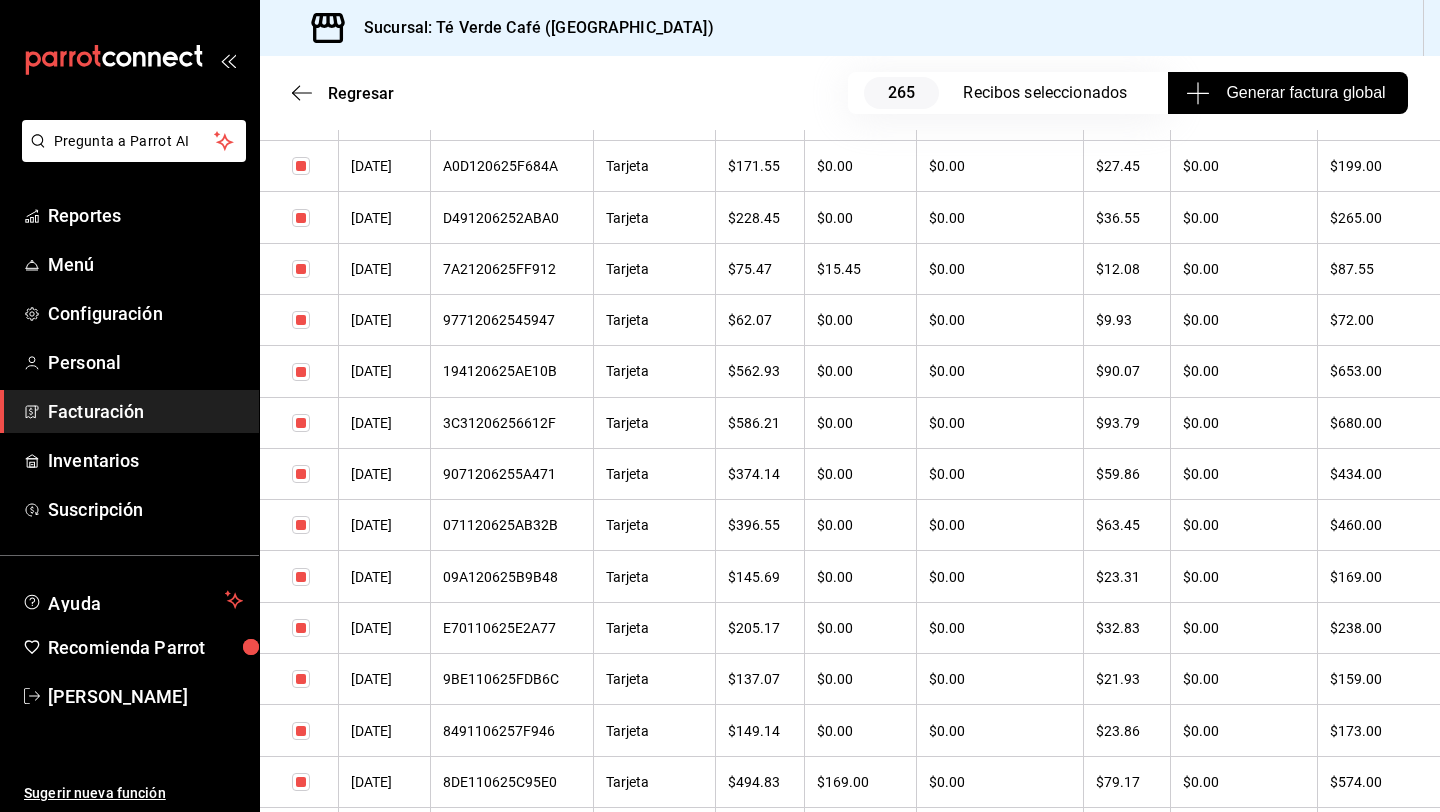 scroll, scrollTop: 8740, scrollLeft: 0, axis: vertical 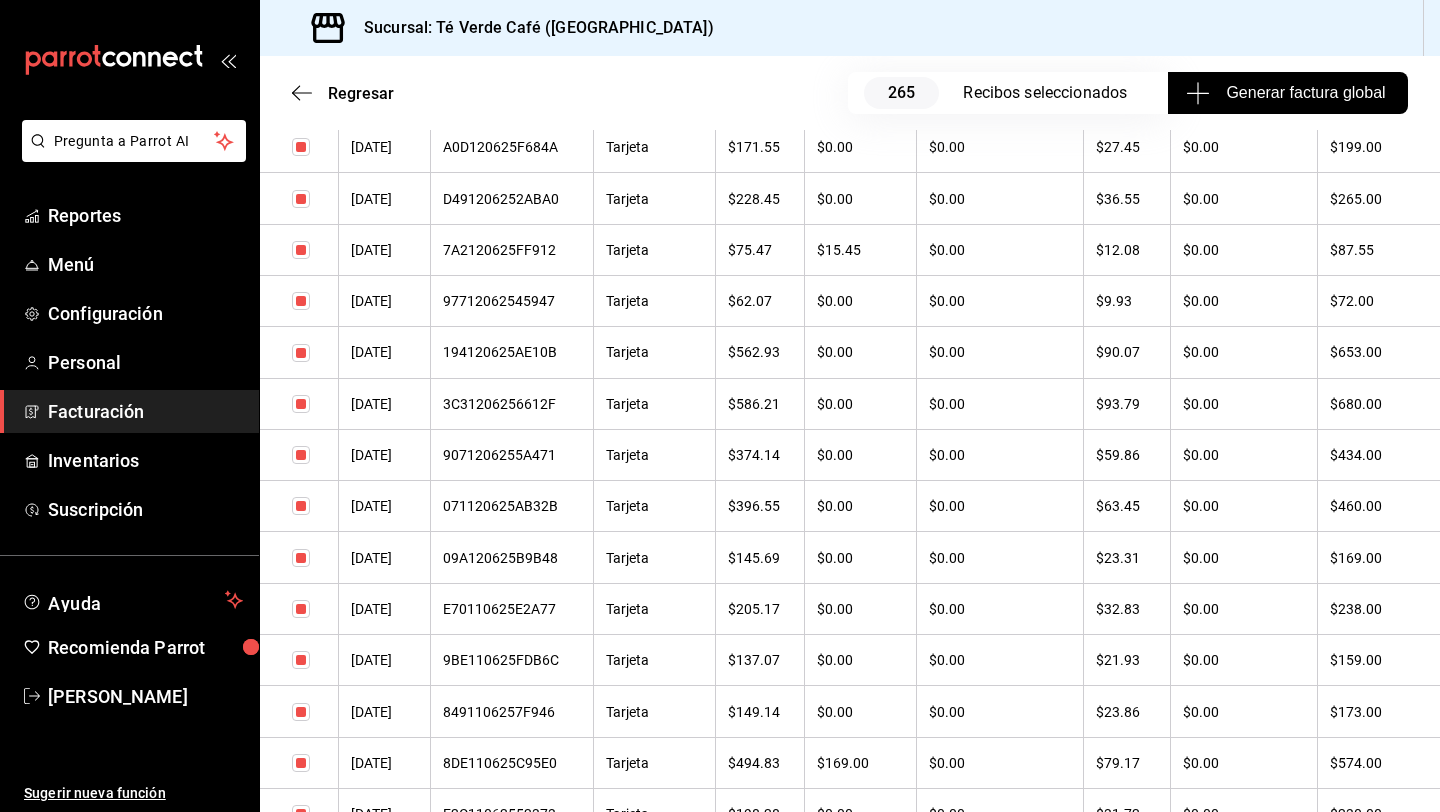 click at bounding box center (301, 404) 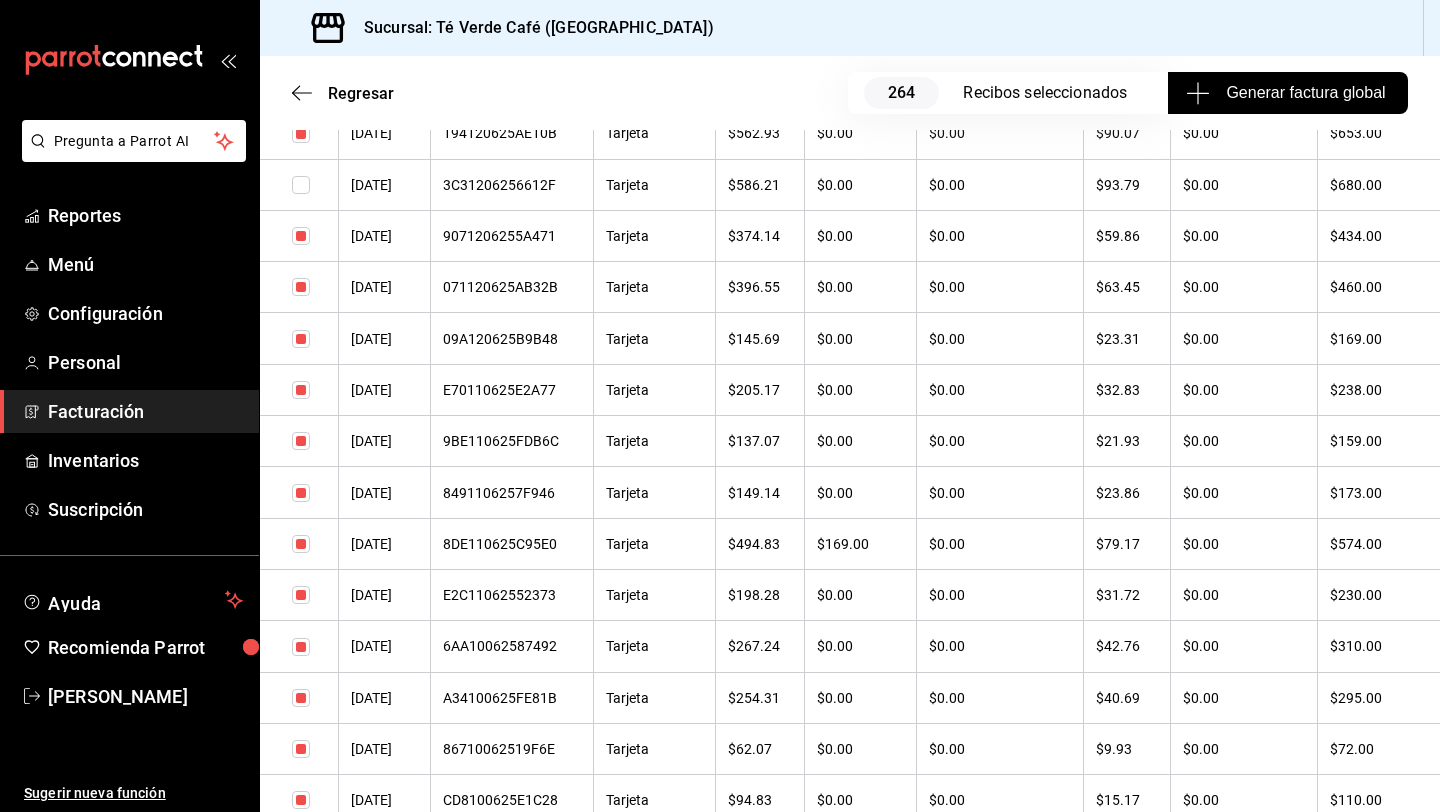 scroll, scrollTop: 8960, scrollLeft: 0, axis: vertical 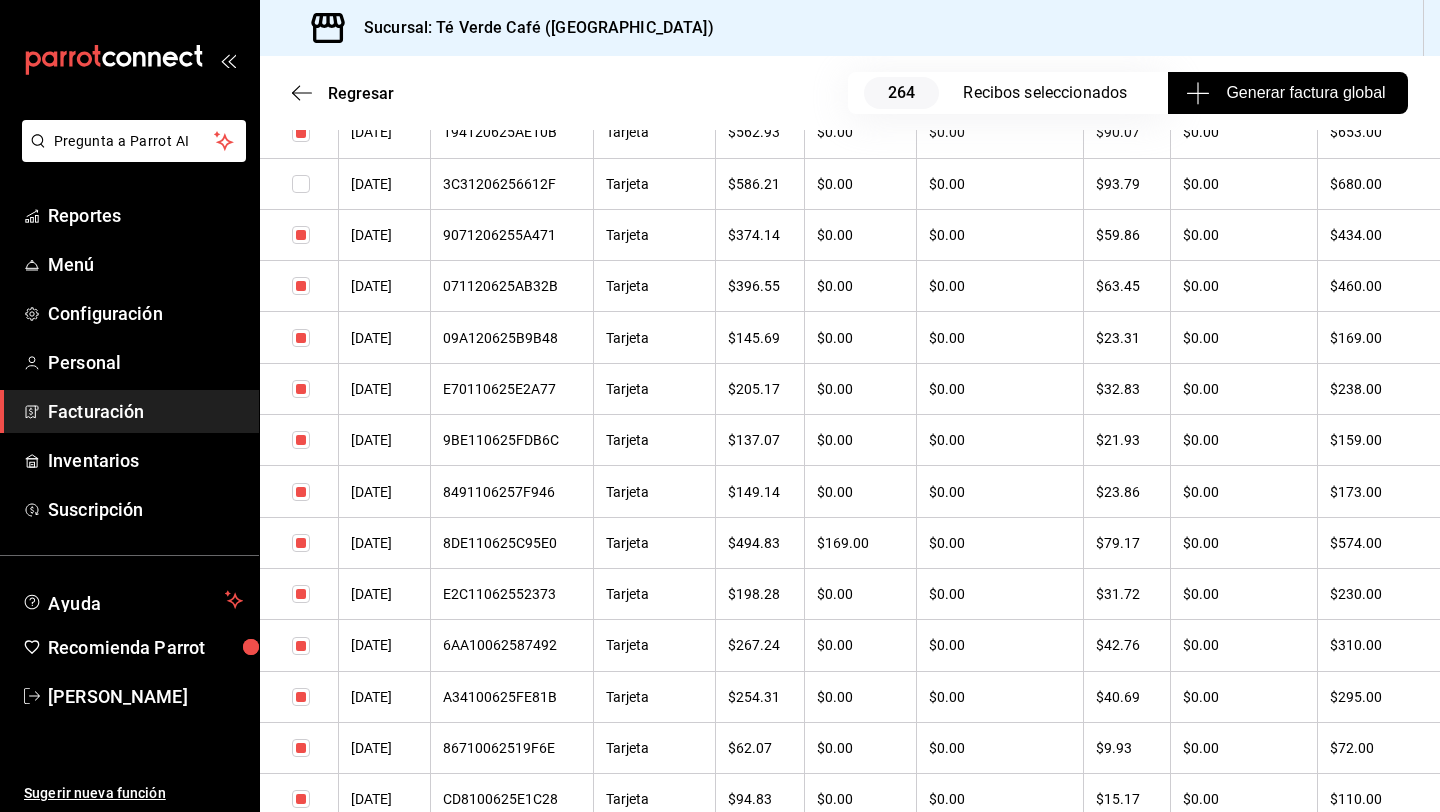 click at bounding box center (301, 543) 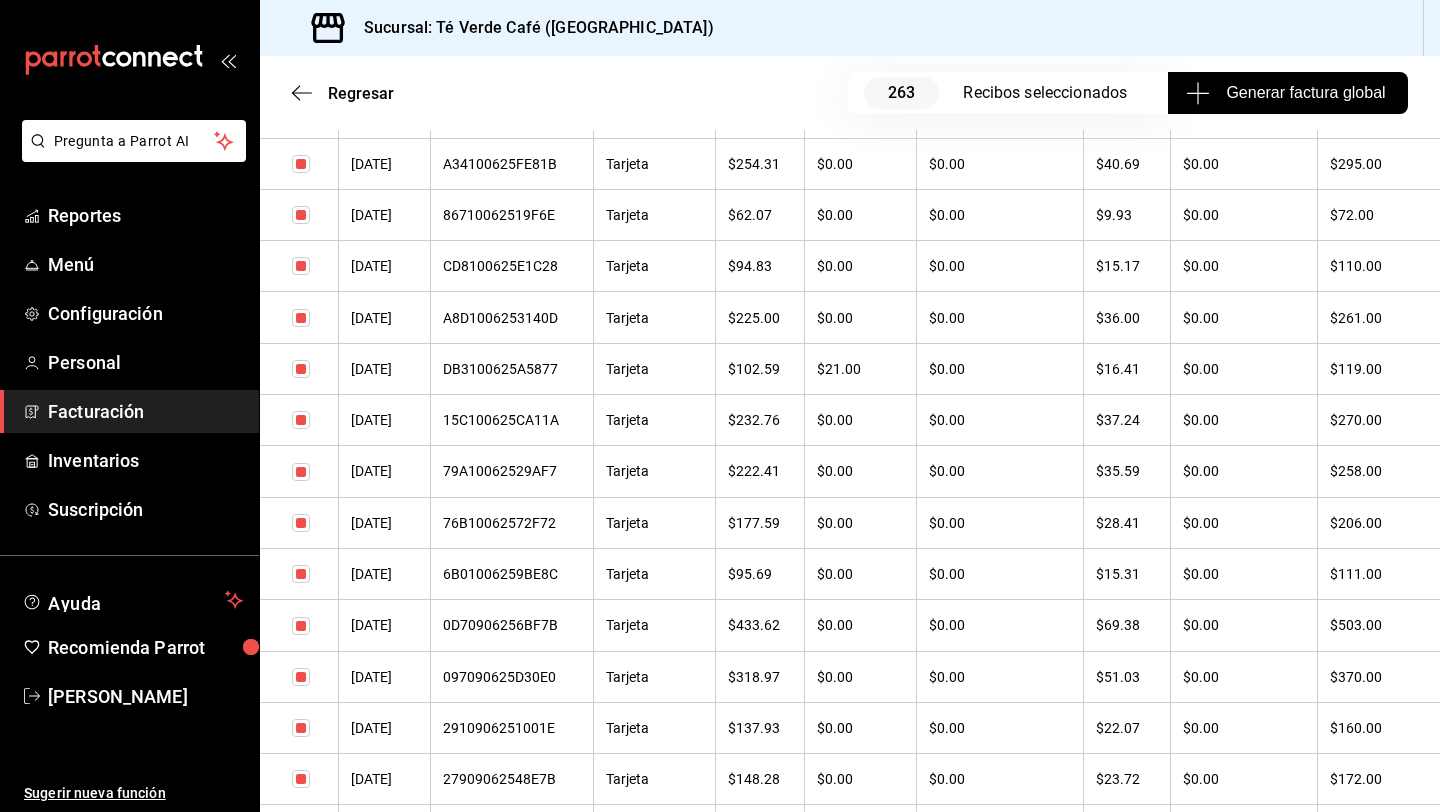 scroll, scrollTop: 9644, scrollLeft: 0, axis: vertical 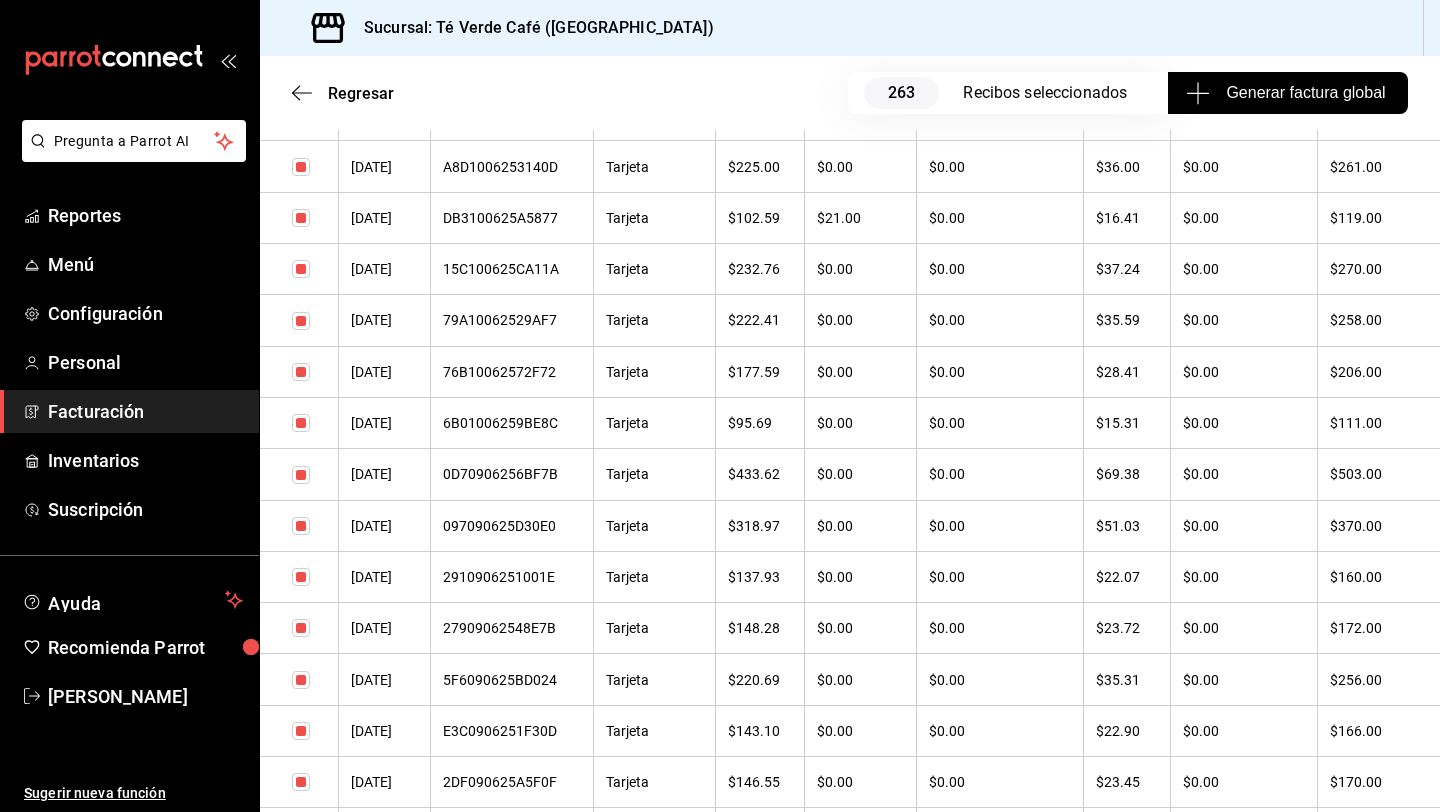 click at bounding box center [301, 475] 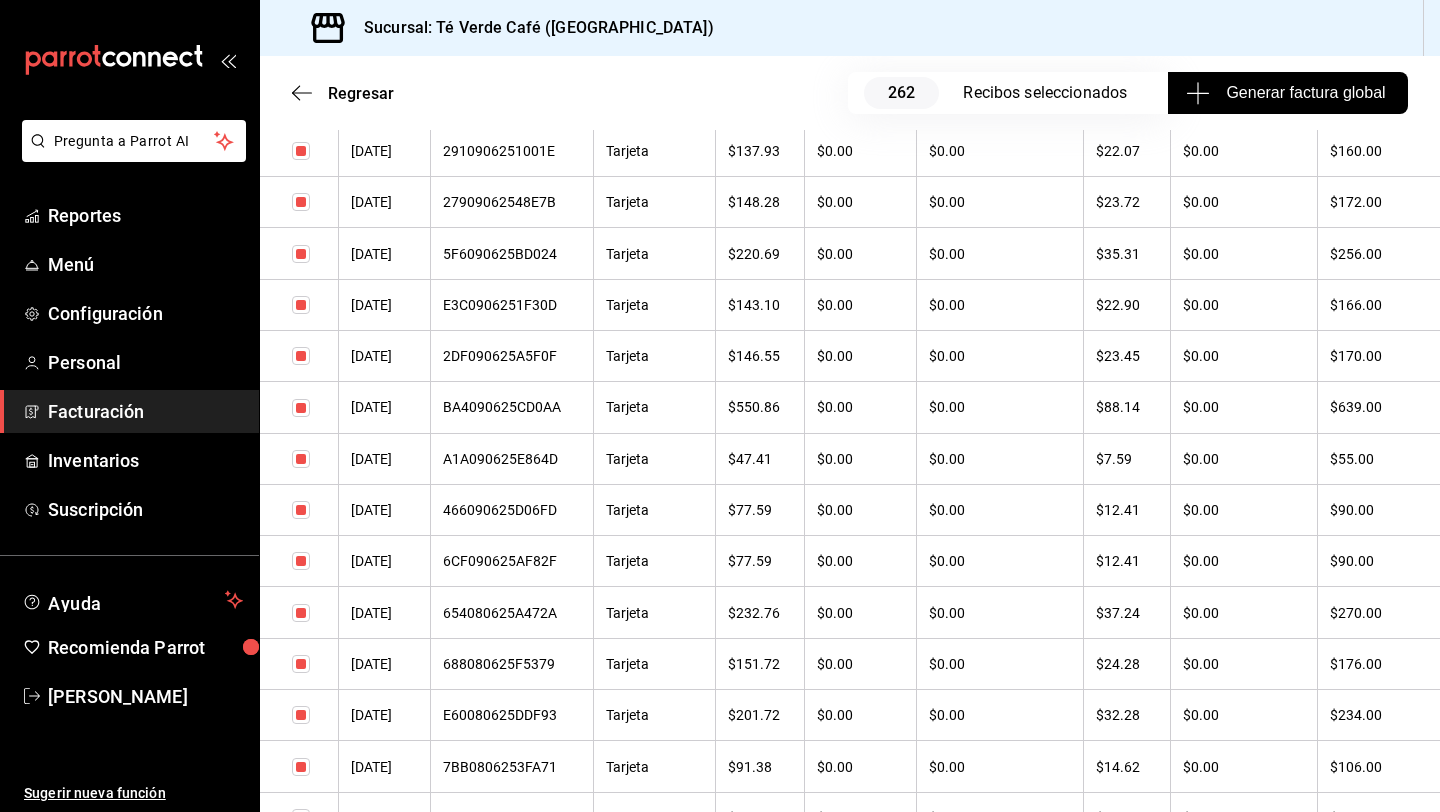 scroll, scrollTop: 10085, scrollLeft: 0, axis: vertical 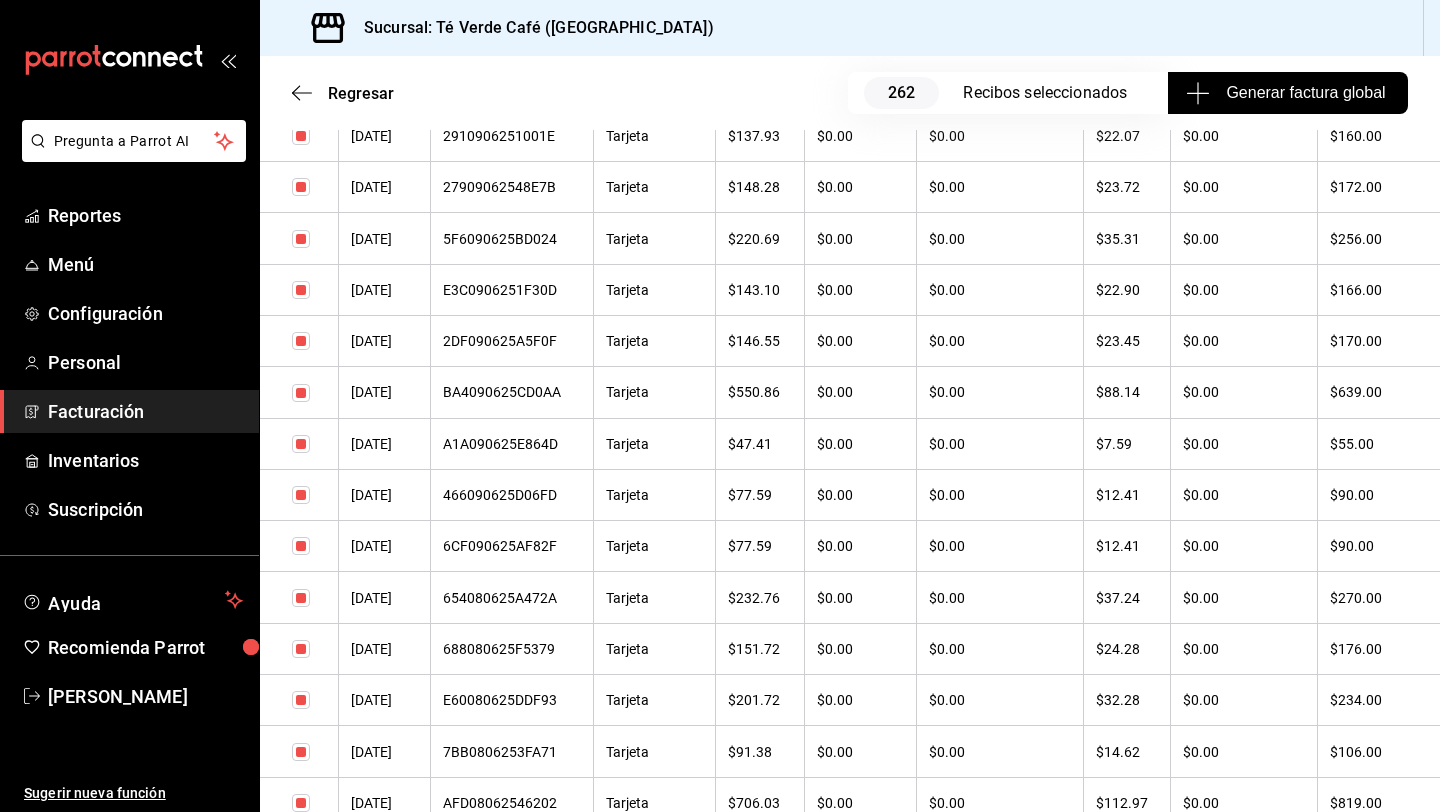 click at bounding box center (301, 393) 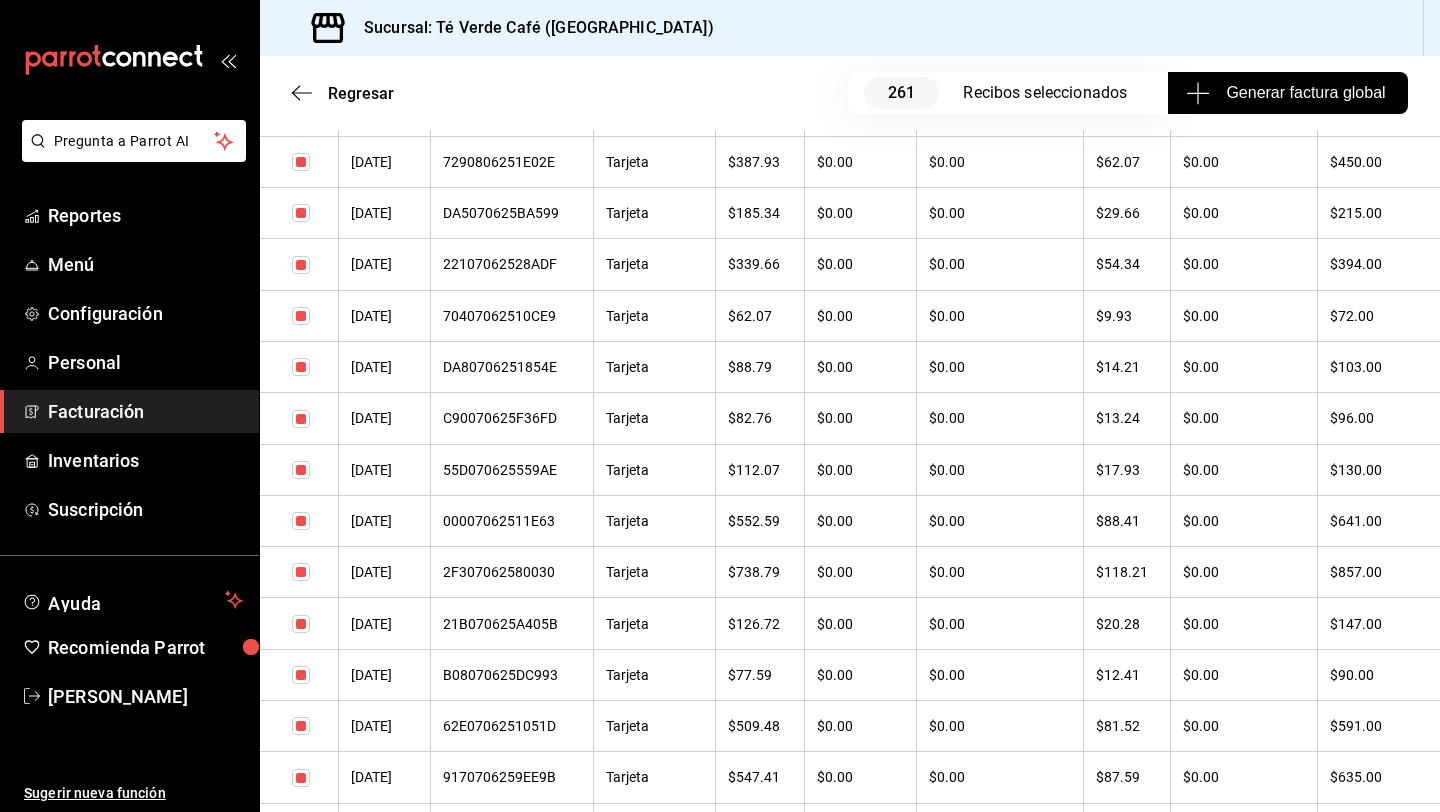 scroll, scrollTop: 11103, scrollLeft: 0, axis: vertical 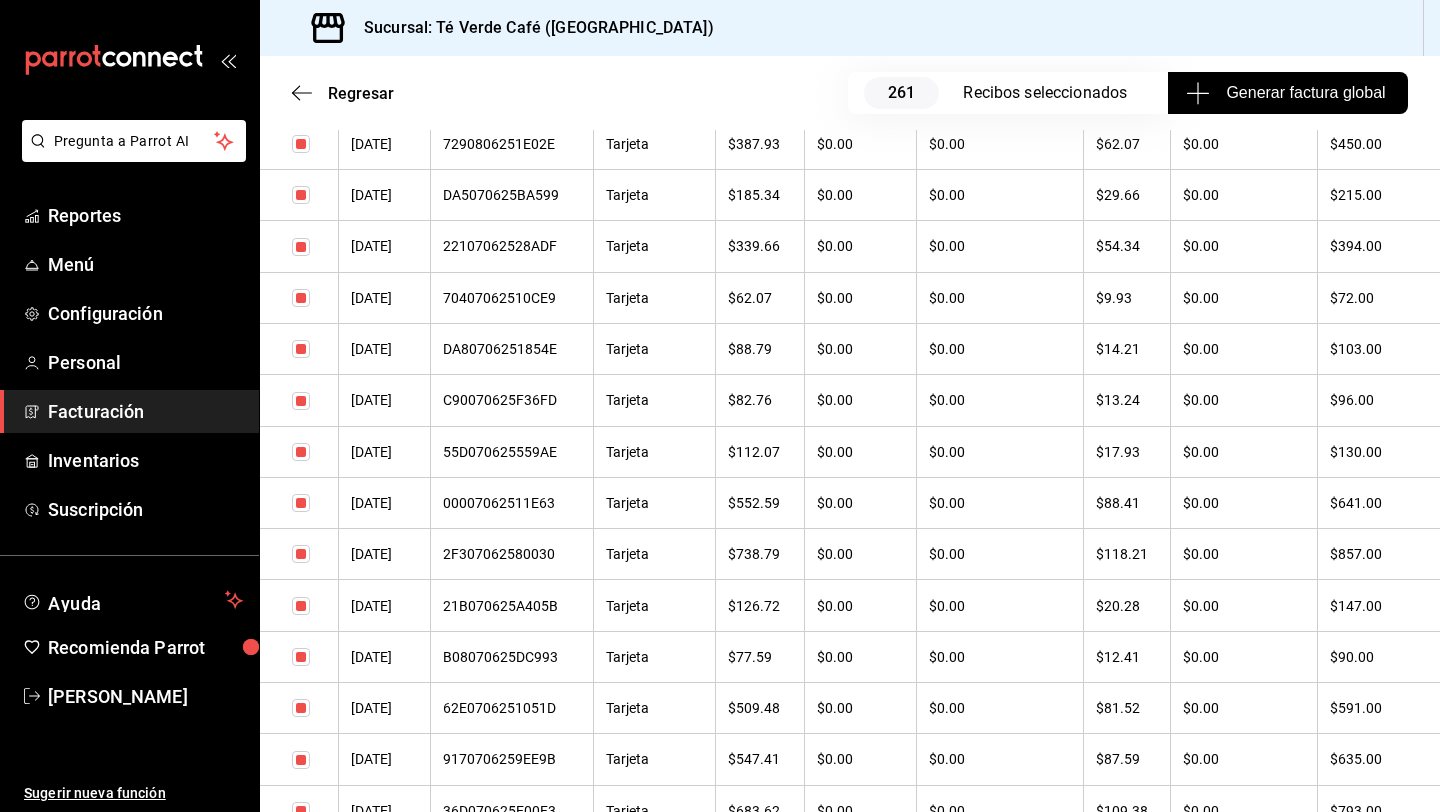 click at bounding box center [301, 503] 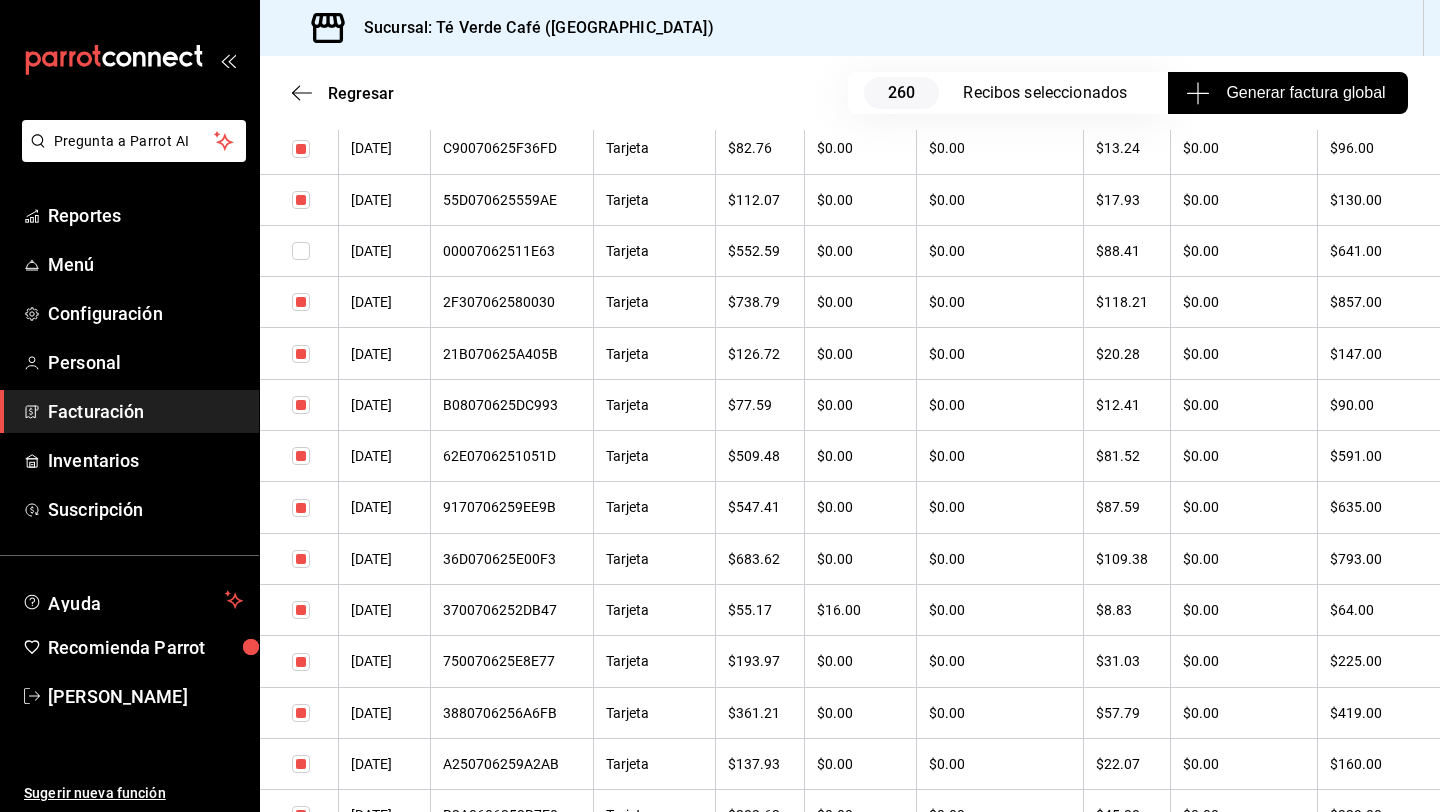 scroll, scrollTop: 11383, scrollLeft: 0, axis: vertical 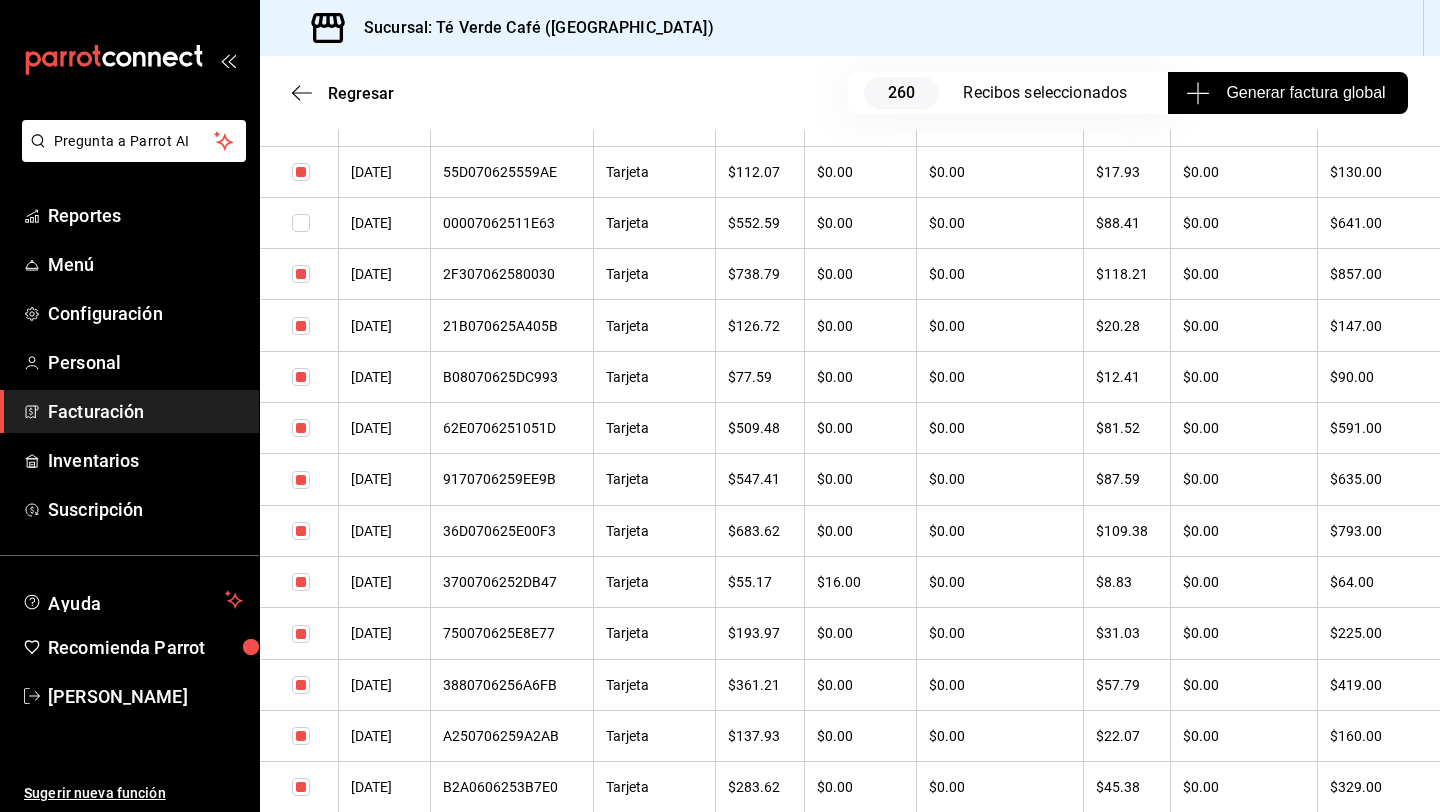 click at bounding box center [301, 480] 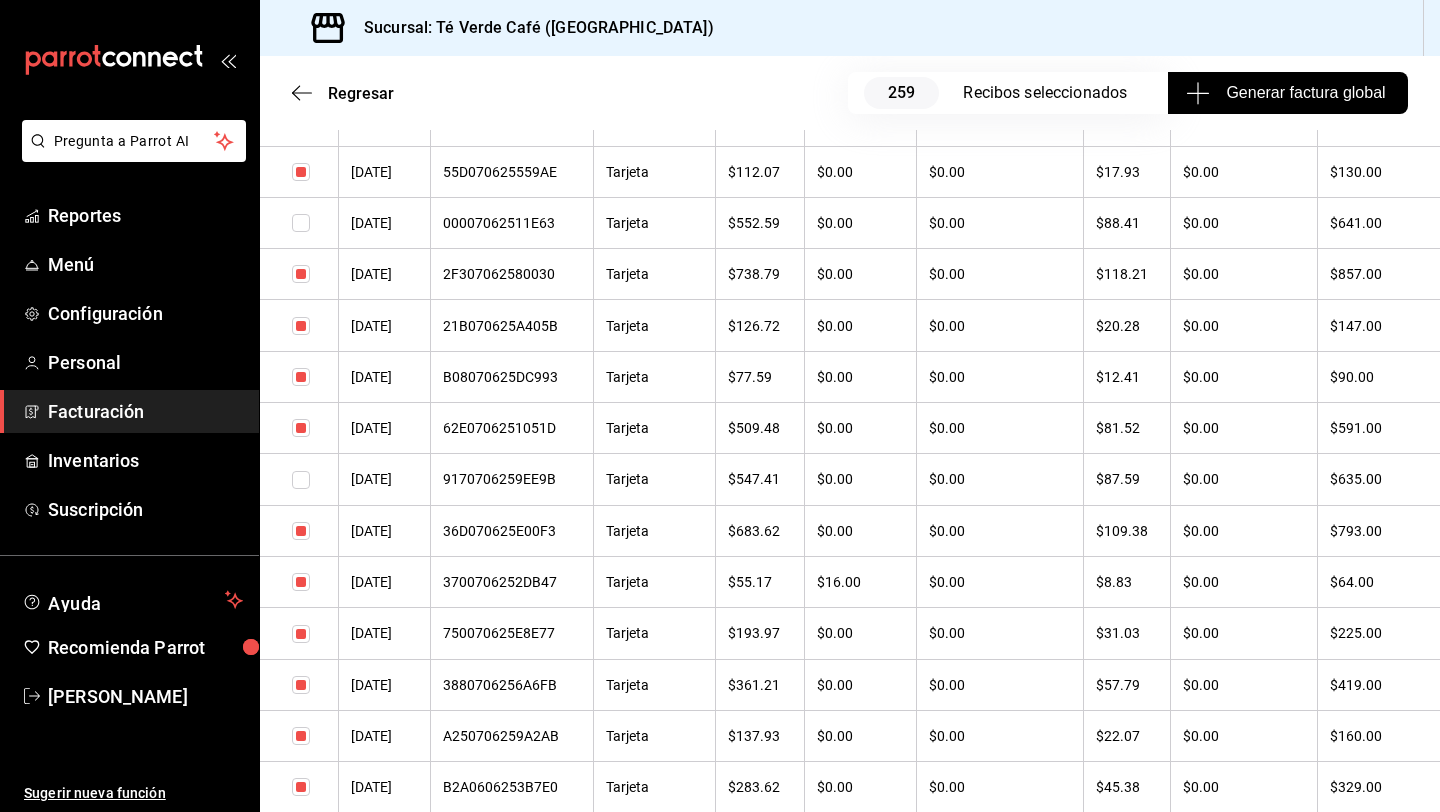 click at bounding box center [301, 428] 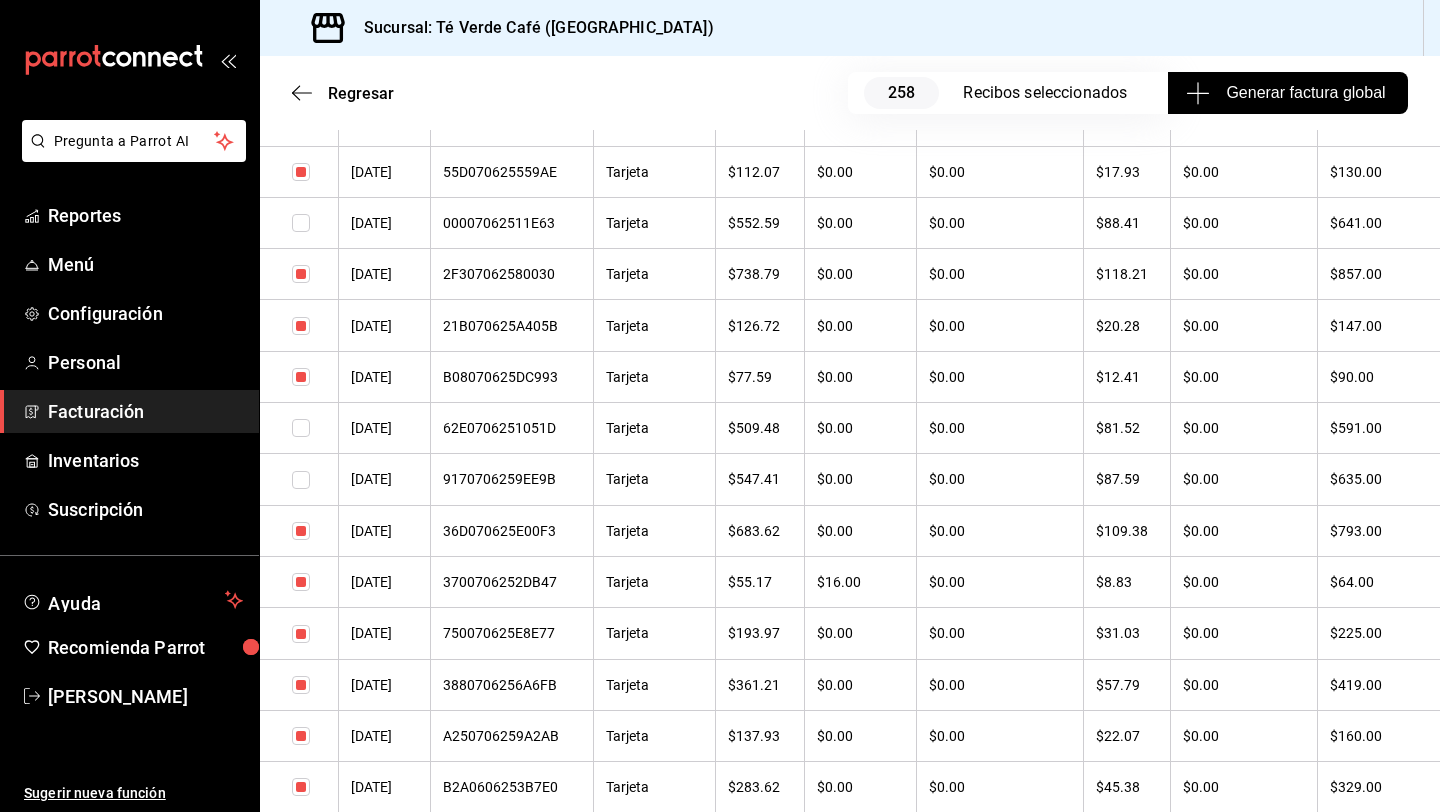 click at bounding box center [301, 531] 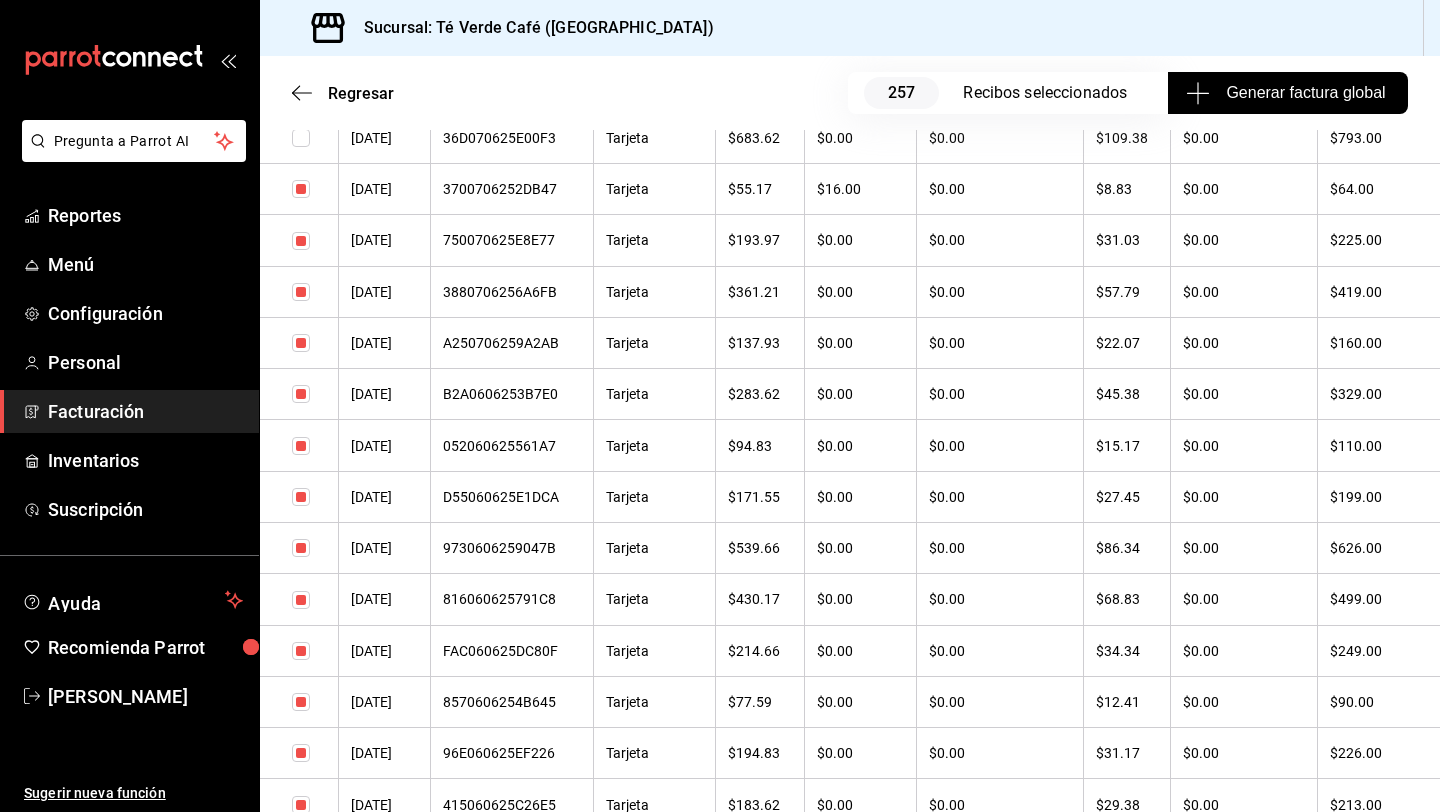 scroll, scrollTop: 11775, scrollLeft: 0, axis: vertical 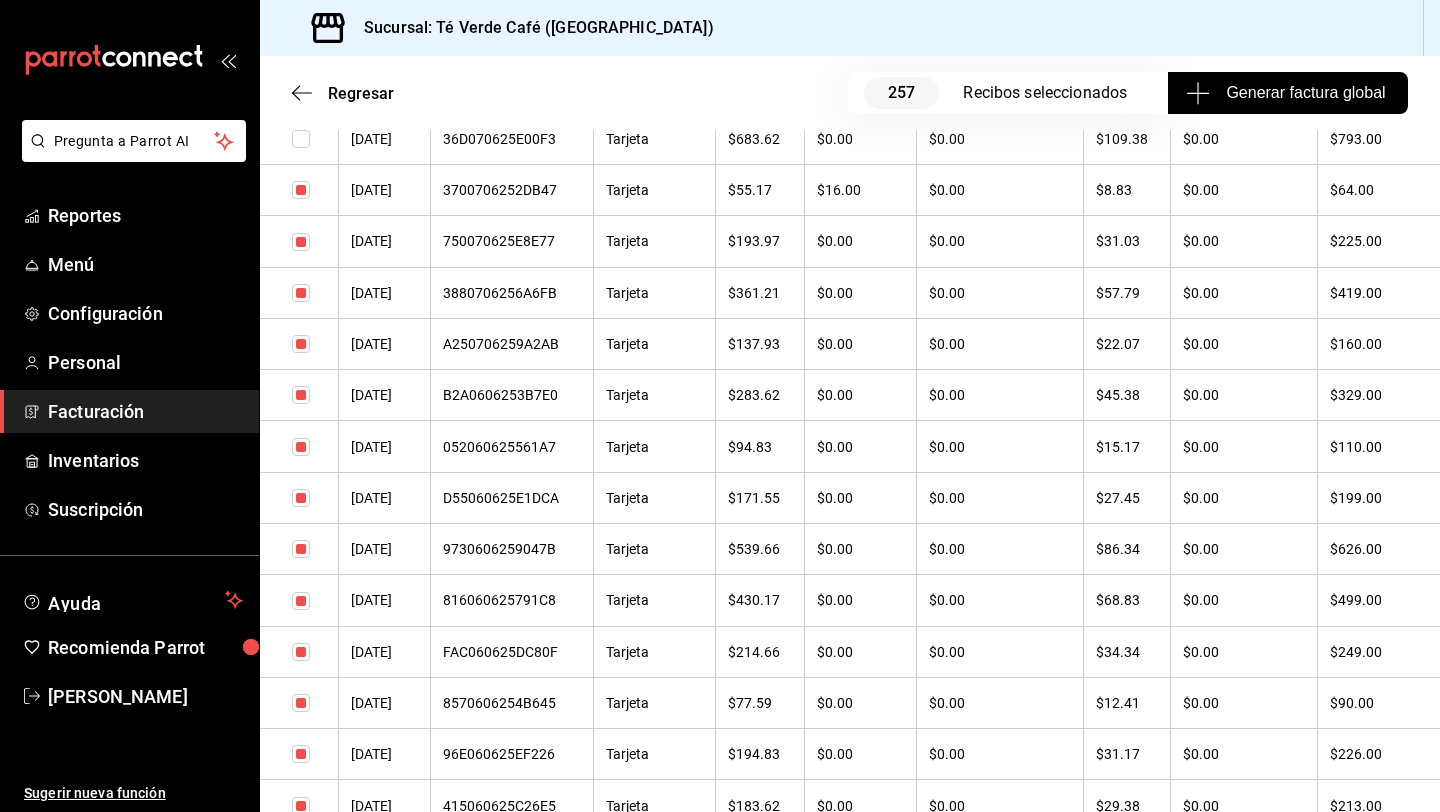 click at bounding box center [301, 549] 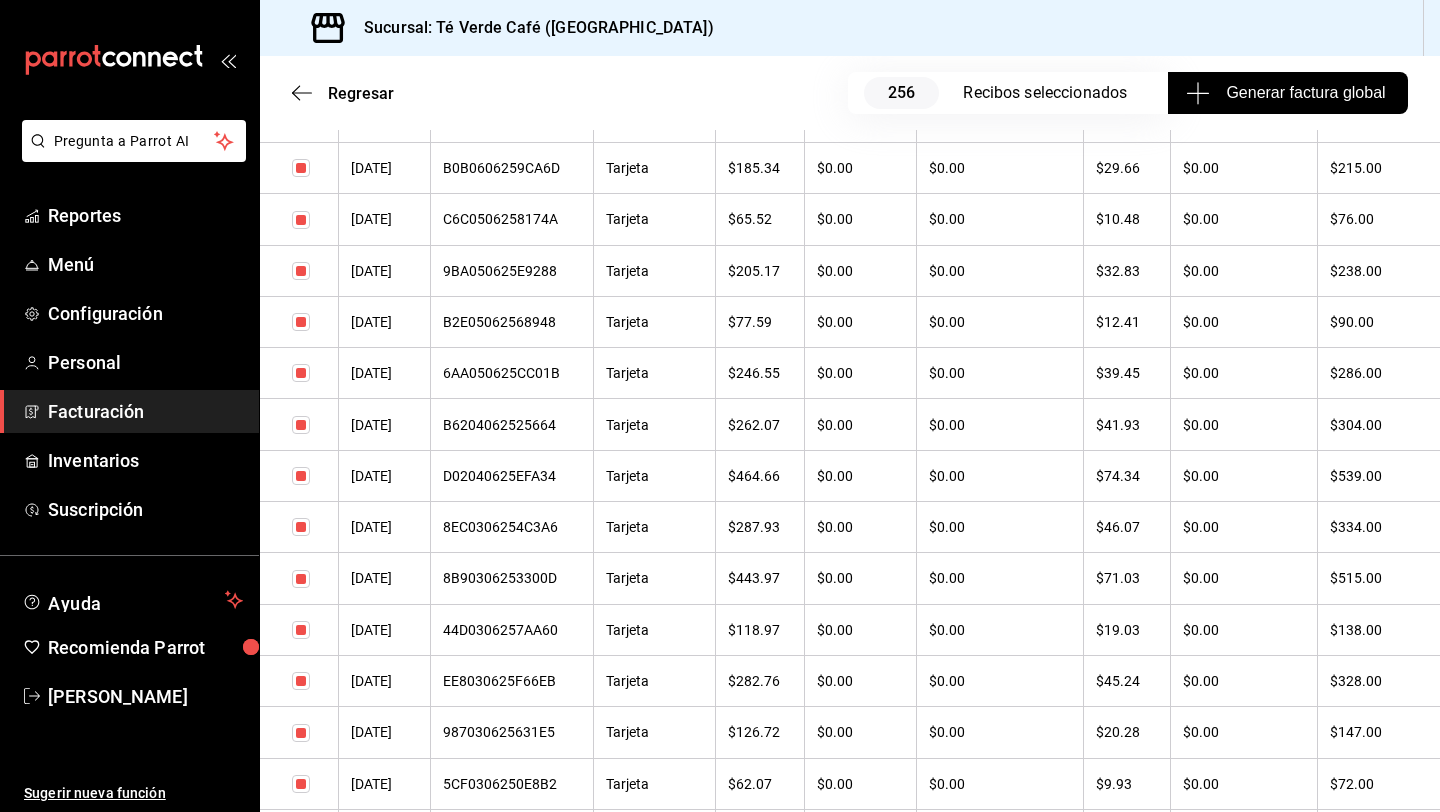 scroll, scrollTop: 12696, scrollLeft: 0, axis: vertical 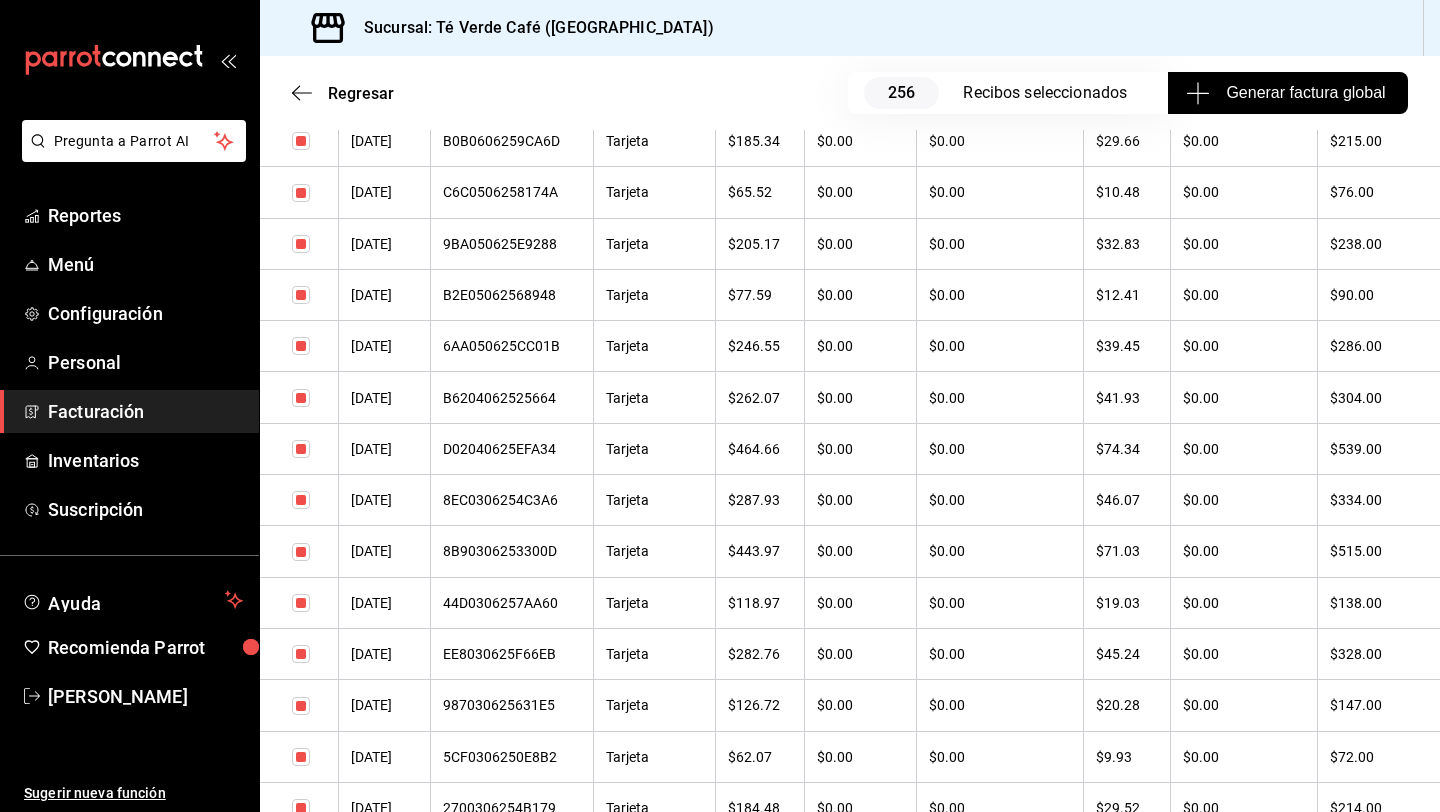 click at bounding box center (301, 449) 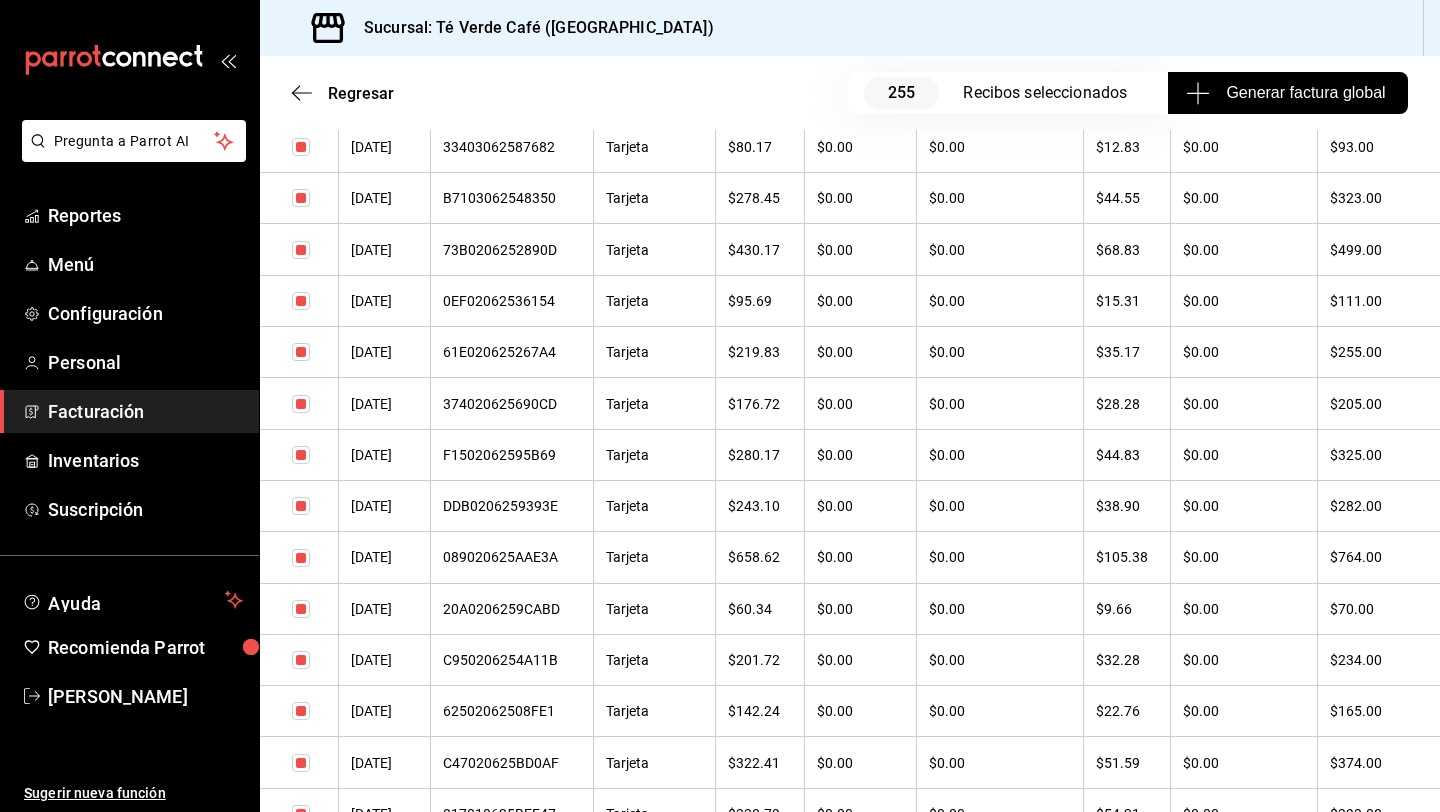 scroll, scrollTop: 13717, scrollLeft: 0, axis: vertical 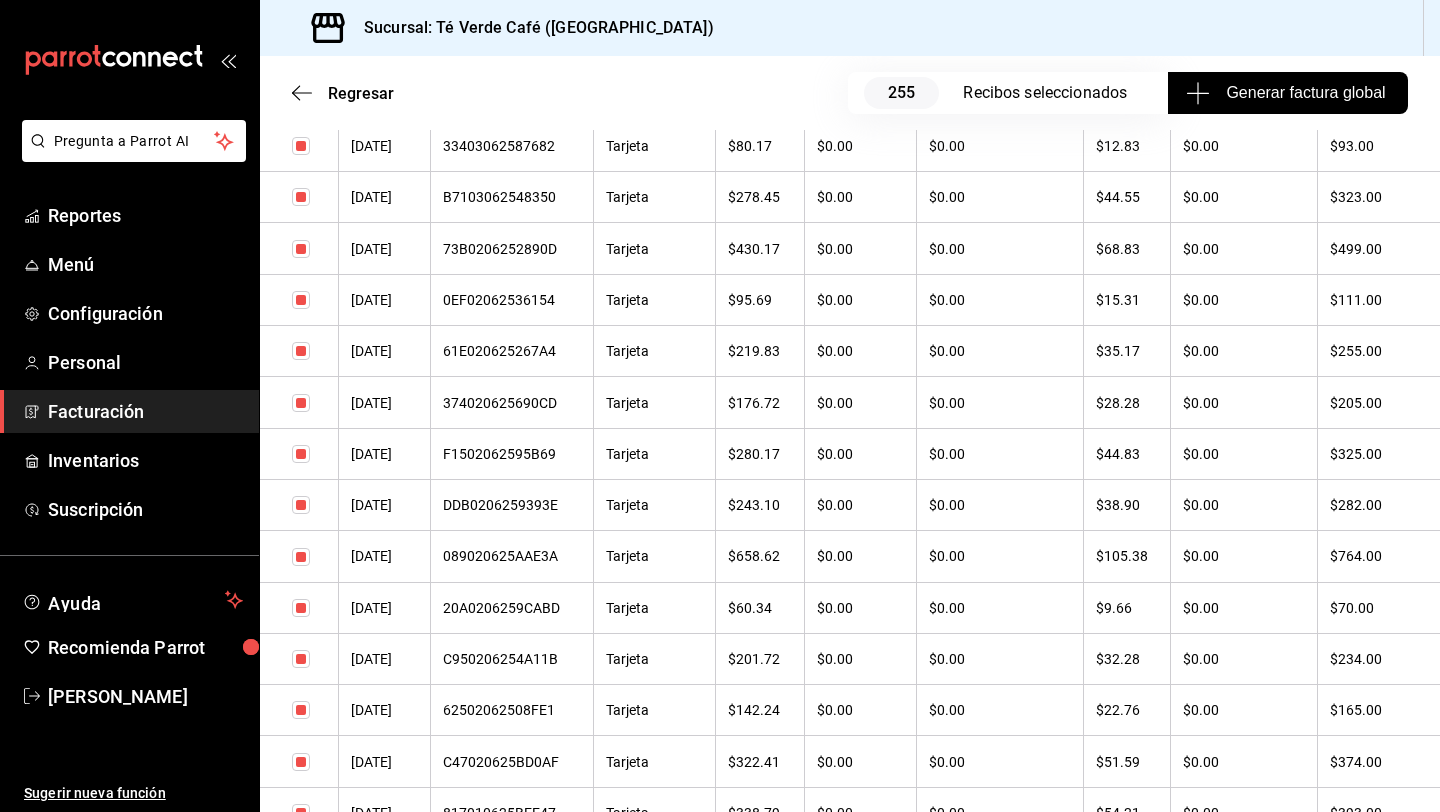 click at bounding box center [301, 557] 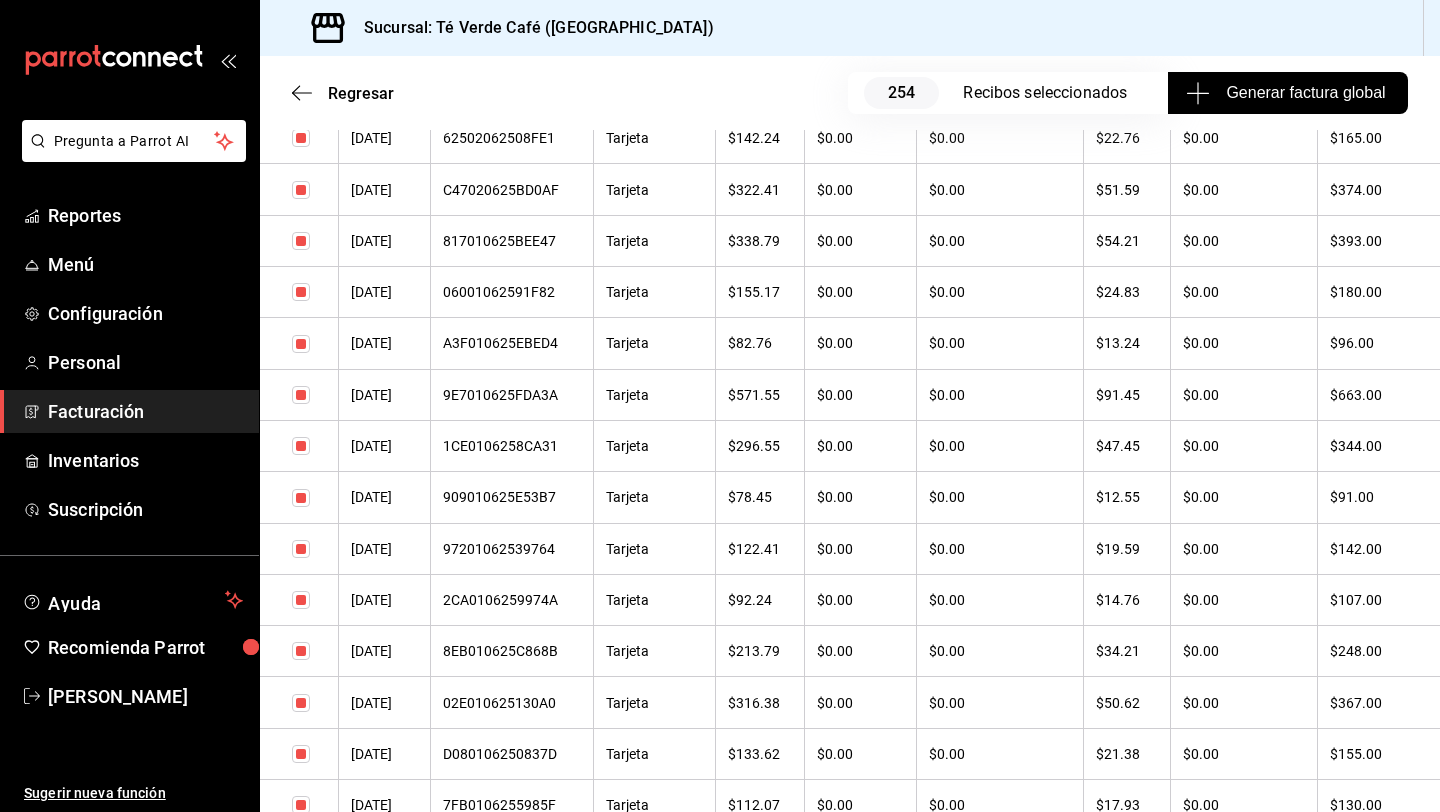 scroll, scrollTop: 14525, scrollLeft: 0, axis: vertical 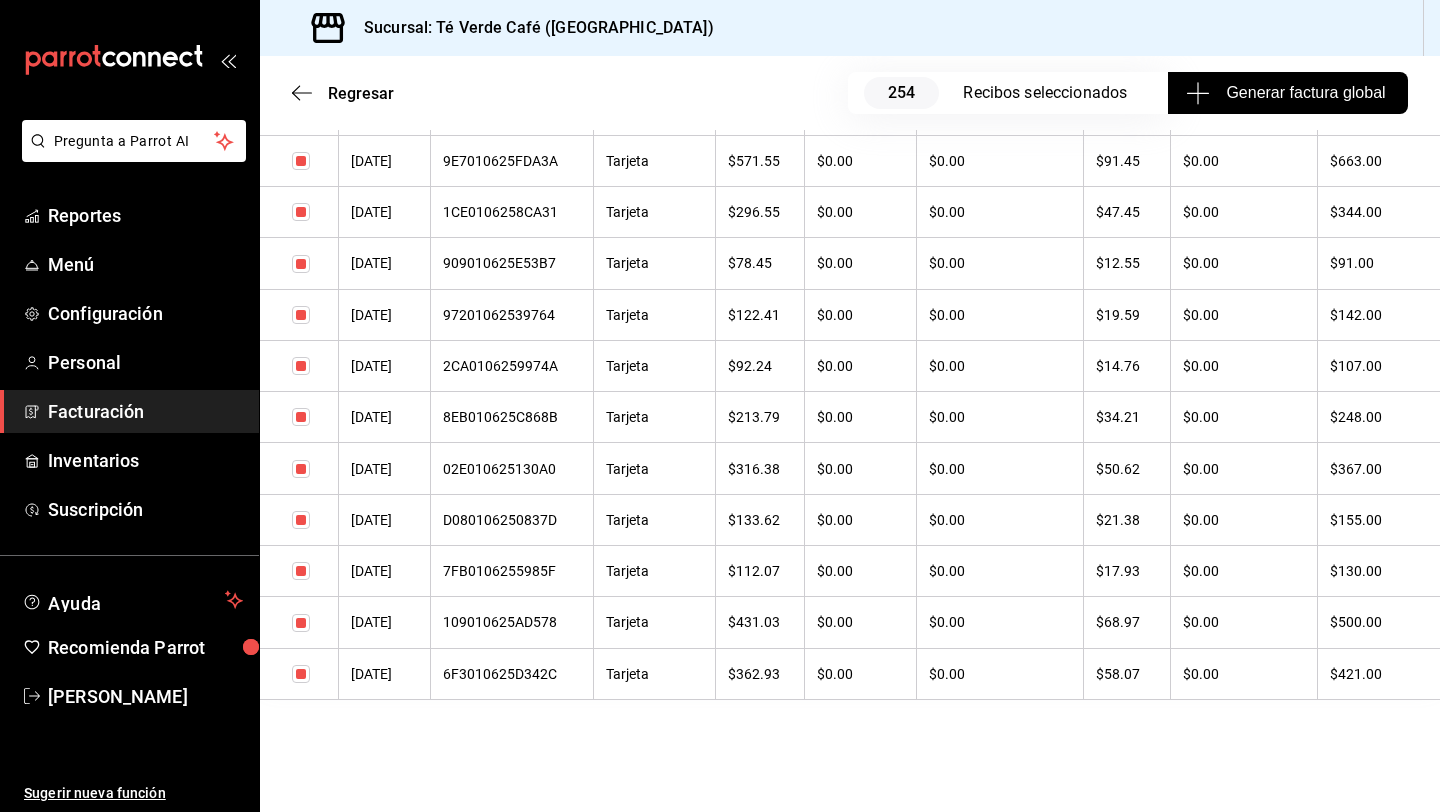click at bounding box center (301, 623) 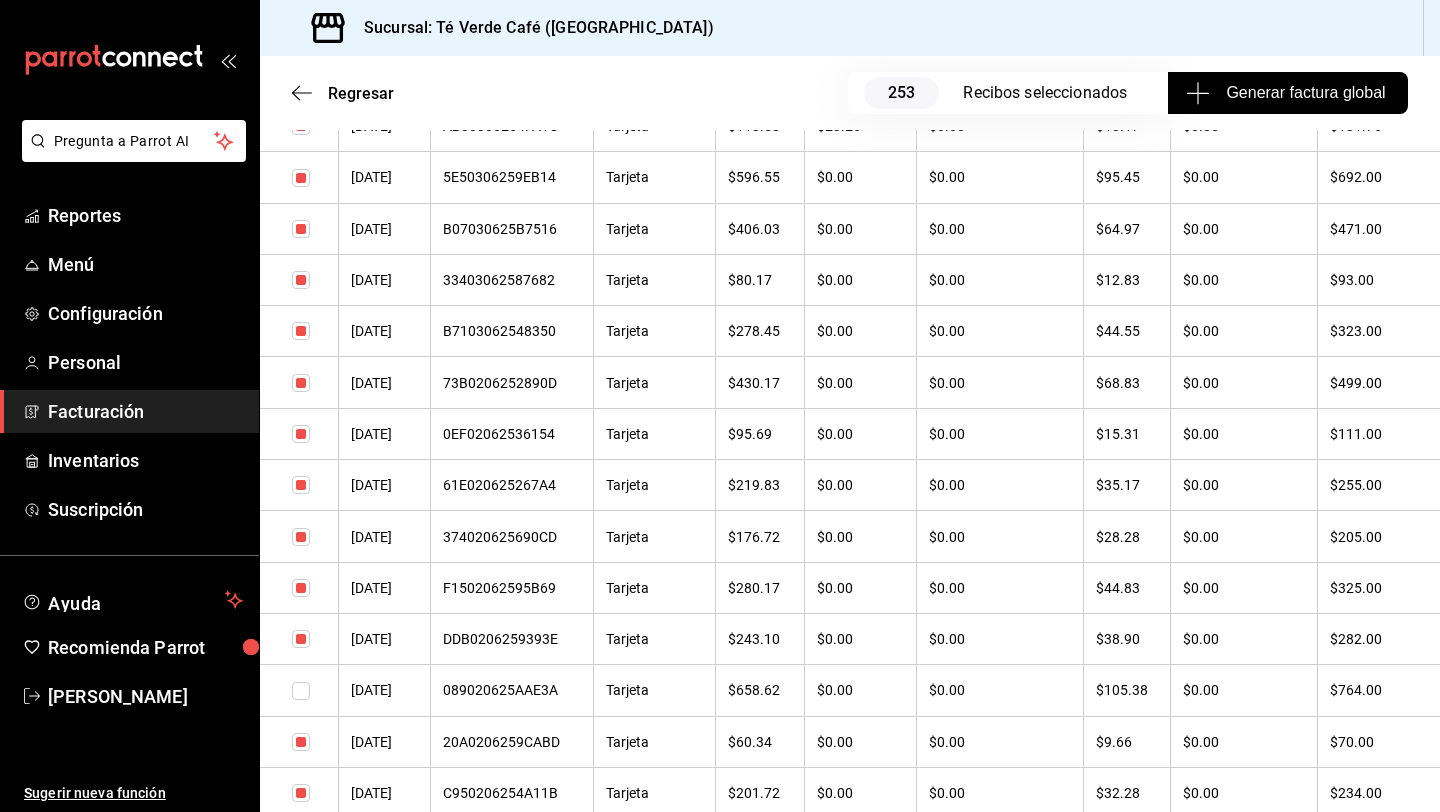 scroll, scrollTop: 14525, scrollLeft: 0, axis: vertical 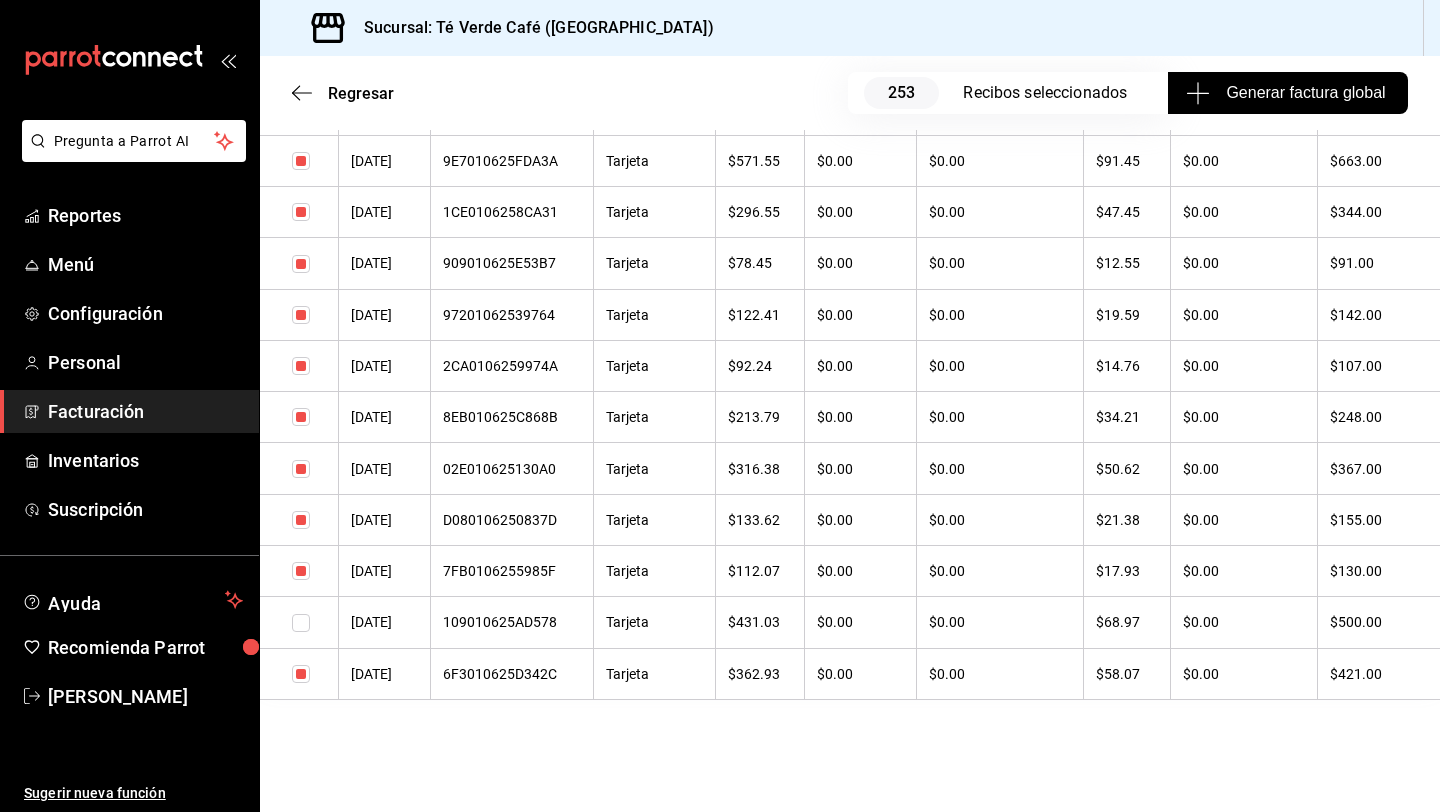 click at bounding box center [301, 674] 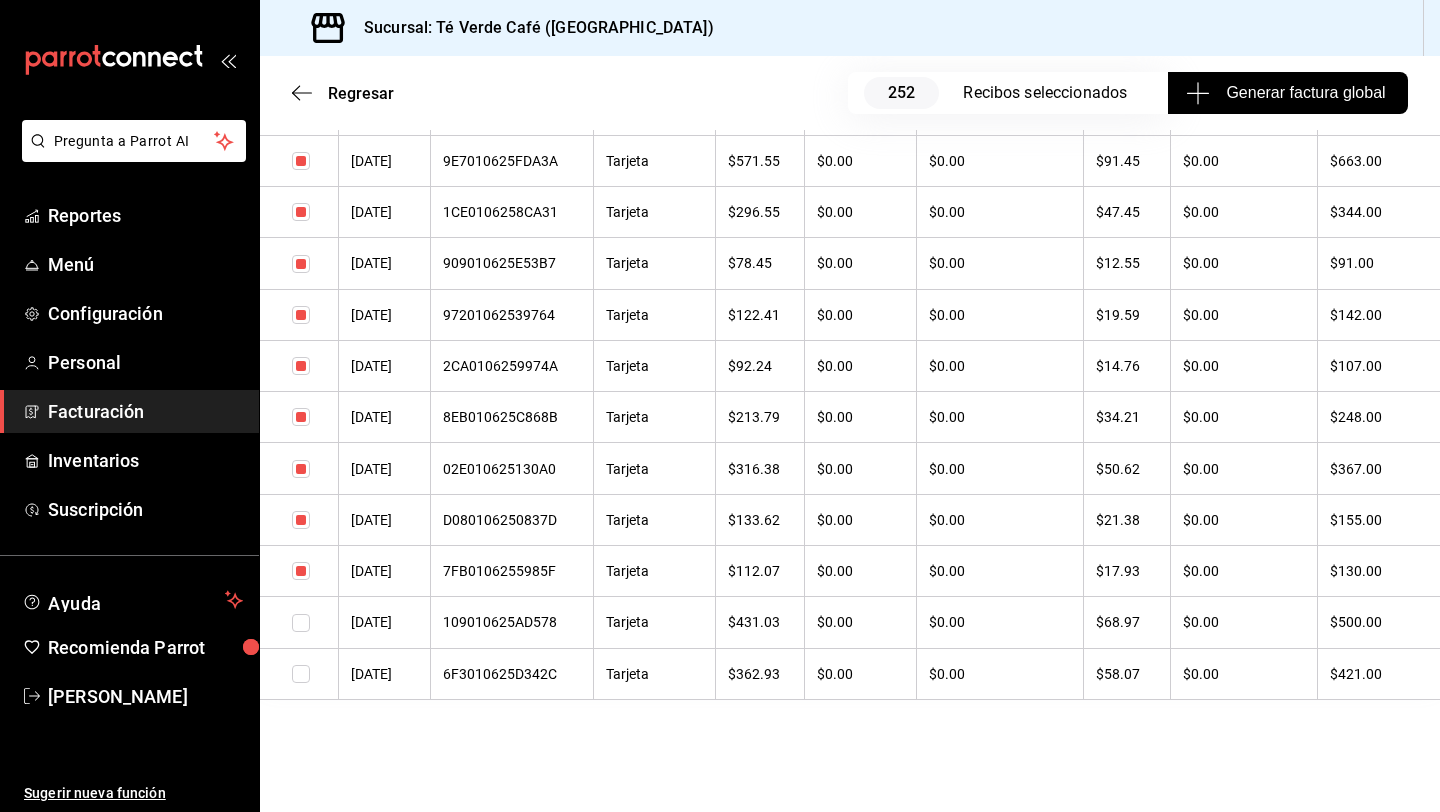 click at bounding box center [301, 469] 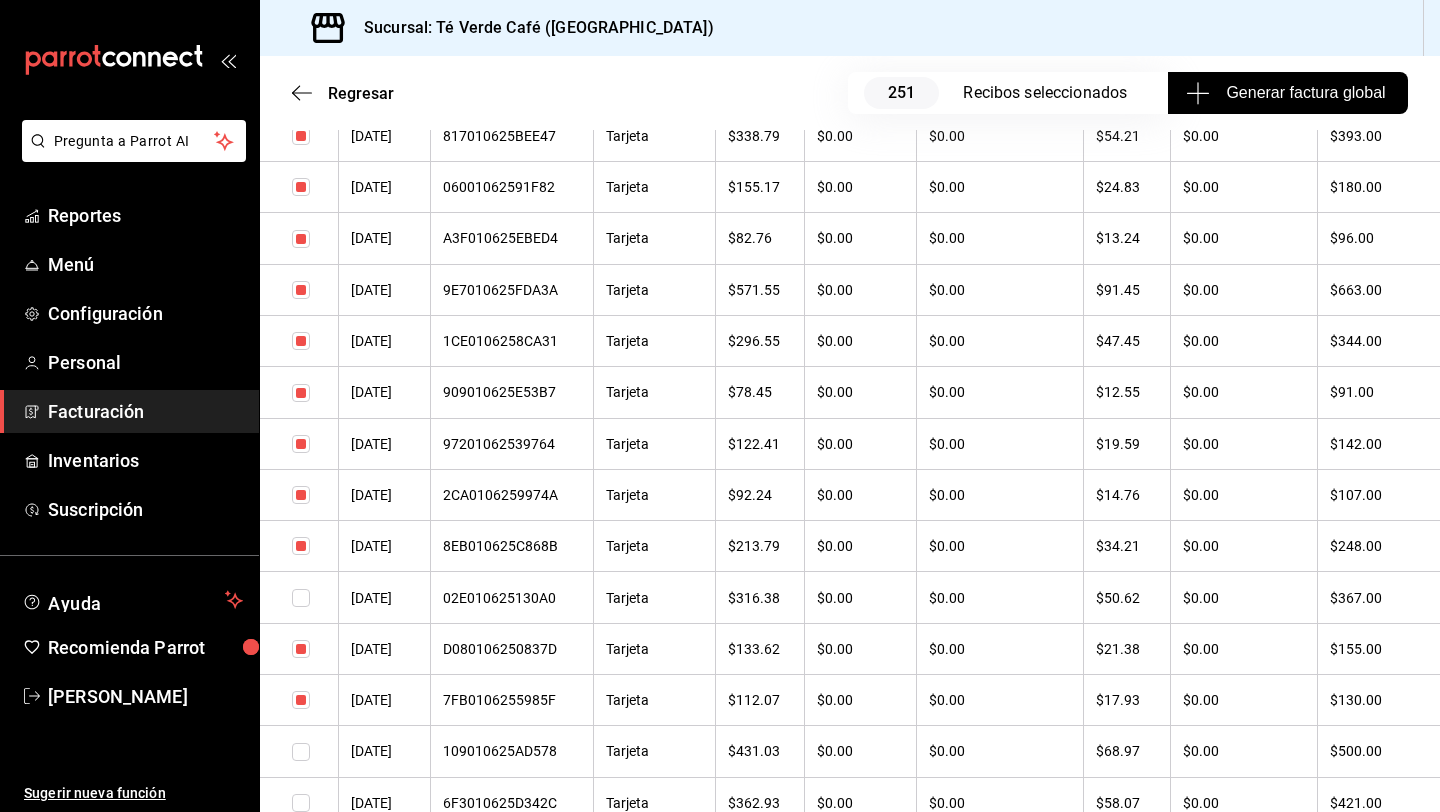 scroll, scrollTop: 14340, scrollLeft: 0, axis: vertical 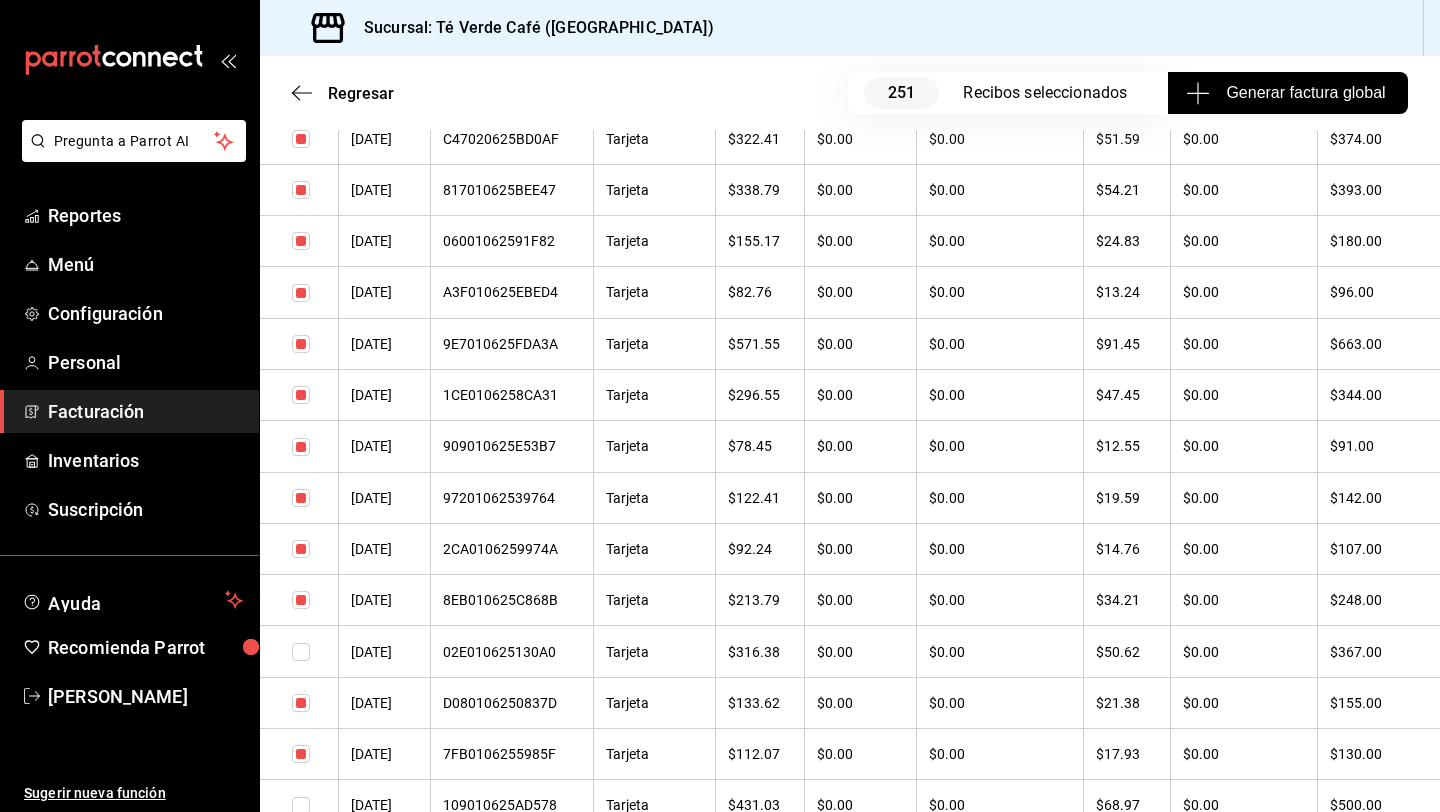 click at bounding box center (301, 395) 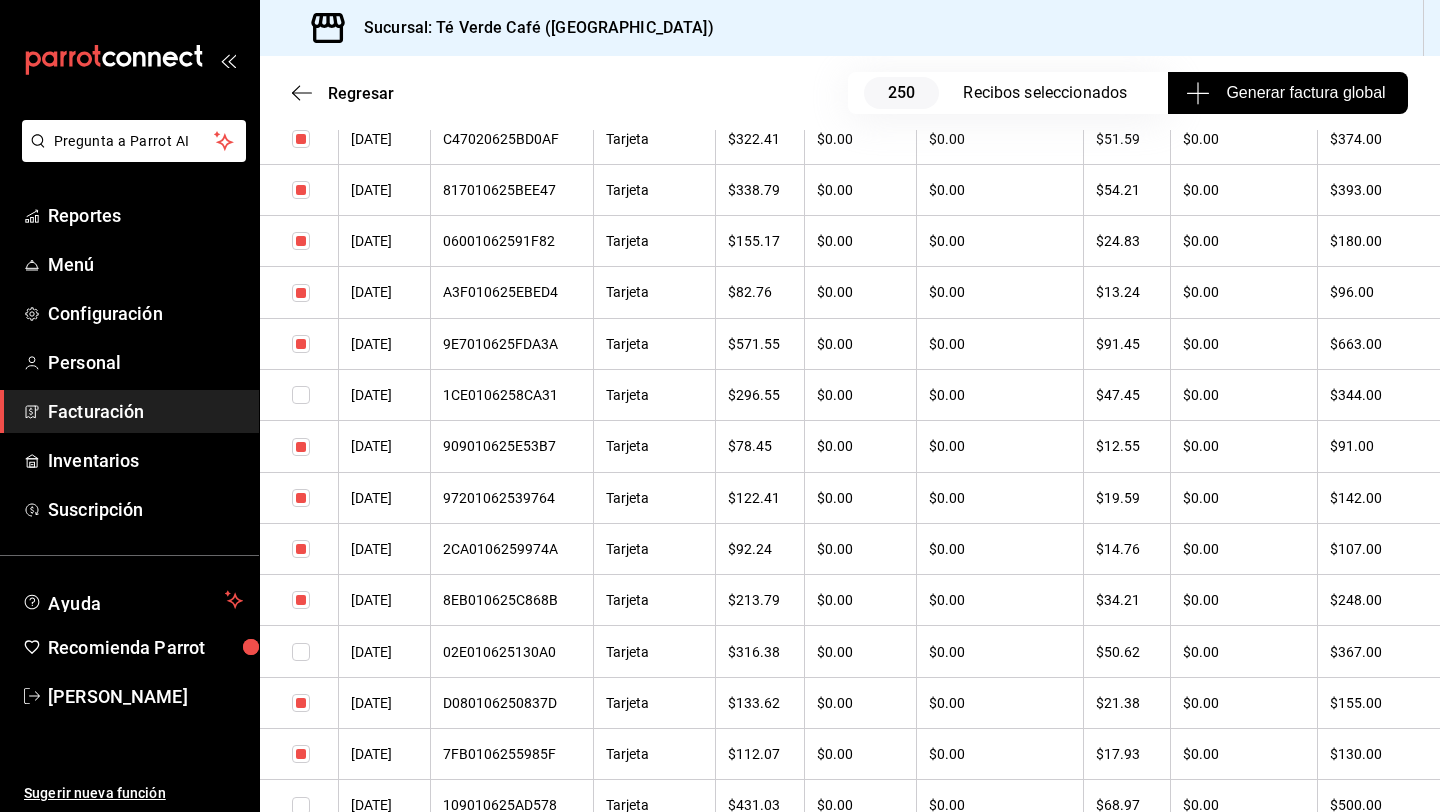 scroll, scrollTop: 14223, scrollLeft: 0, axis: vertical 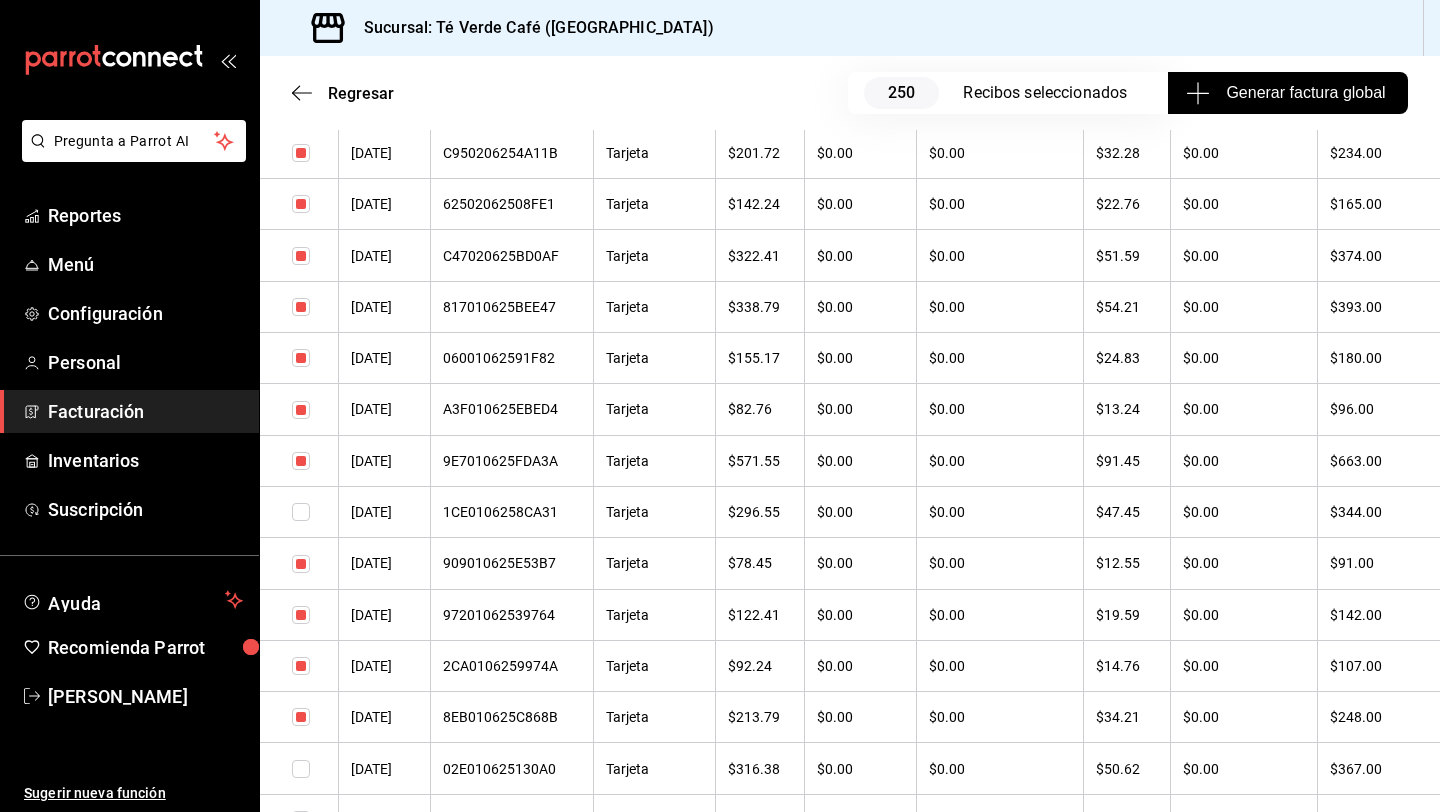 click at bounding box center (301, 307) 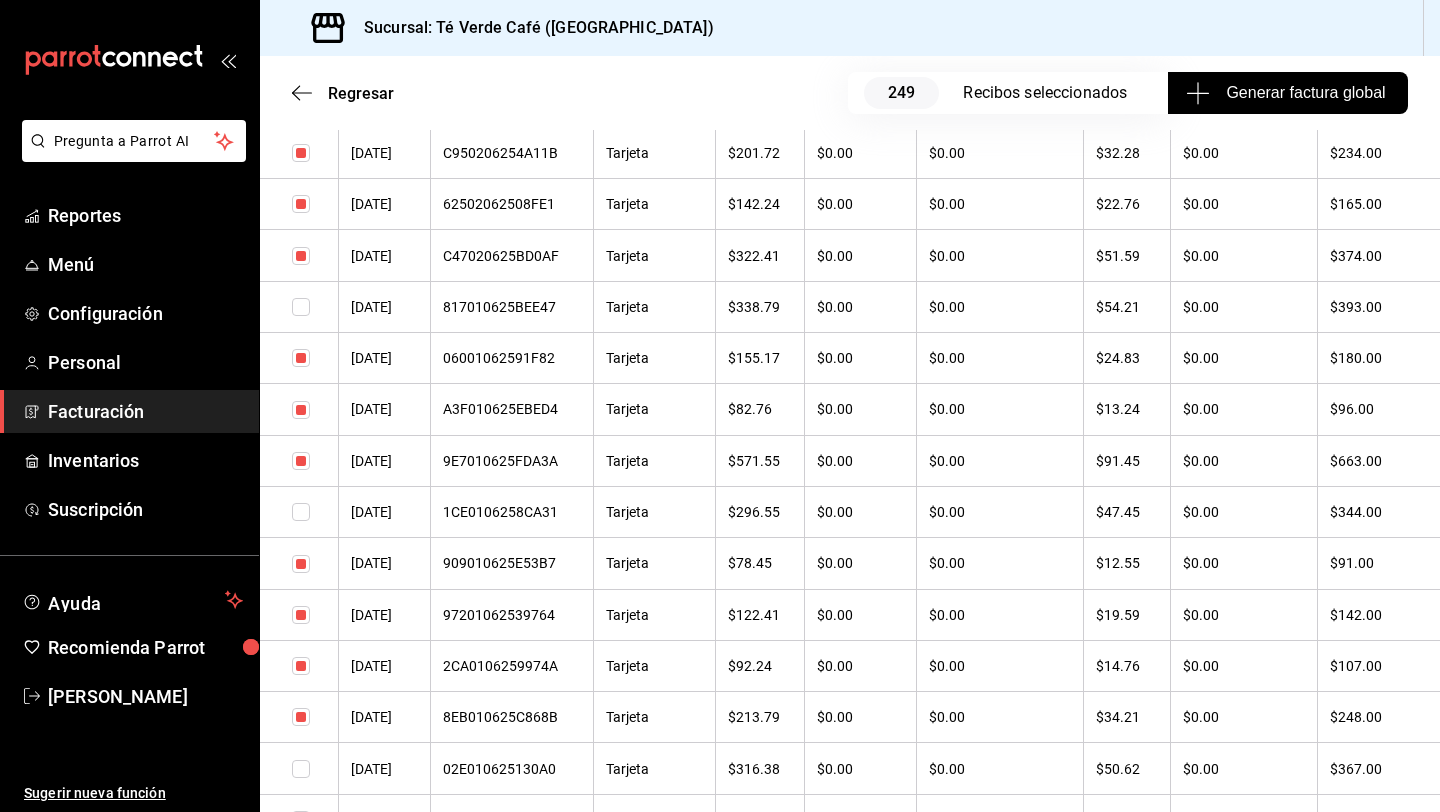 click at bounding box center (301, 256) 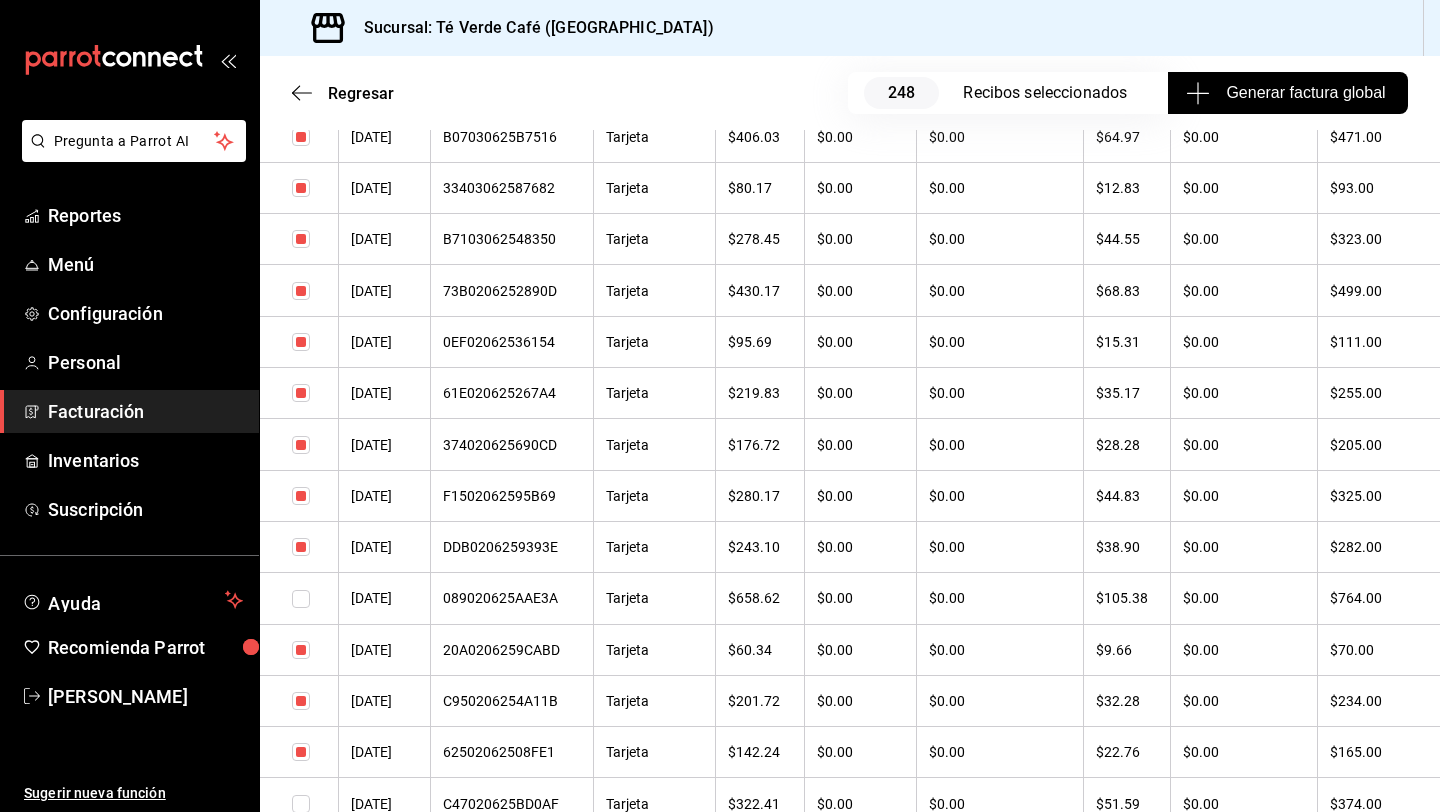 scroll, scrollTop: 13674, scrollLeft: 0, axis: vertical 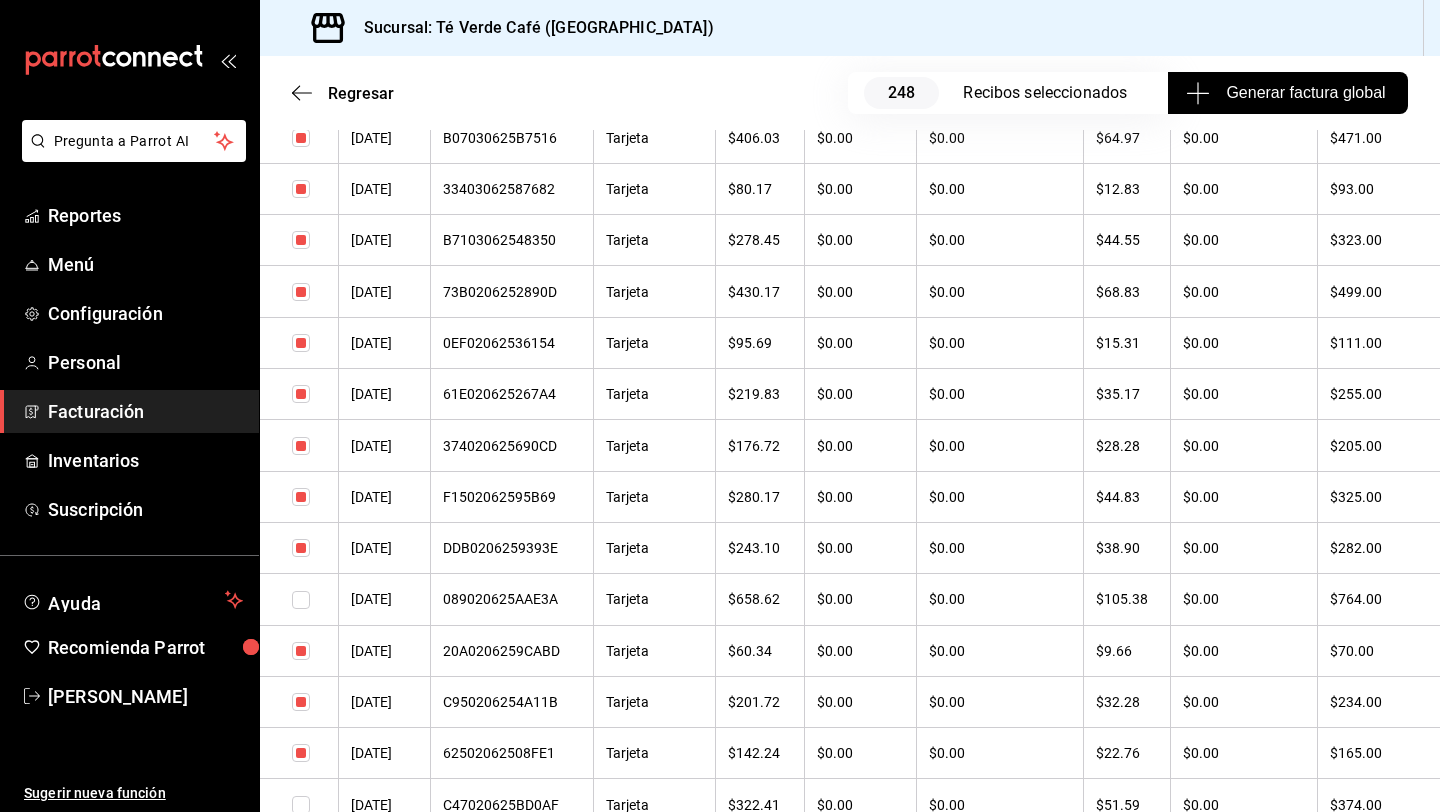 click at bounding box center [301, 292] 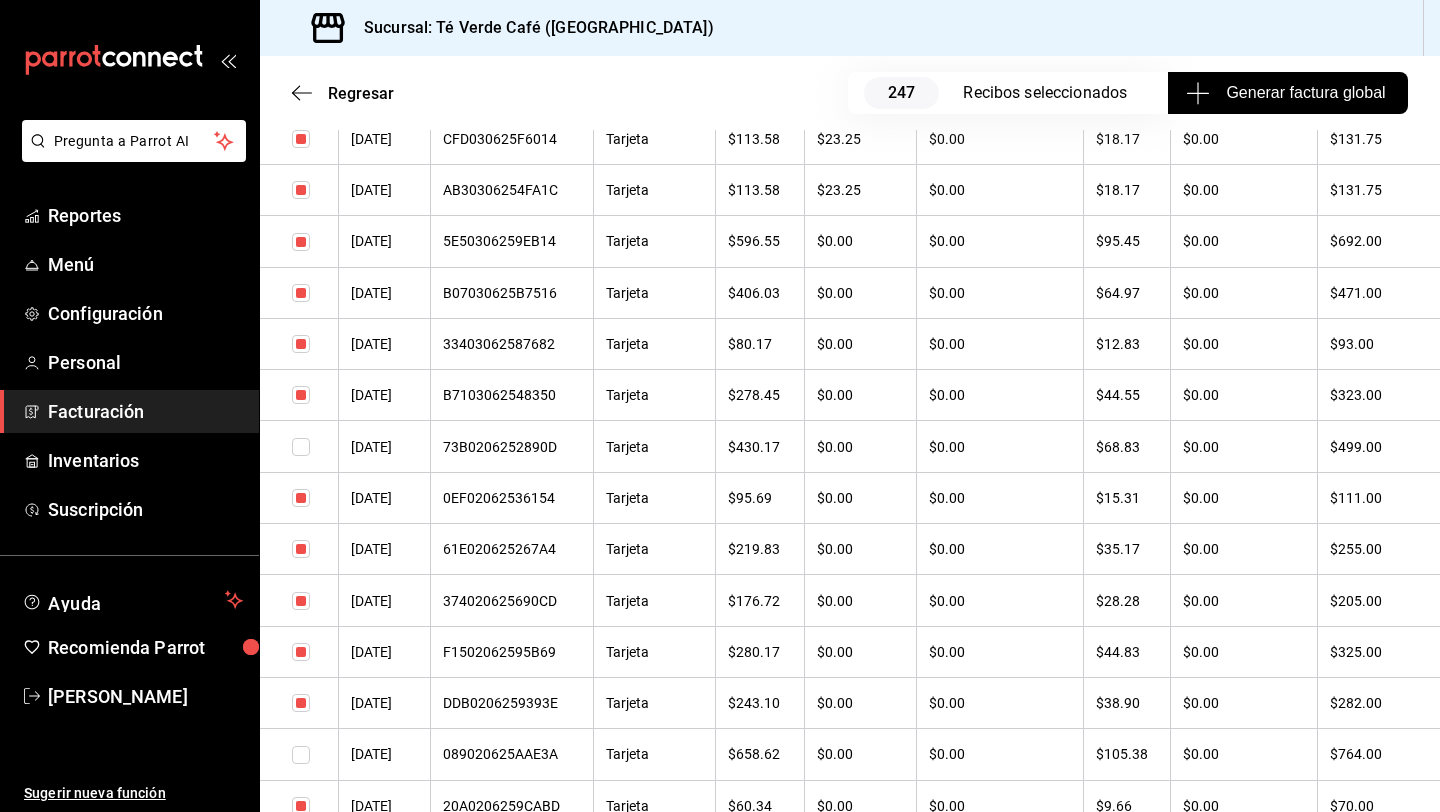 scroll, scrollTop: 13492, scrollLeft: 0, axis: vertical 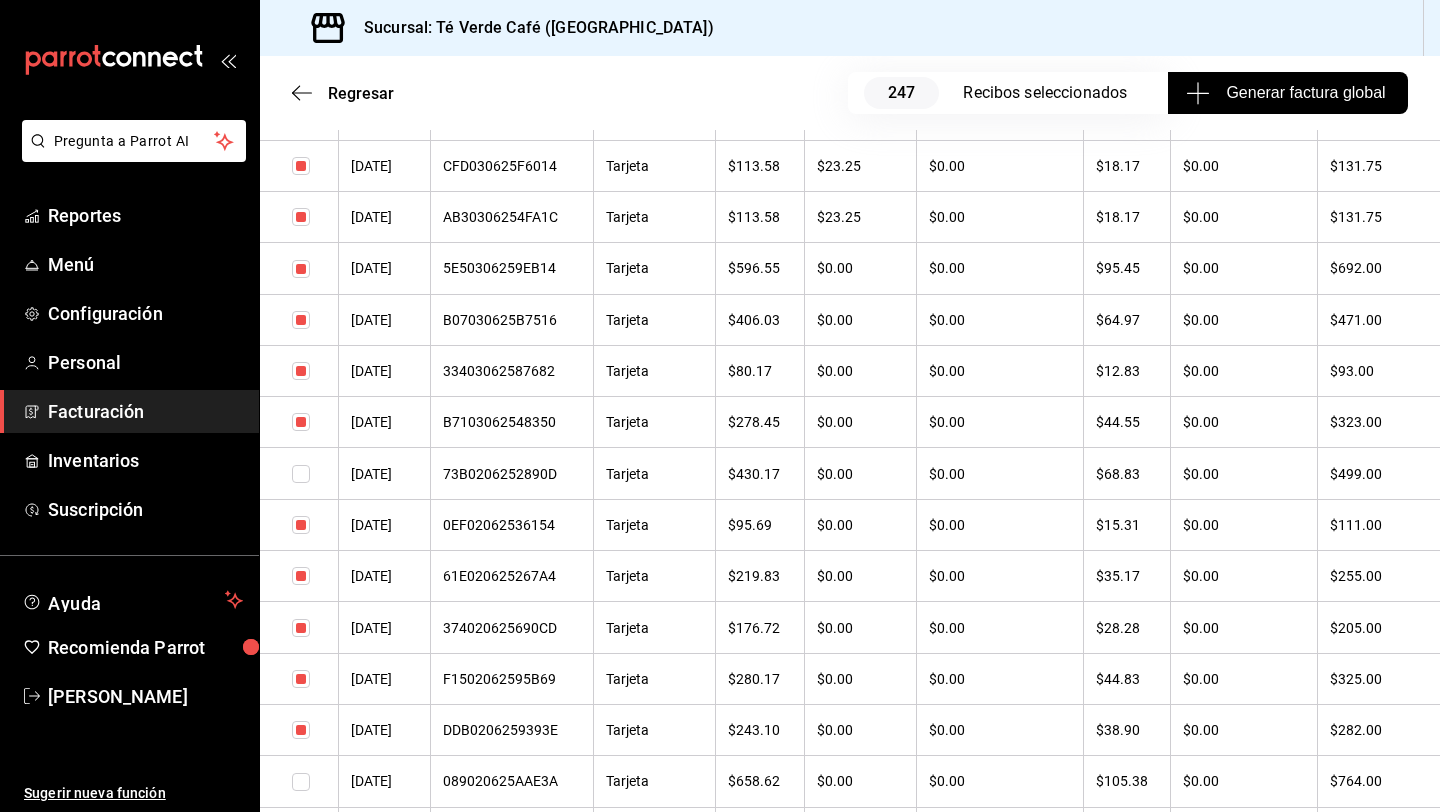 click at bounding box center (301, 320) 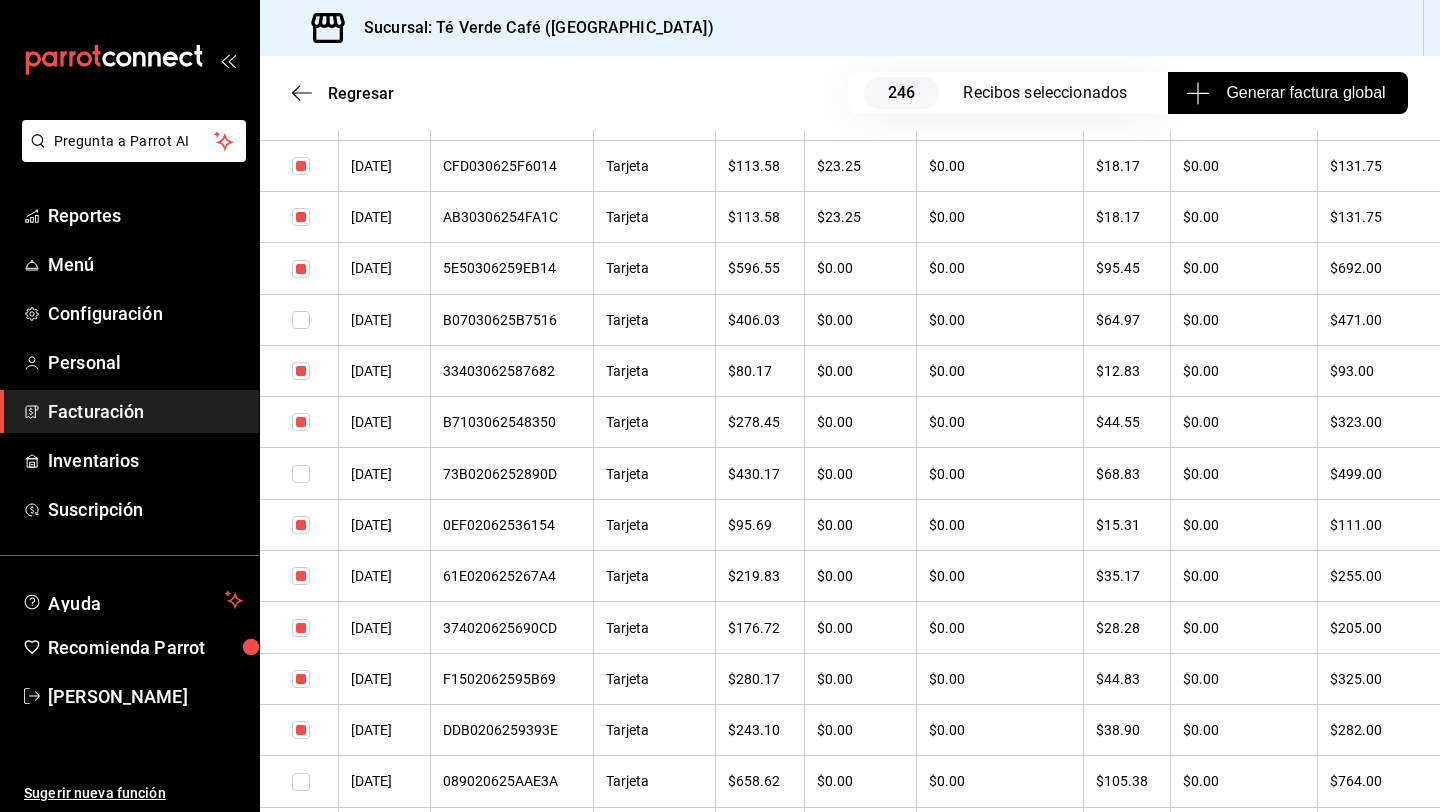 click at bounding box center [301, 269] 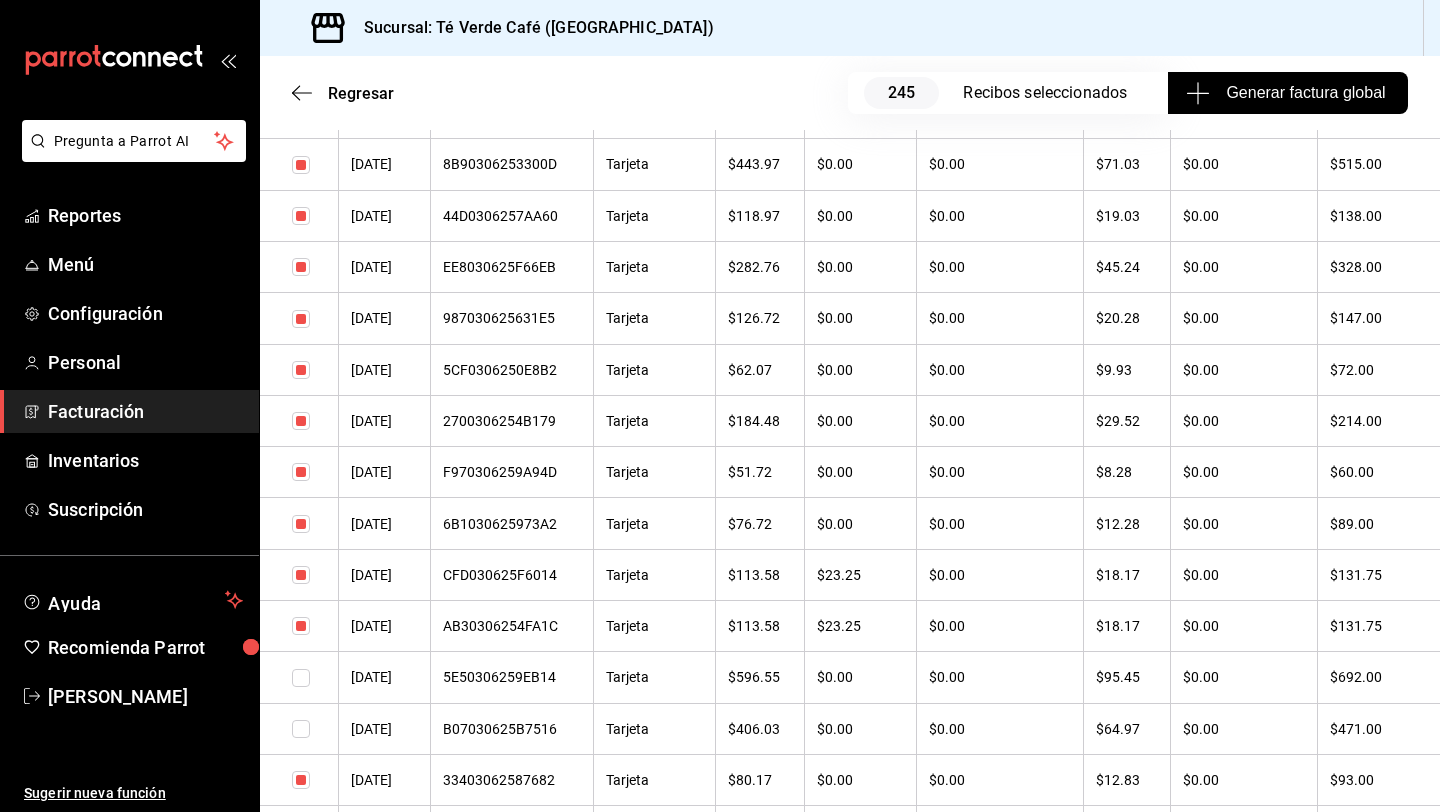 scroll, scrollTop: 13011, scrollLeft: 0, axis: vertical 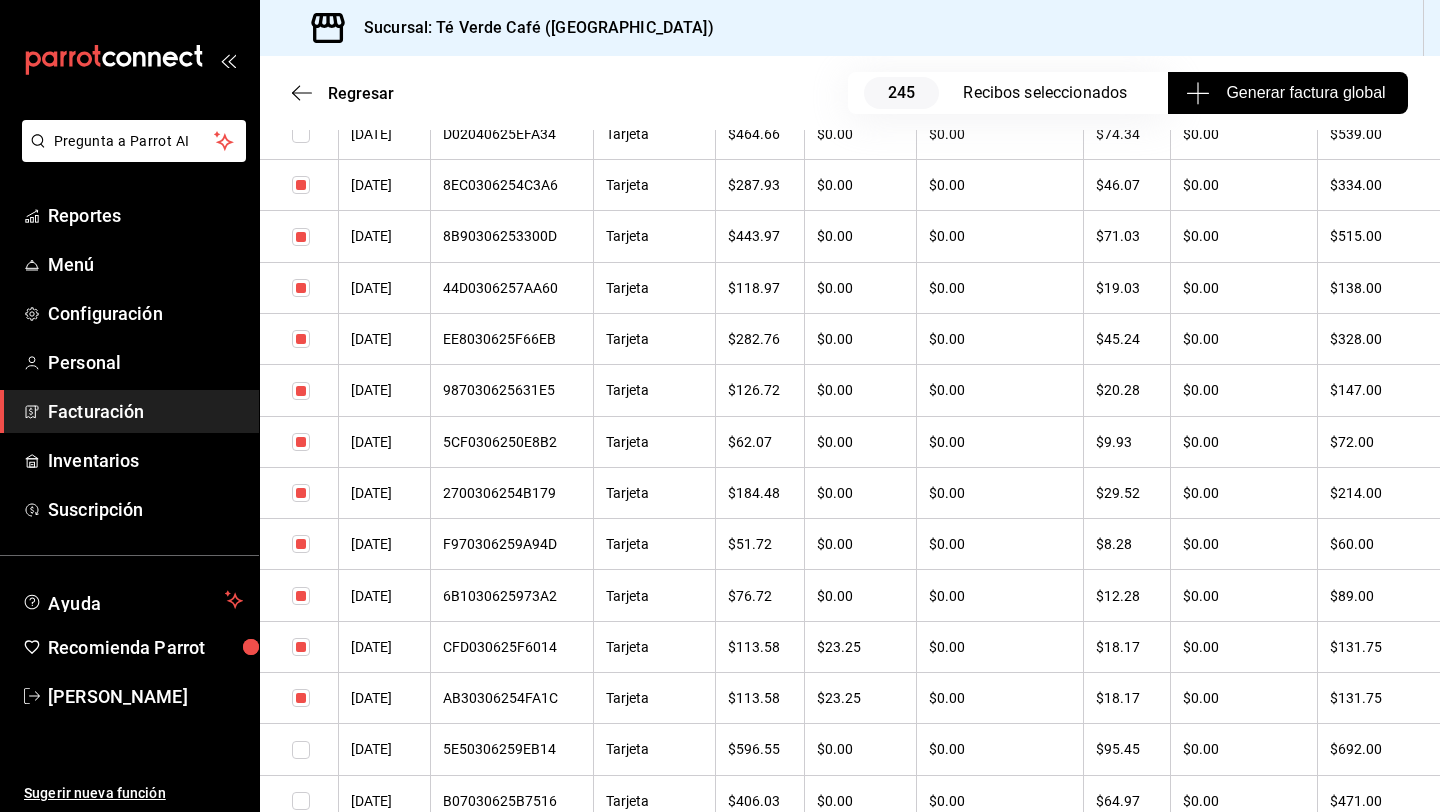 click at bounding box center [301, 237] 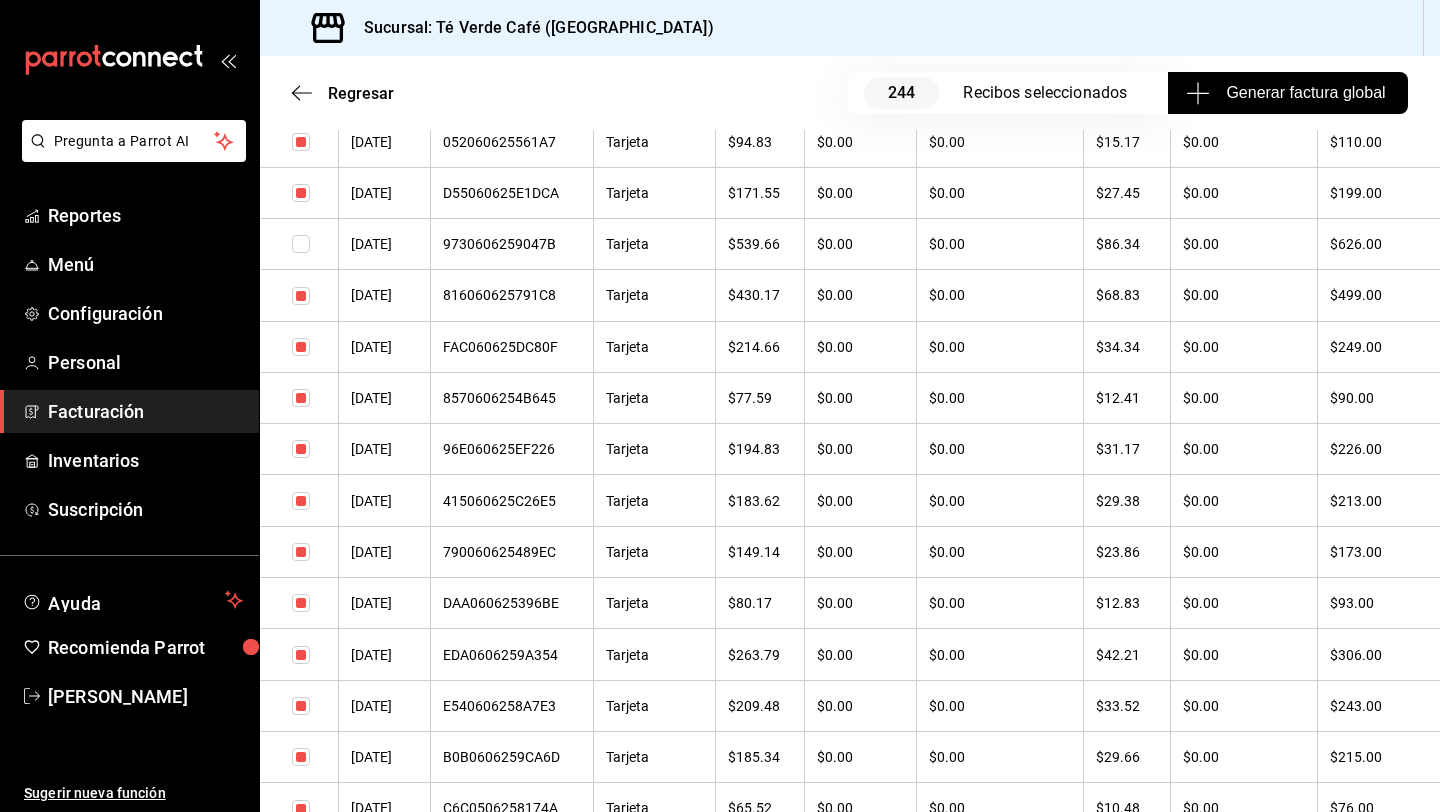 scroll, scrollTop: 12071, scrollLeft: 0, axis: vertical 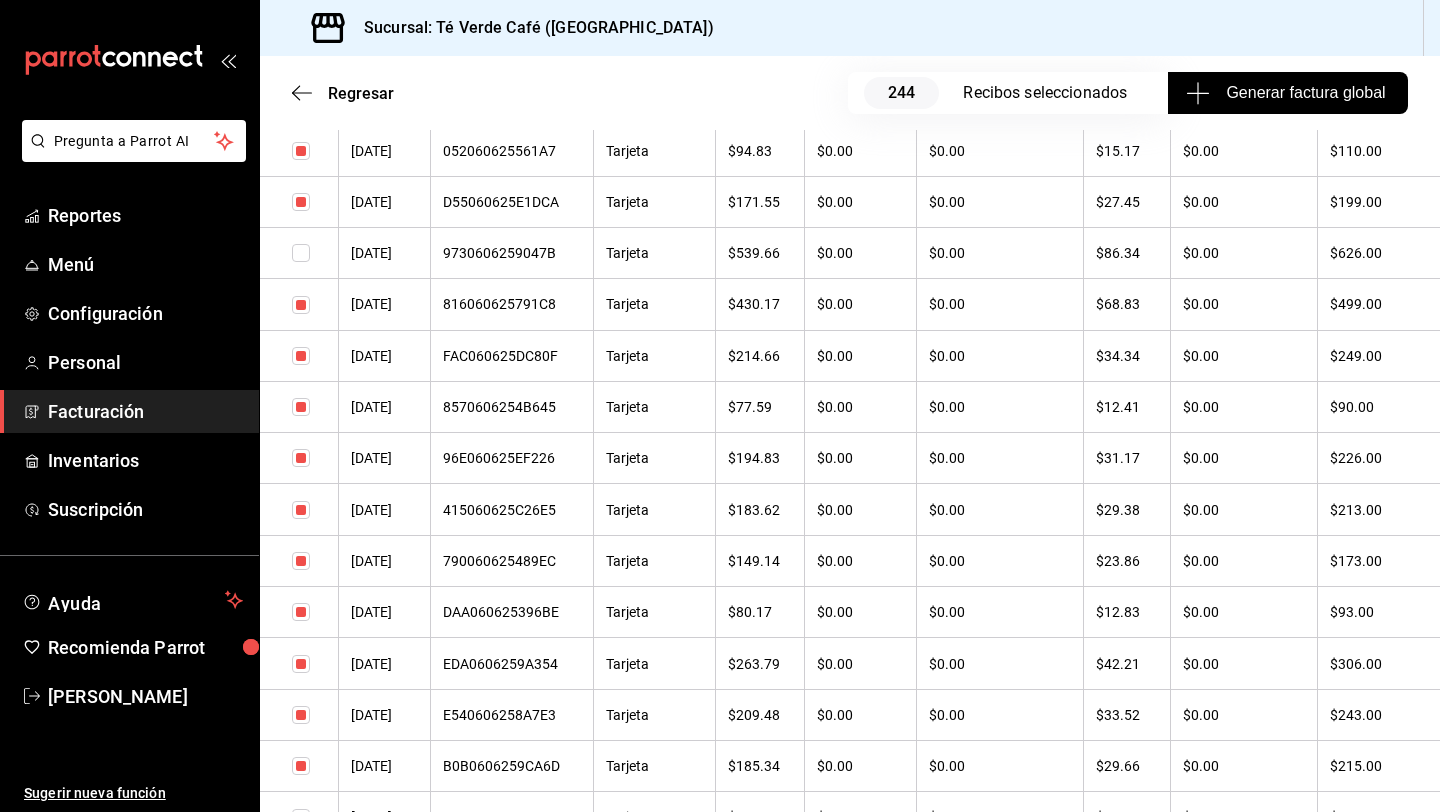click at bounding box center (301, 305) 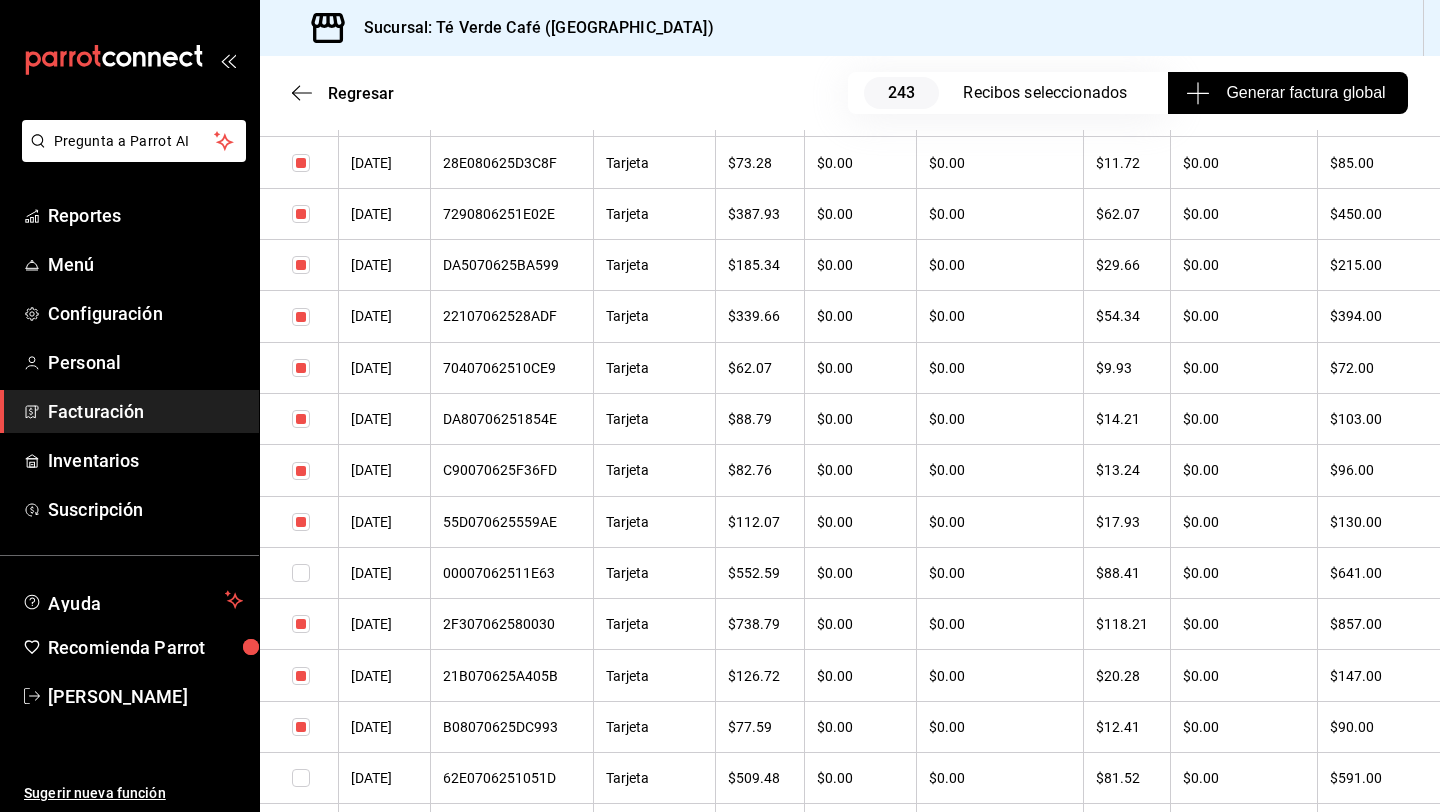 scroll, scrollTop: 11028, scrollLeft: 0, axis: vertical 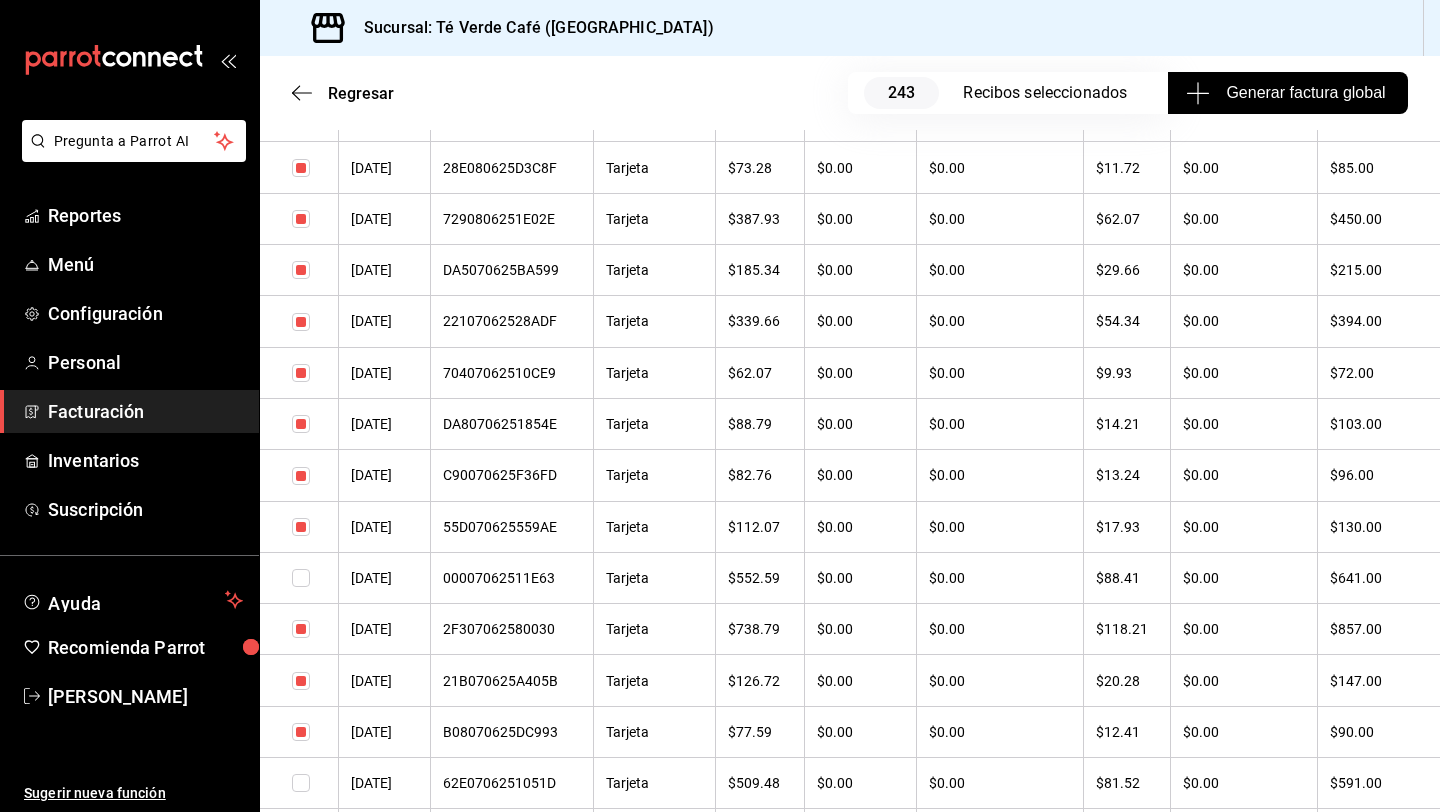 click at bounding box center (301, 322) 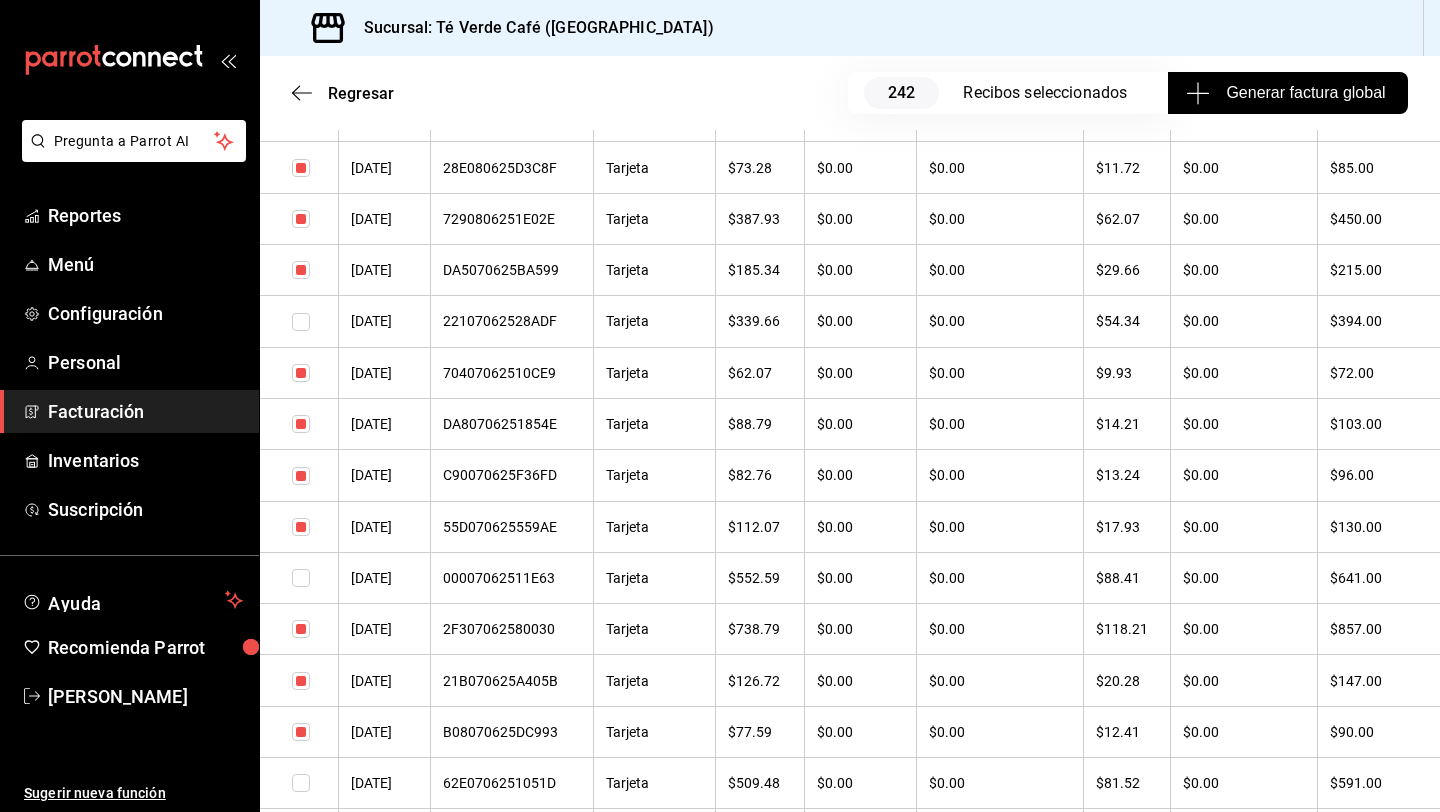 click at bounding box center [301, 219] 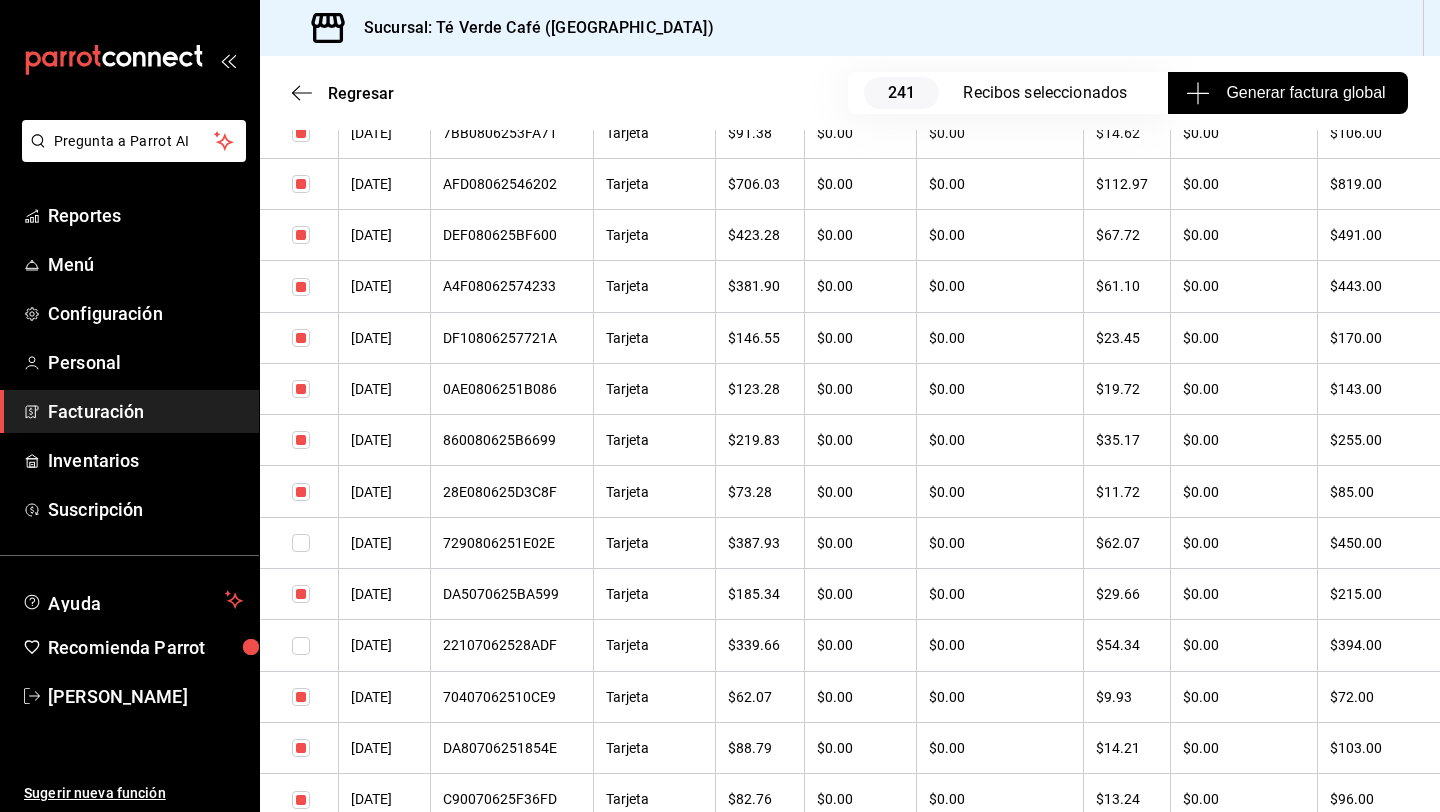 scroll, scrollTop: 10701, scrollLeft: 0, axis: vertical 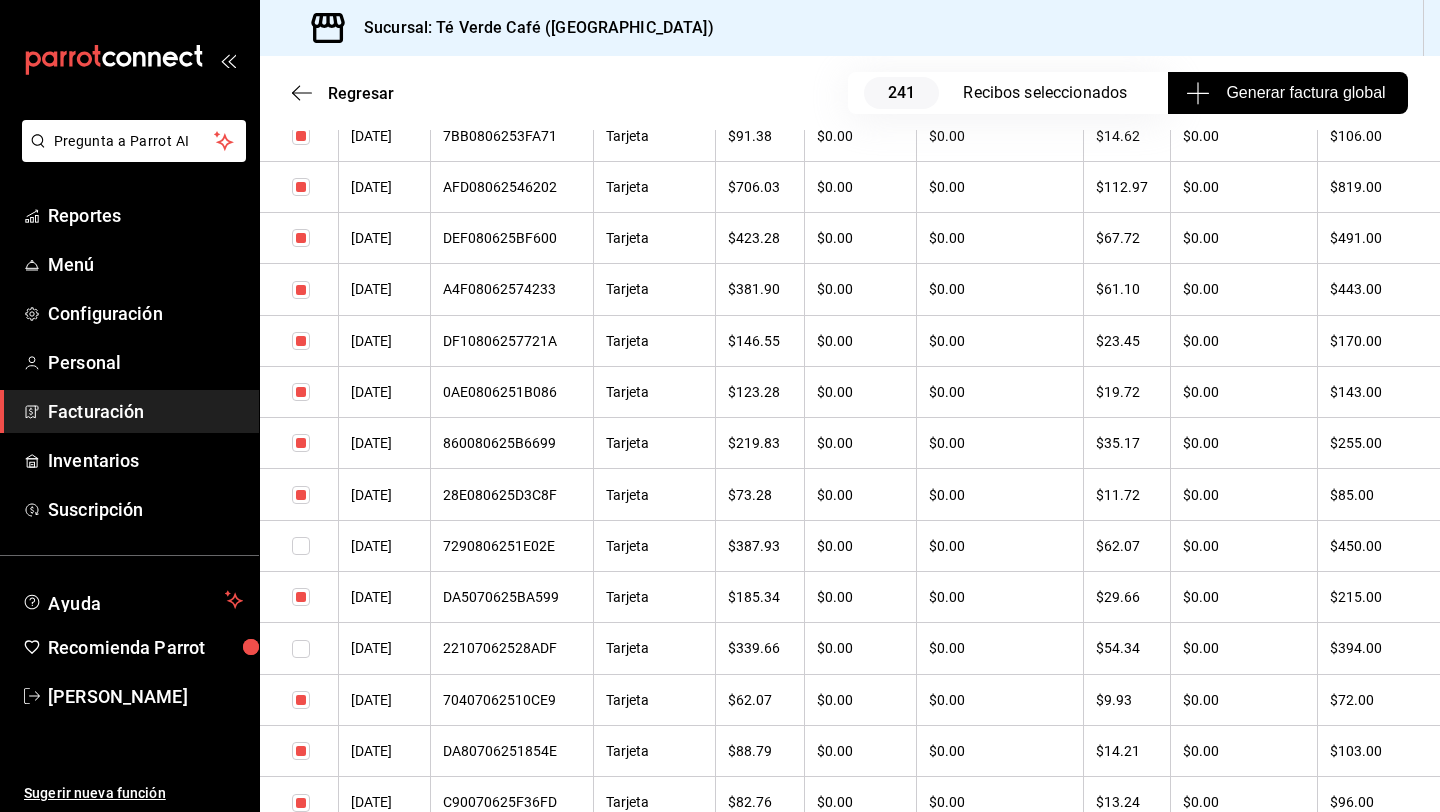 click at bounding box center (301, 290) 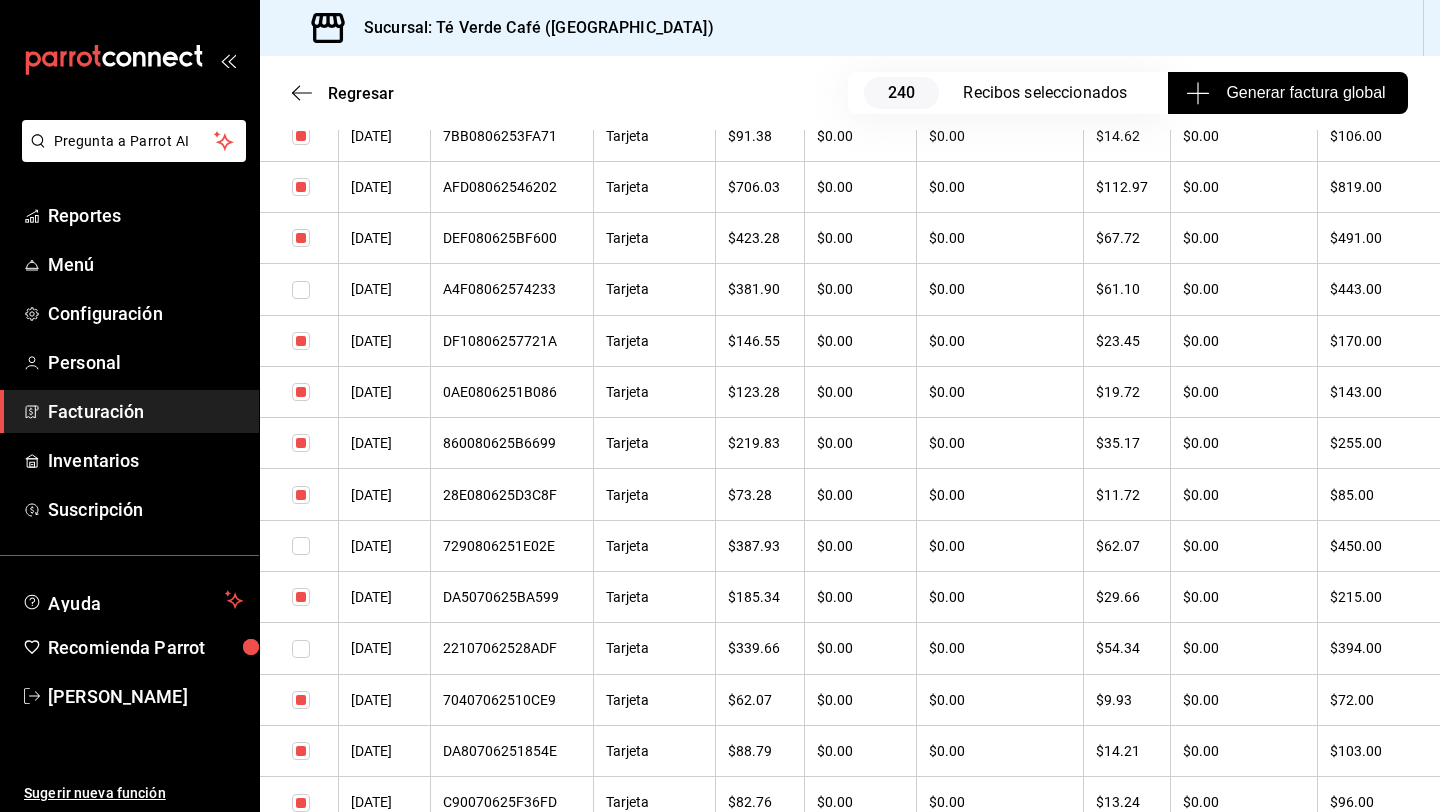 scroll, scrollTop: 10591, scrollLeft: 0, axis: vertical 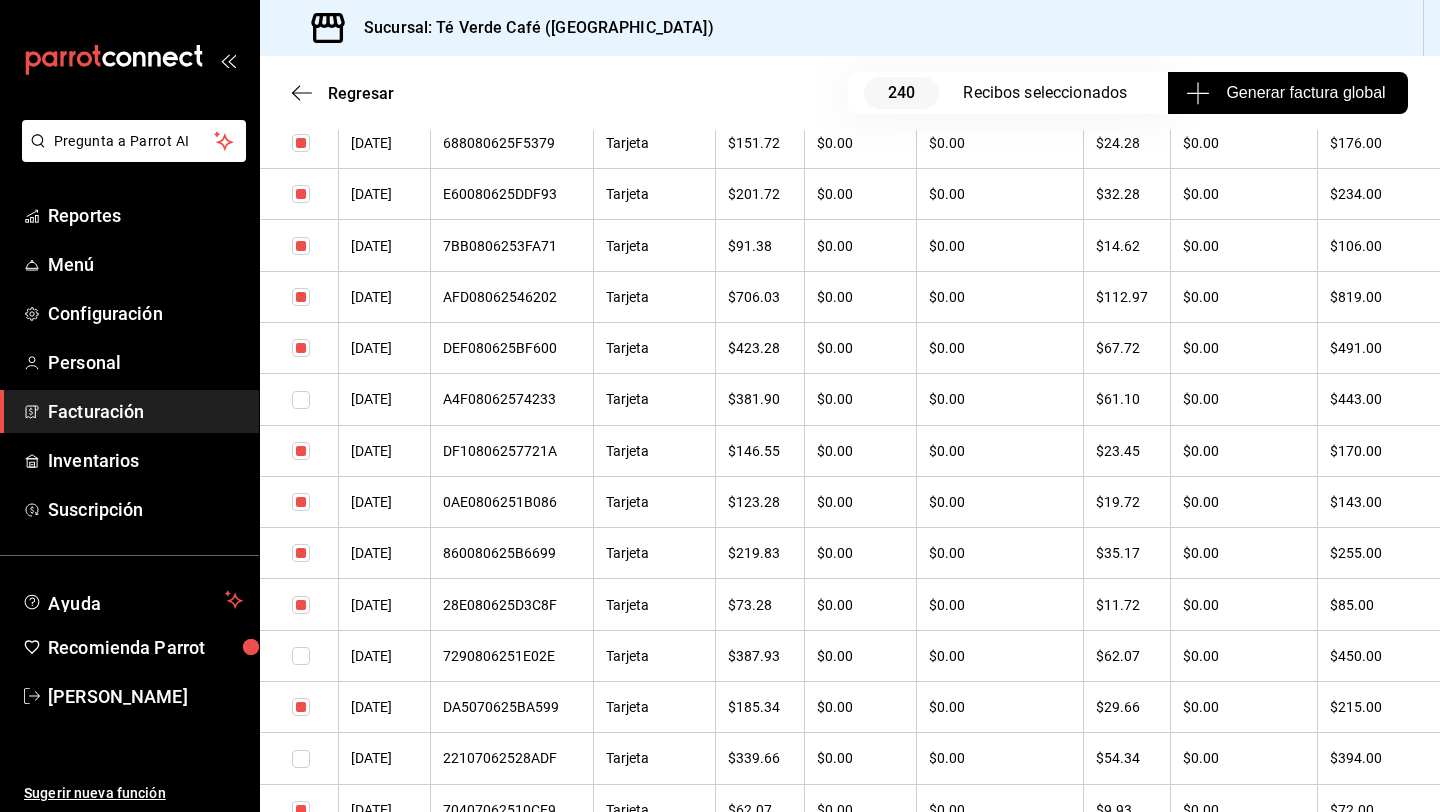 click at bounding box center [301, 348] 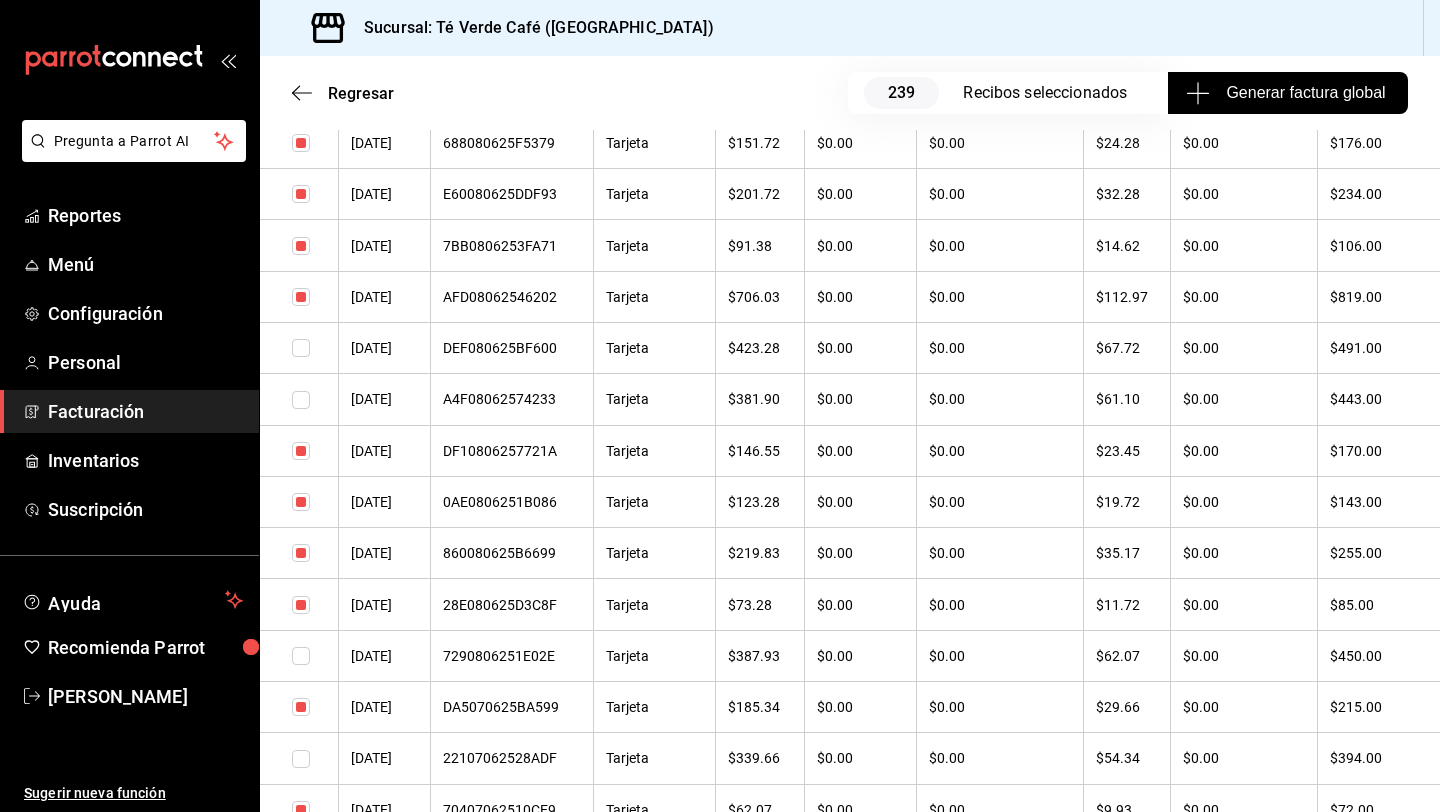 click at bounding box center [301, 297] 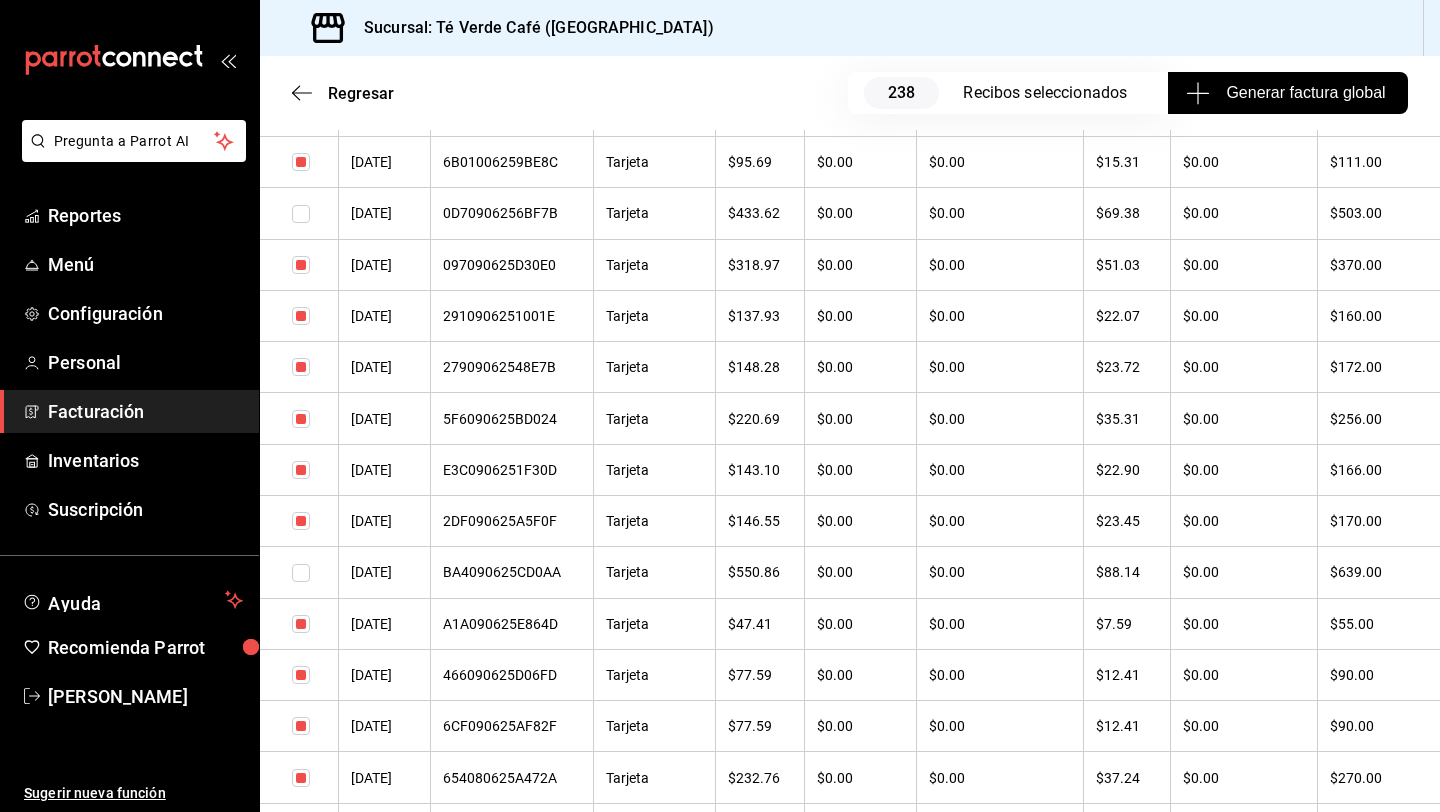 scroll, scrollTop: 9904, scrollLeft: 0, axis: vertical 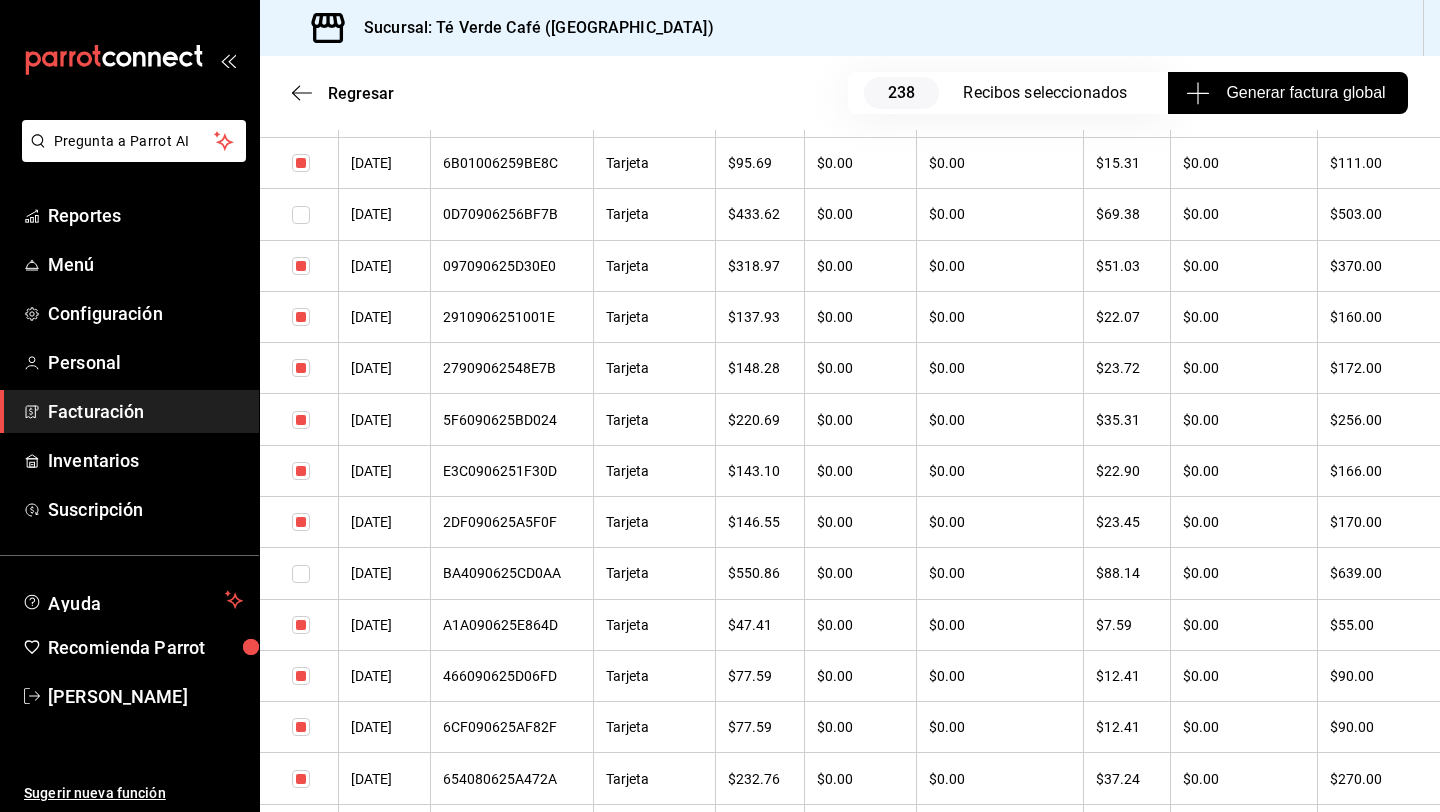 click at bounding box center [301, 266] 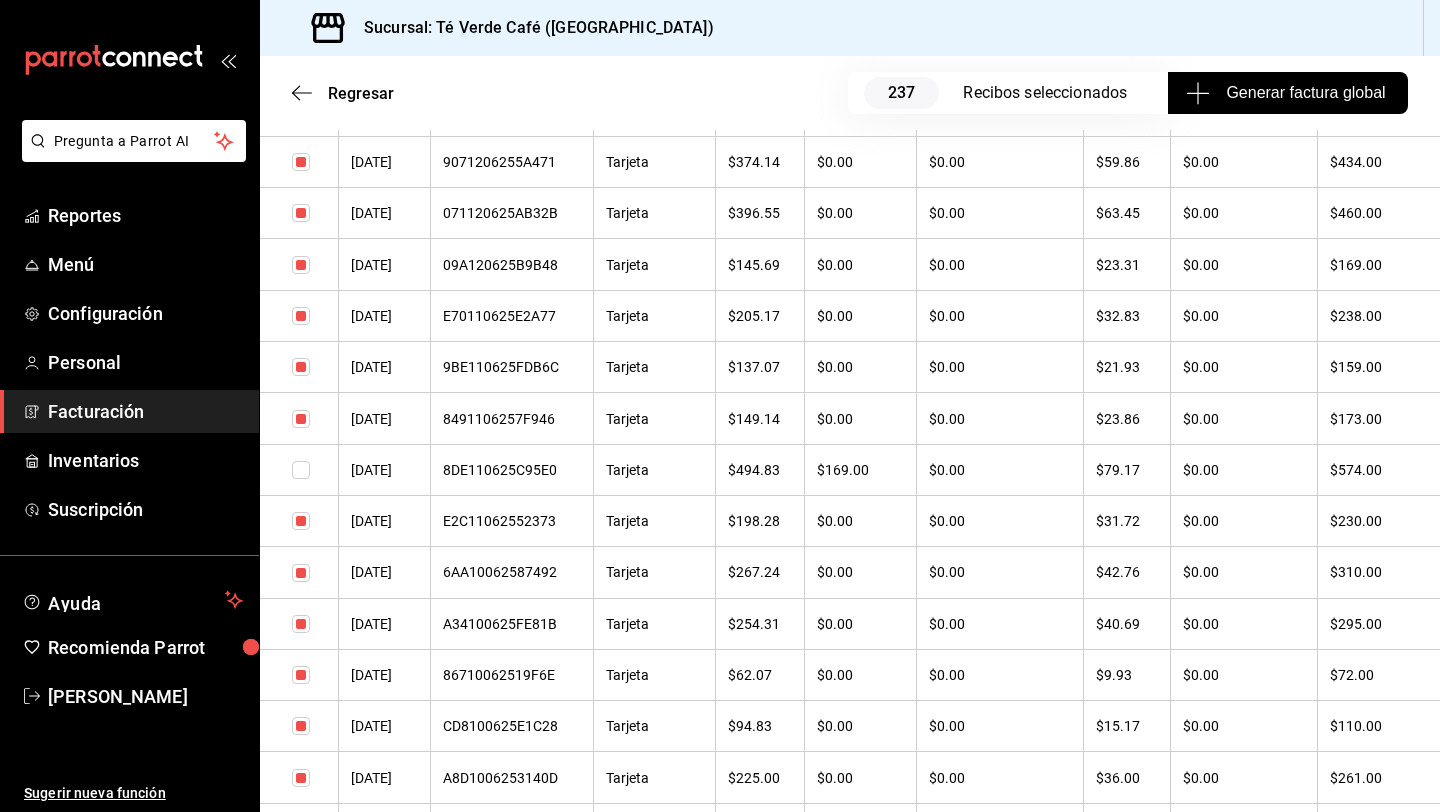 scroll, scrollTop: 8989, scrollLeft: 0, axis: vertical 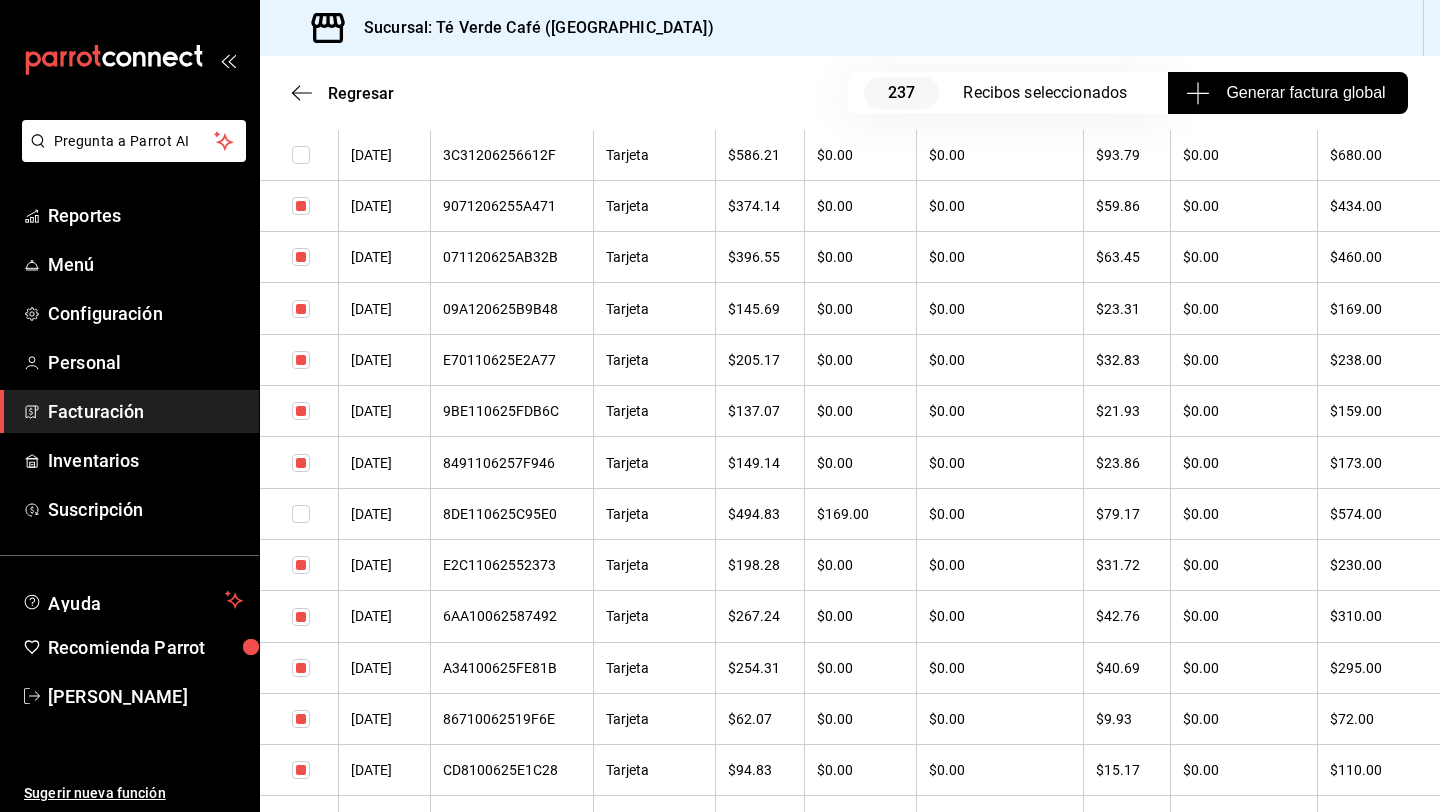 click at bounding box center [301, 257] 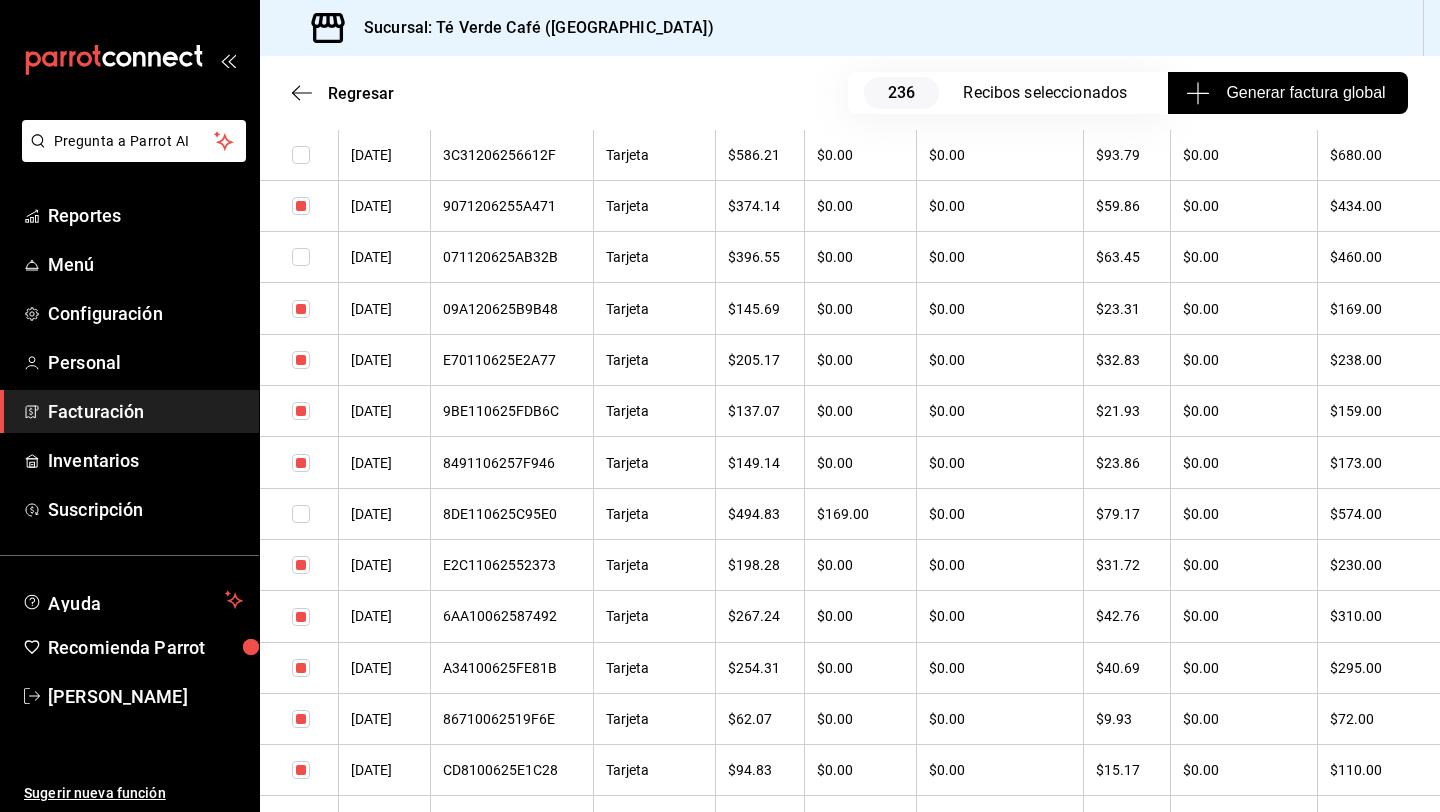 click at bounding box center [301, 206] 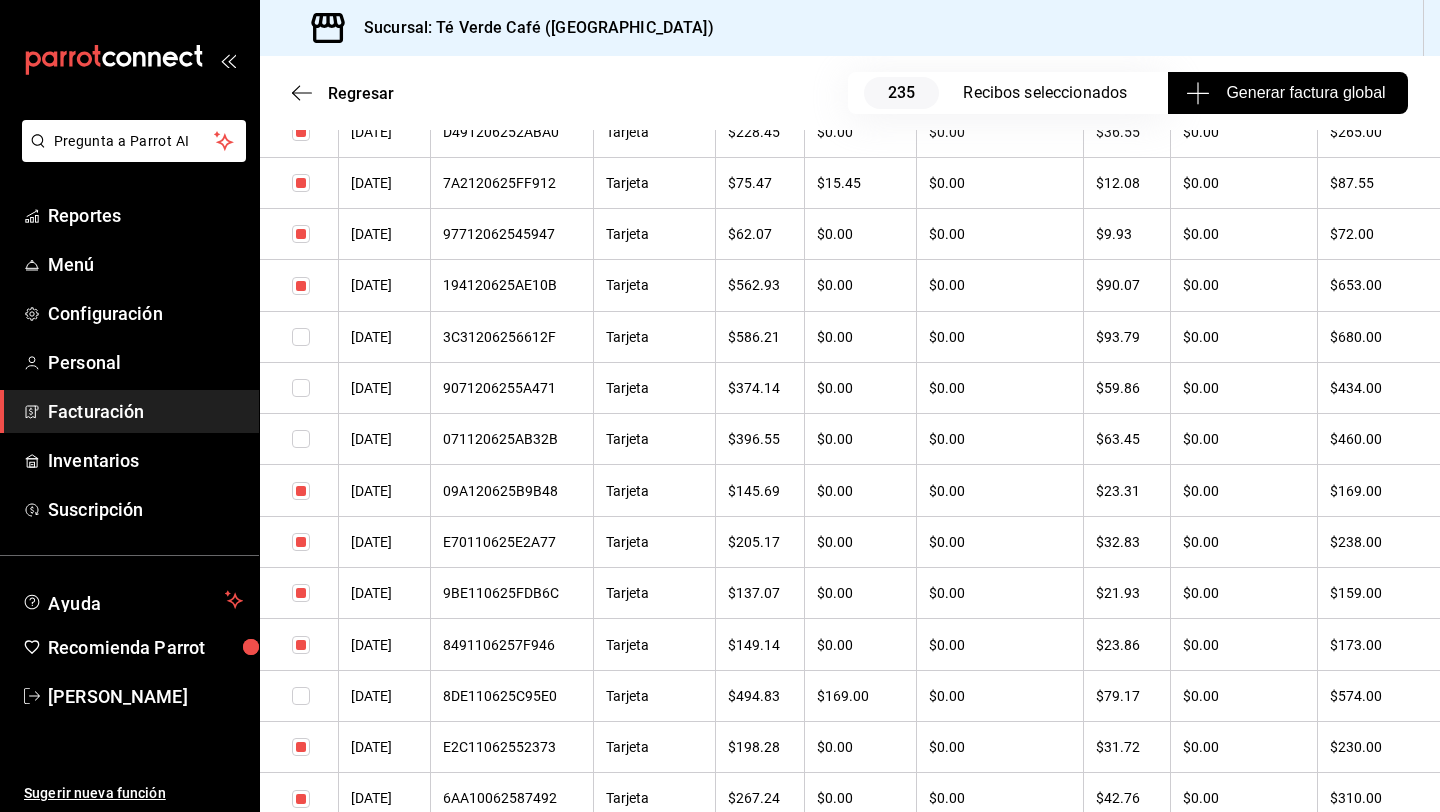 scroll, scrollTop: 8806, scrollLeft: 0, axis: vertical 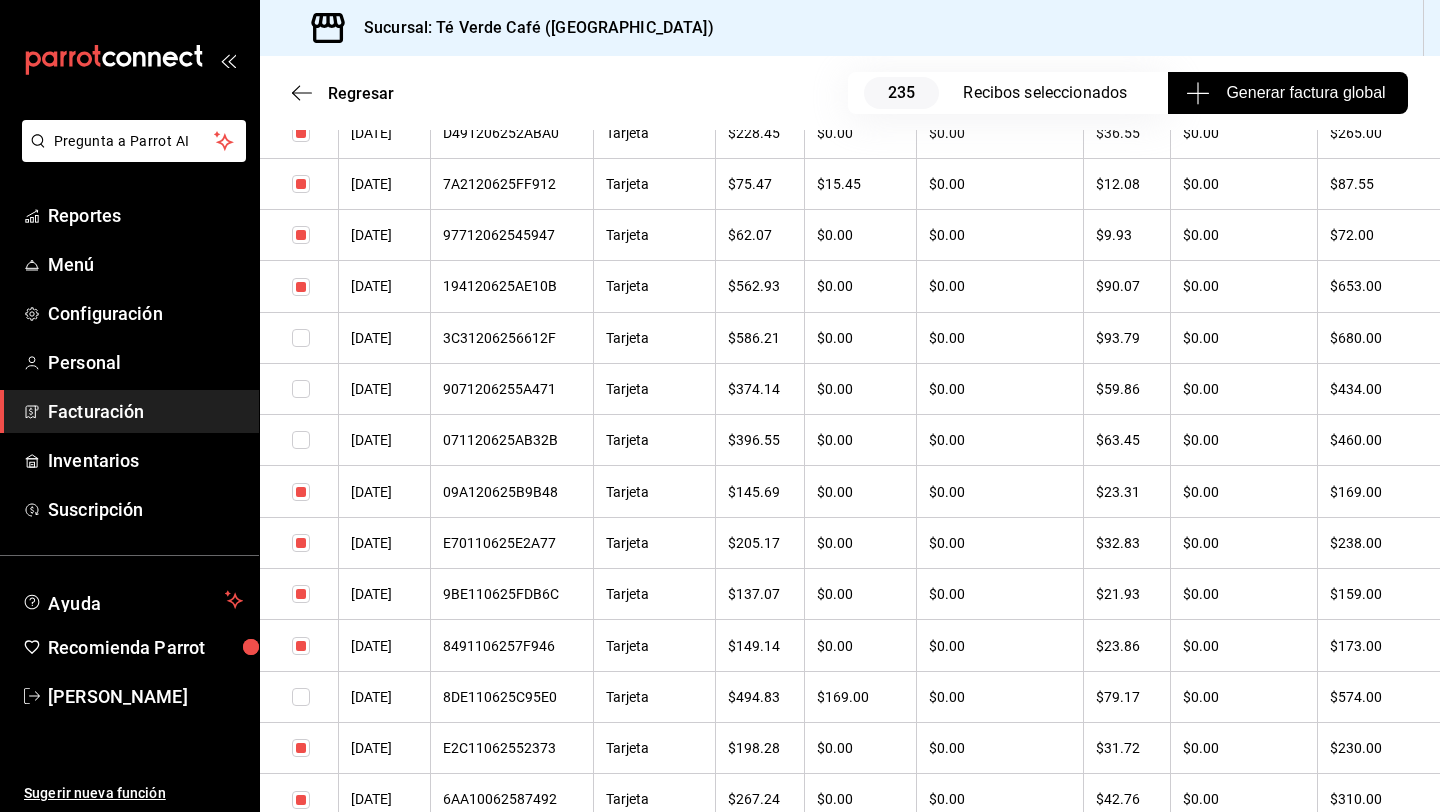 click at bounding box center (301, 287) 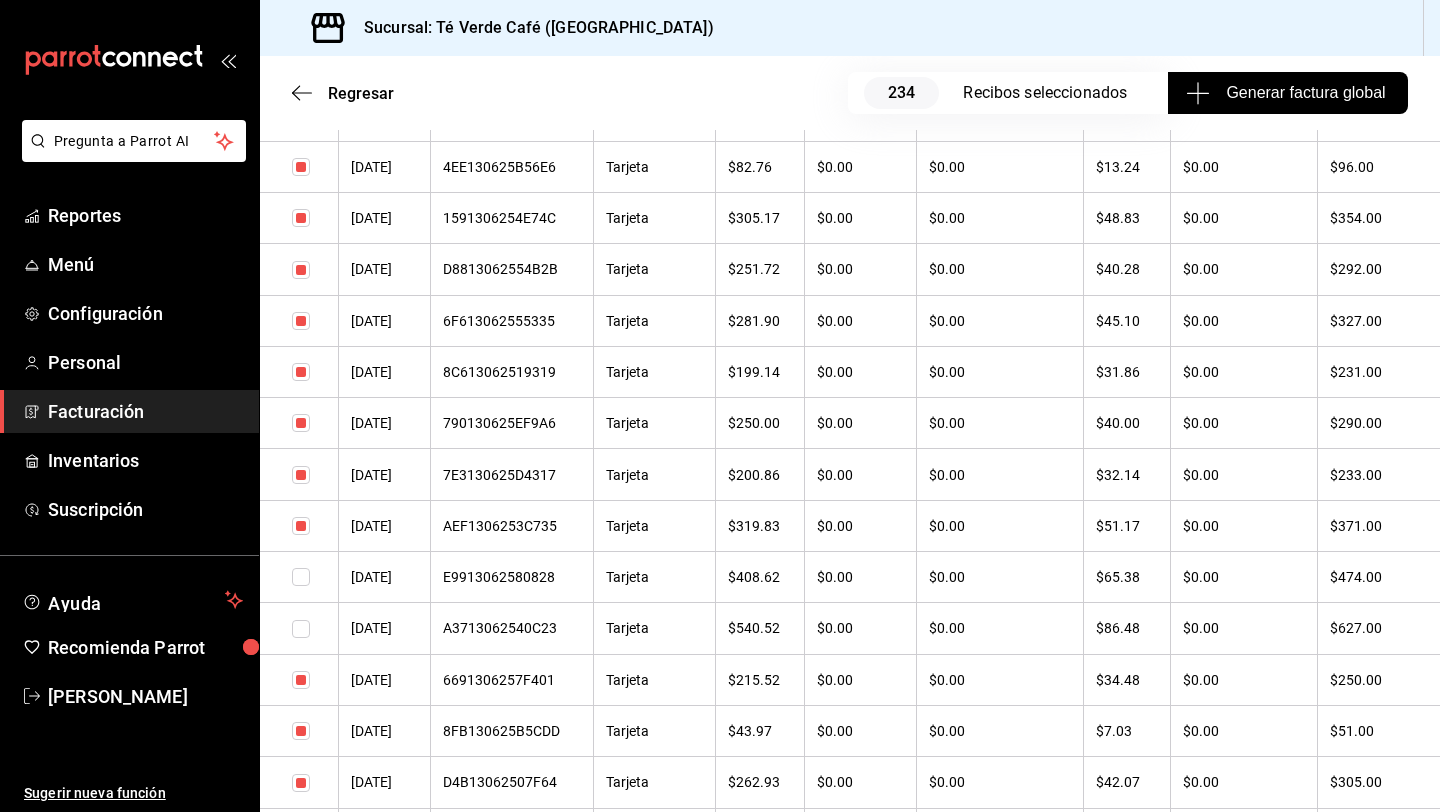 scroll, scrollTop: 7814, scrollLeft: 0, axis: vertical 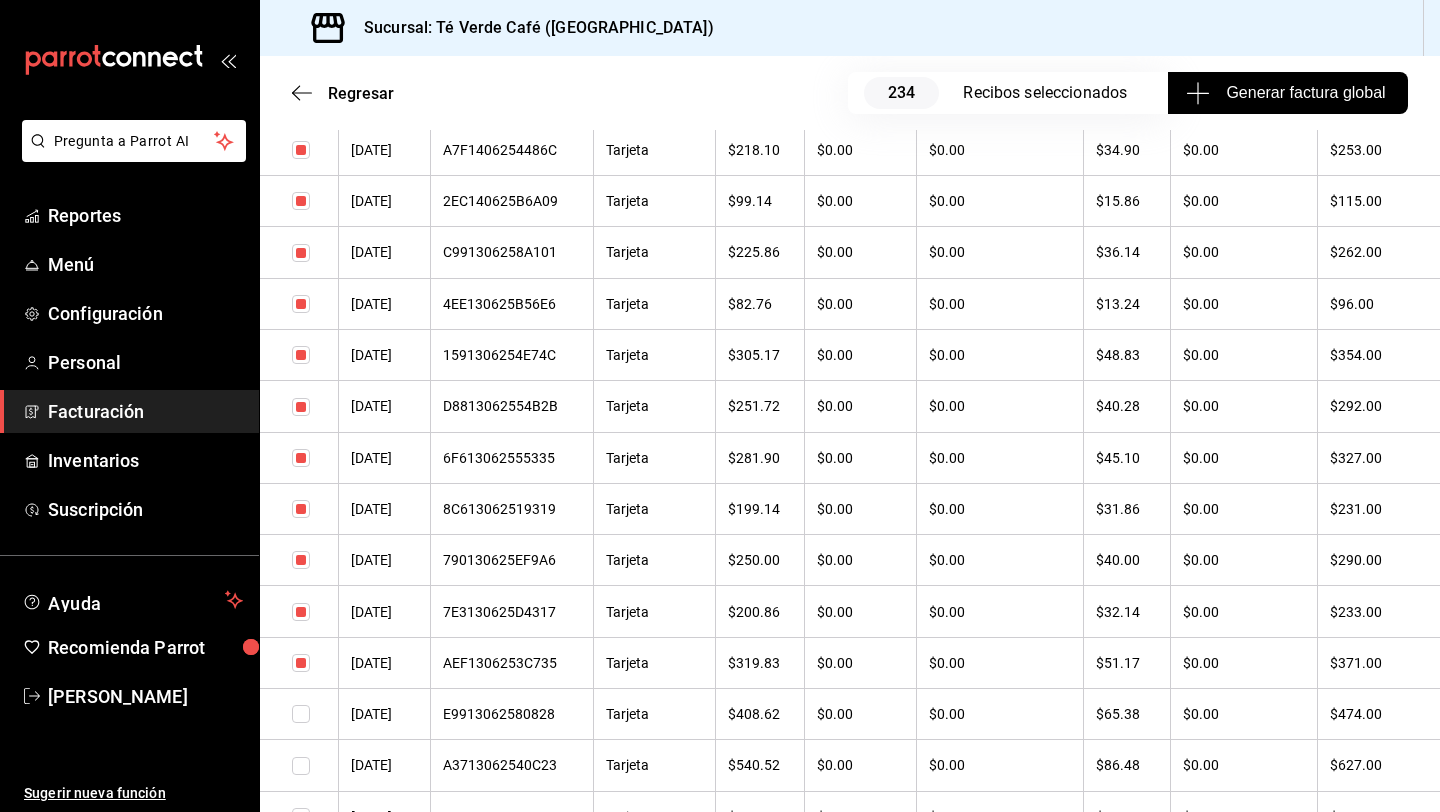 click at bounding box center [301, 355] 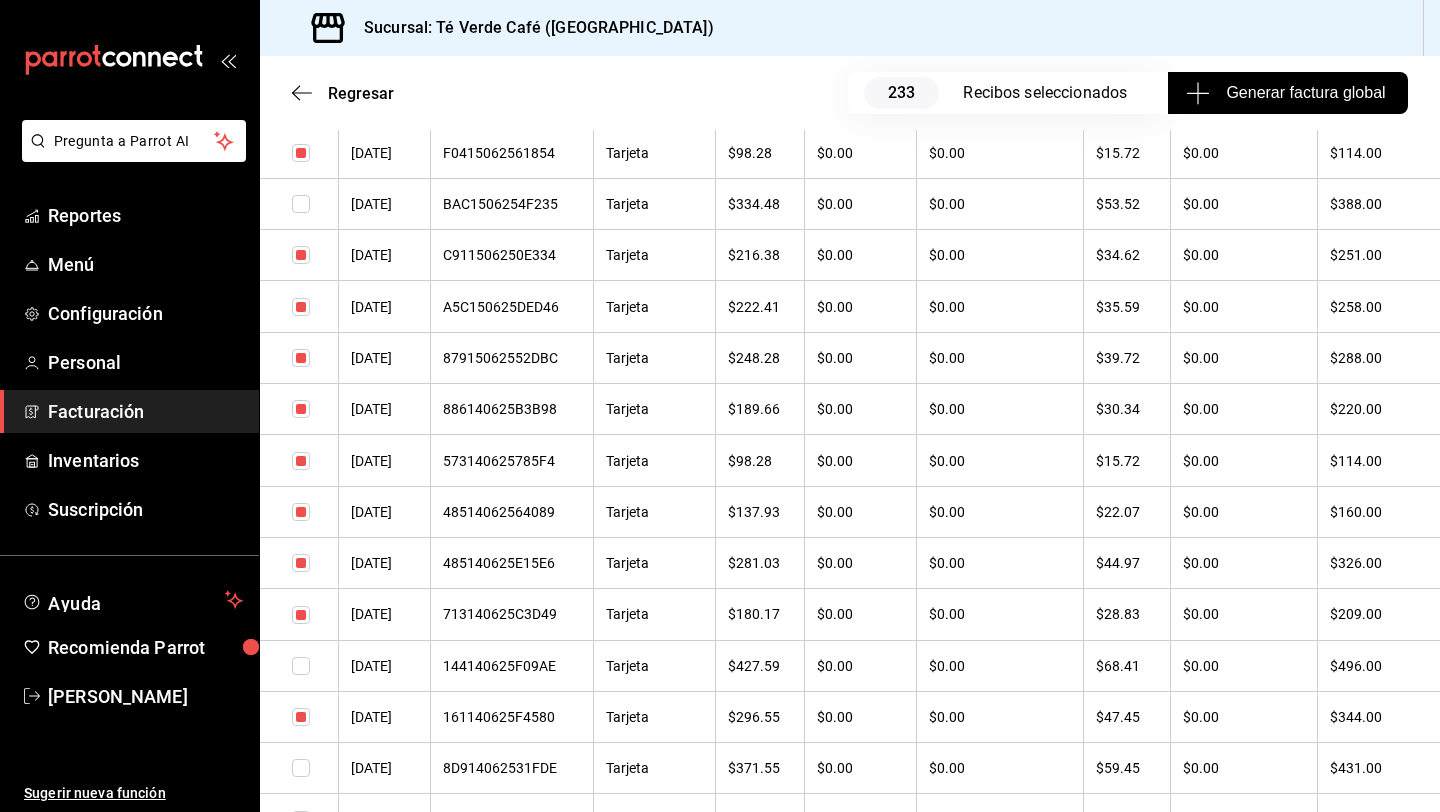 scroll, scrollTop: 7092, scrollLeft: 0, axis: vertical 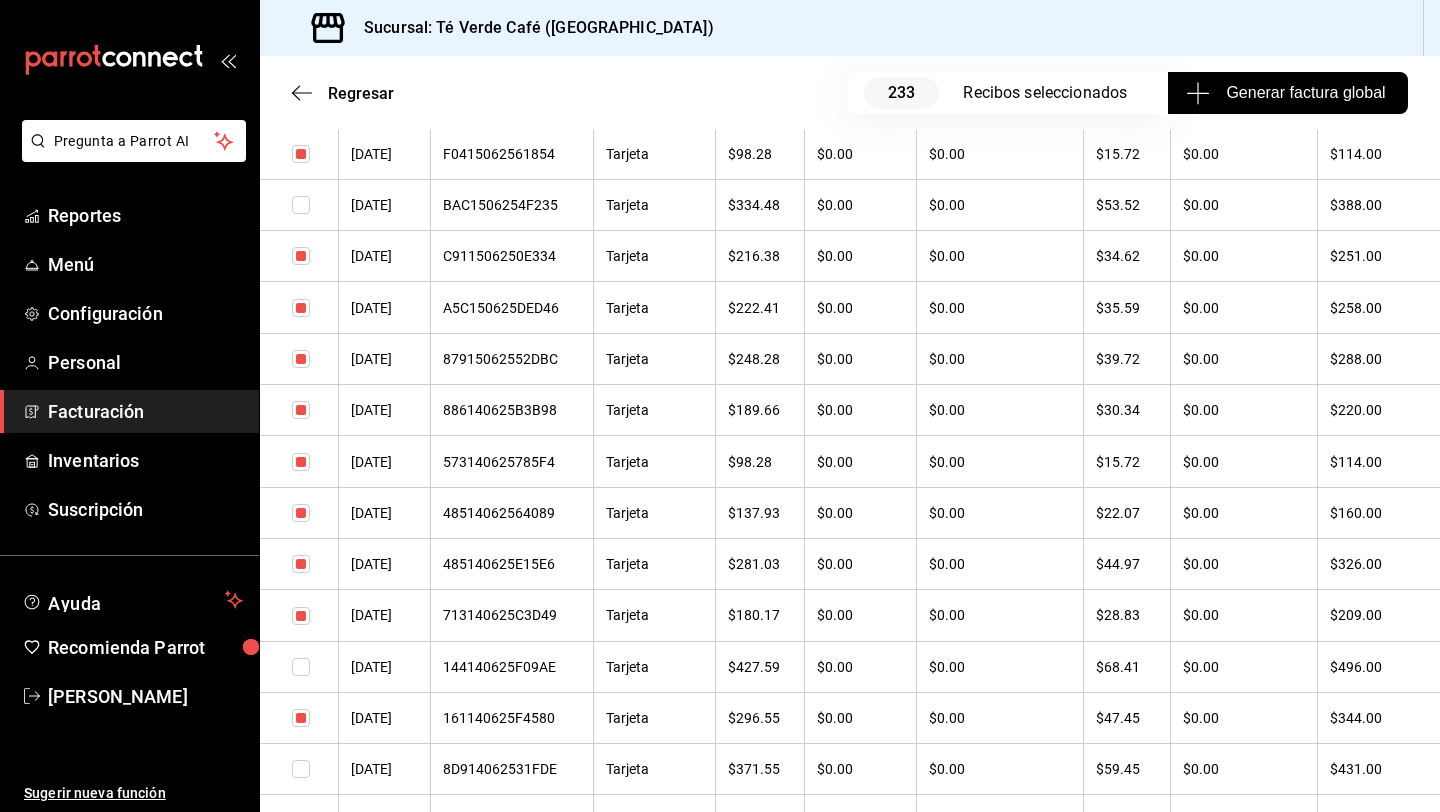 click at bounding box center [301, 359] 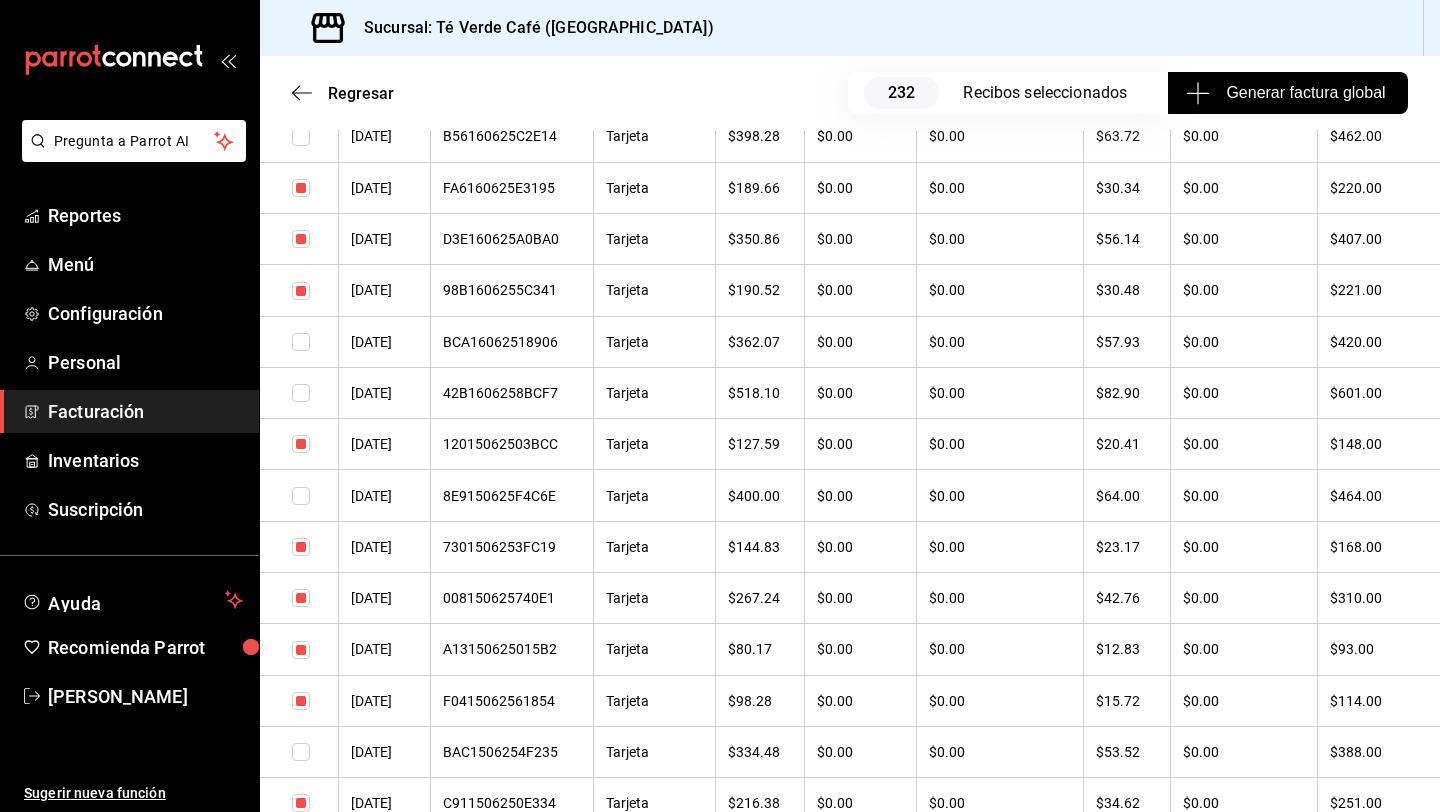 scroll, scrollTop: 6535, scrollLeft: 0, axis: vertical 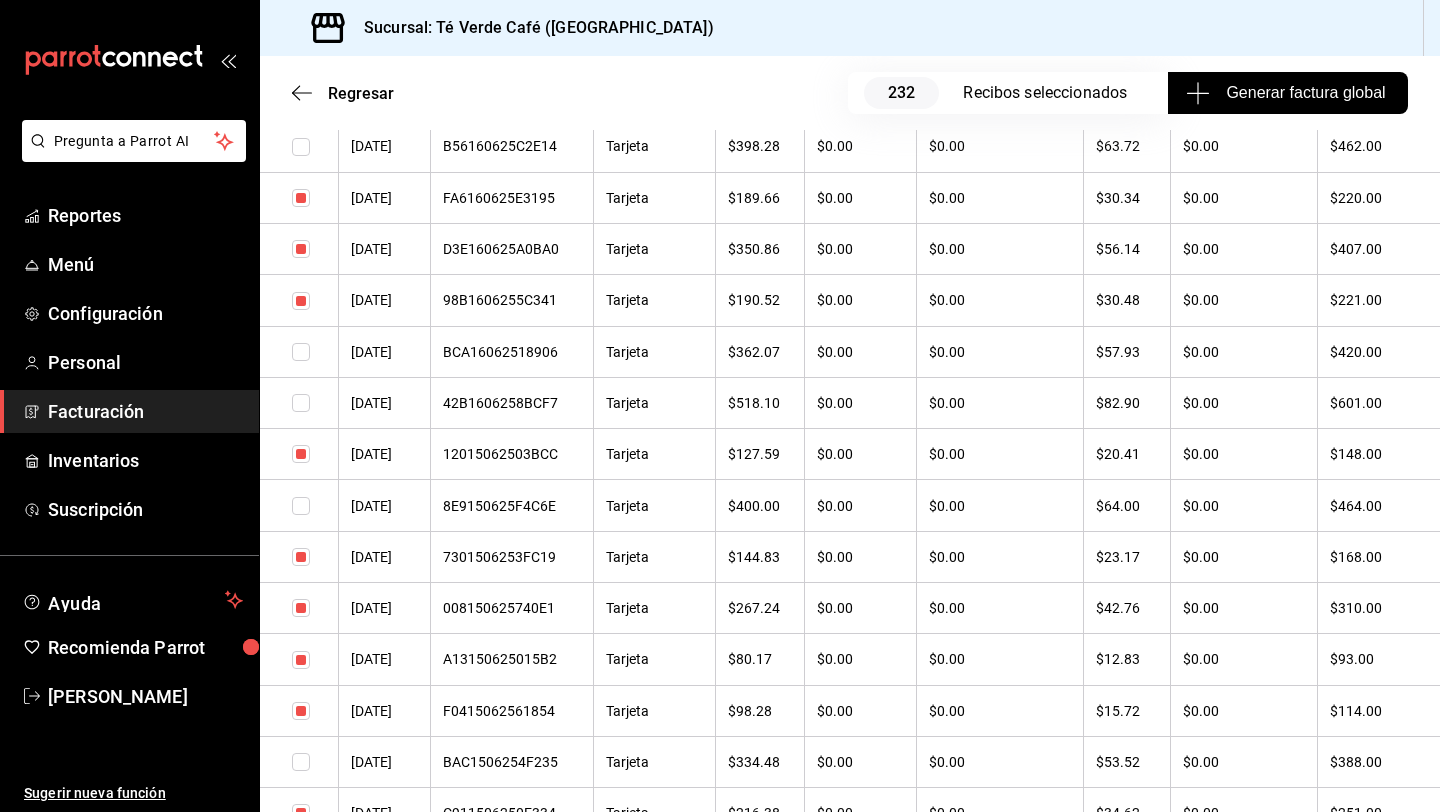 click at bounding box center [301, 249] 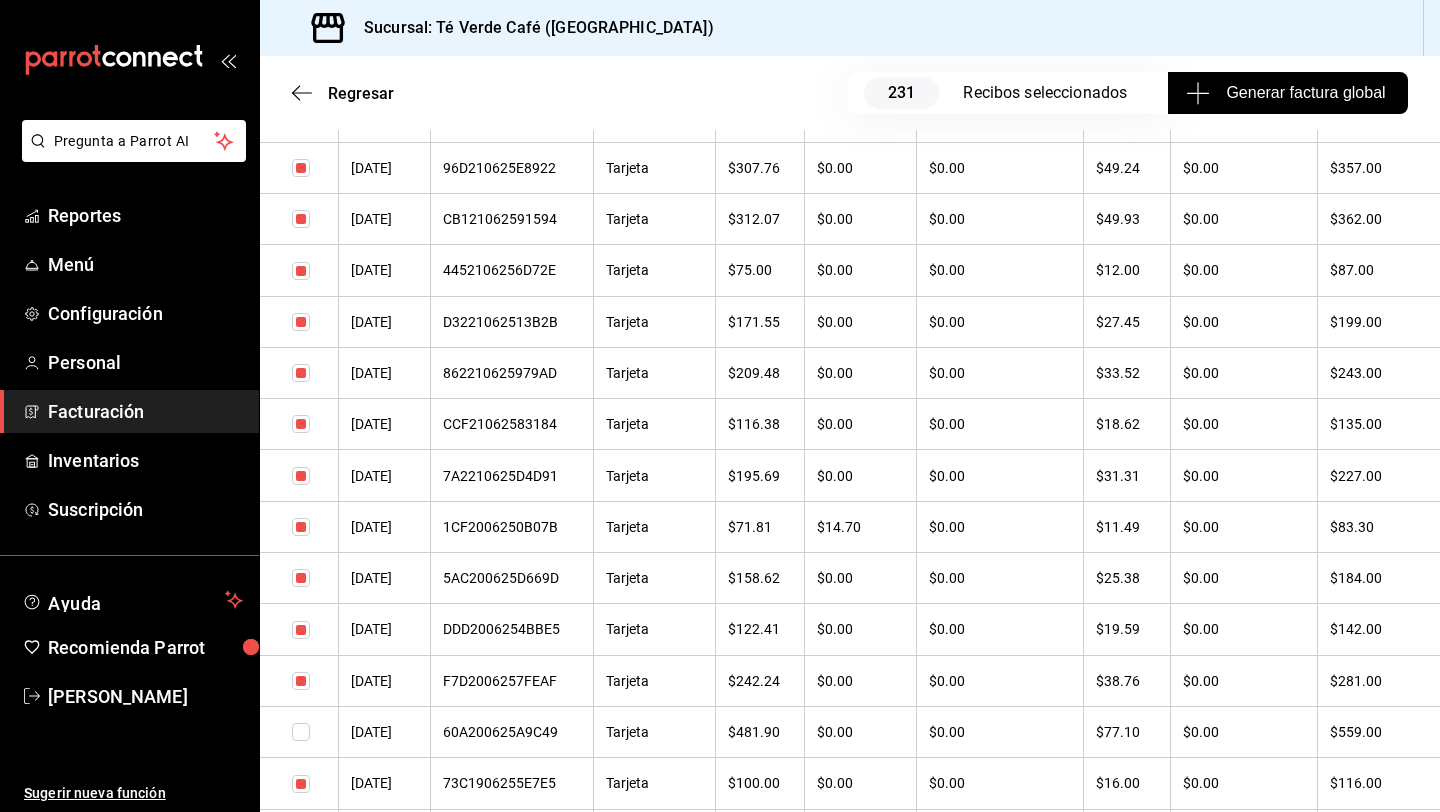 scroll, scrollTop: 4568, scrollLeft: 0, axis: vertical 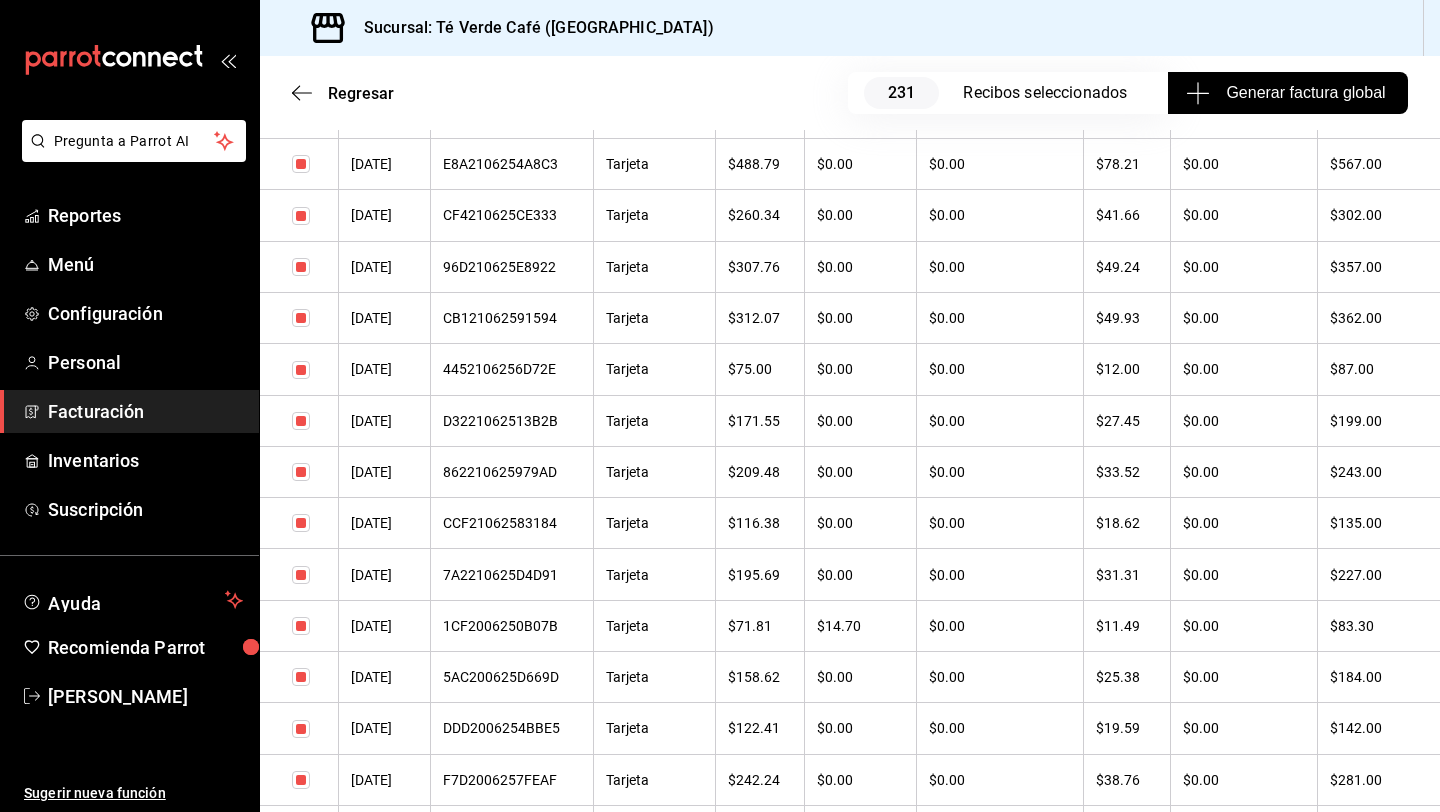 click at bounding box center (301, 267) 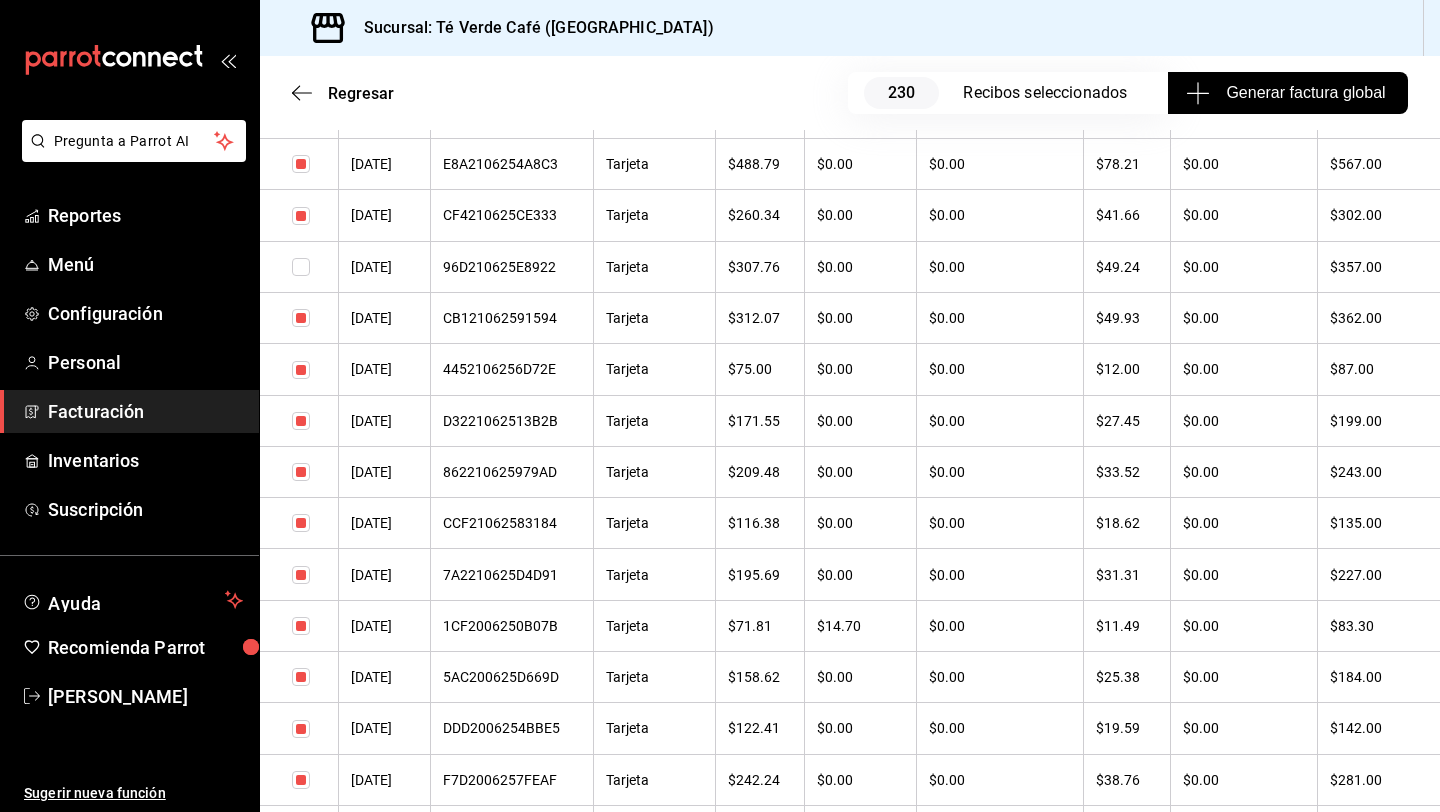 click at bounding box center (301, 164) 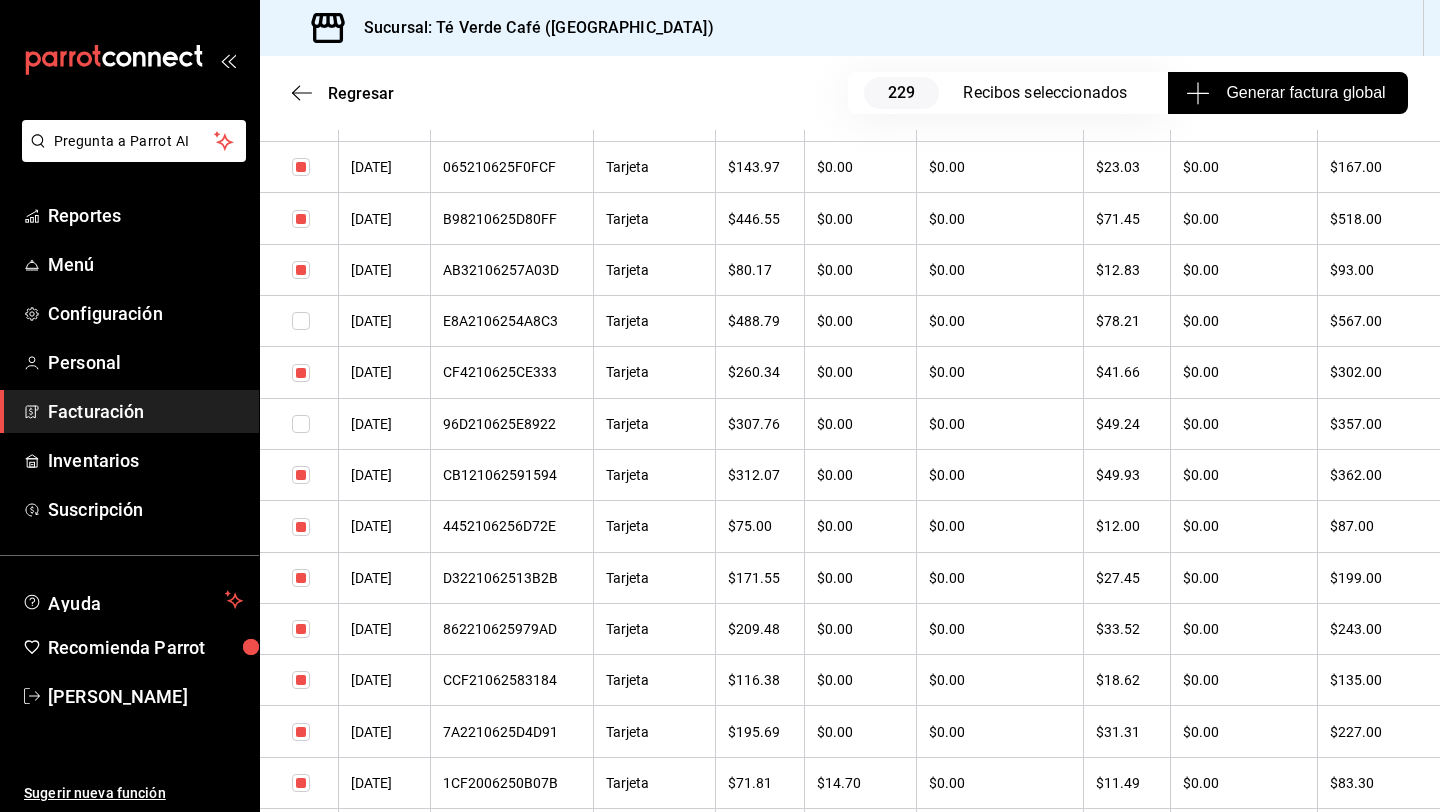 scroll, scrollTop: 4314, scrollLeft: 0, axis: vertical 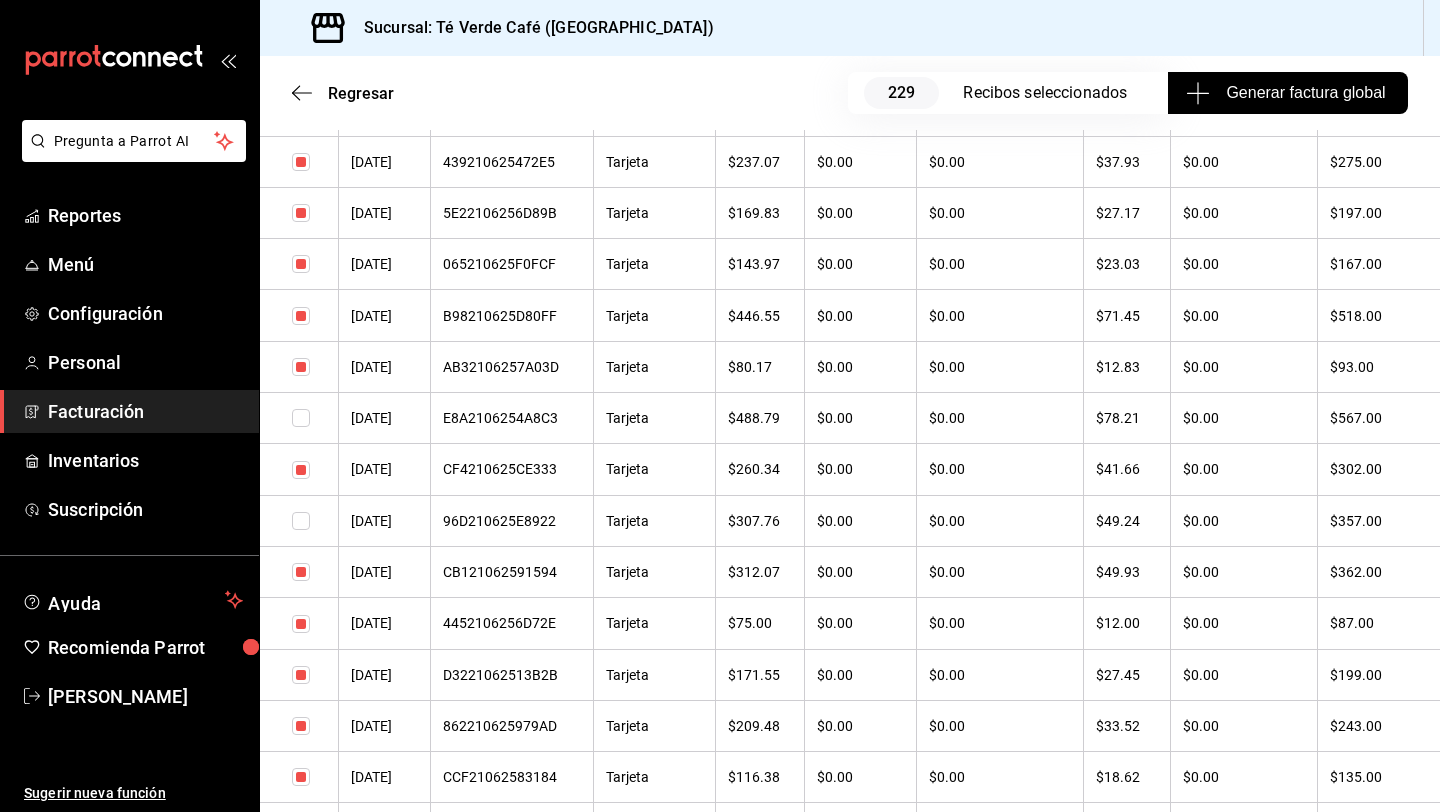 click at bounding box center [301, 316] 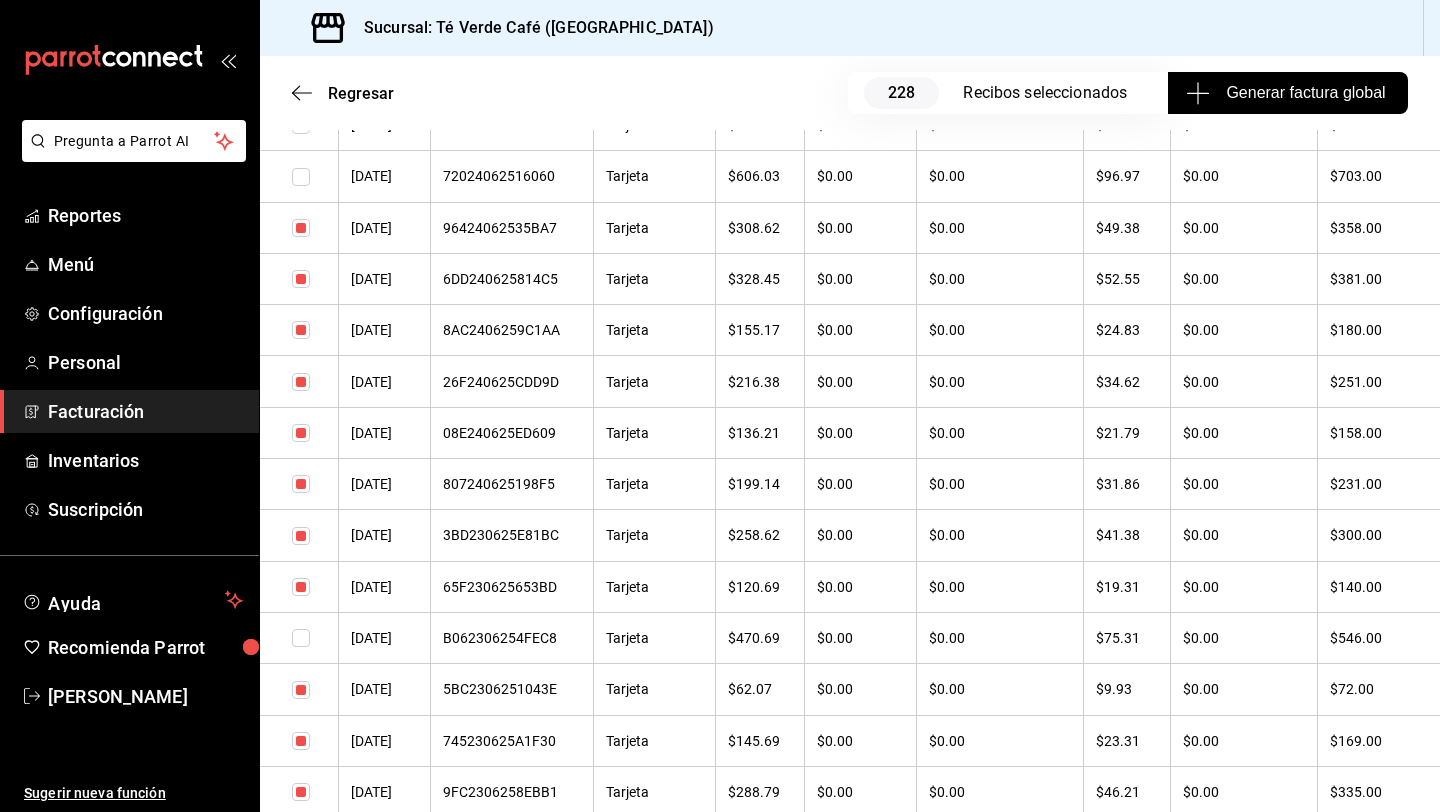 scroll, scrollTop: 2768, scrollLeft: 0, axis: vertical 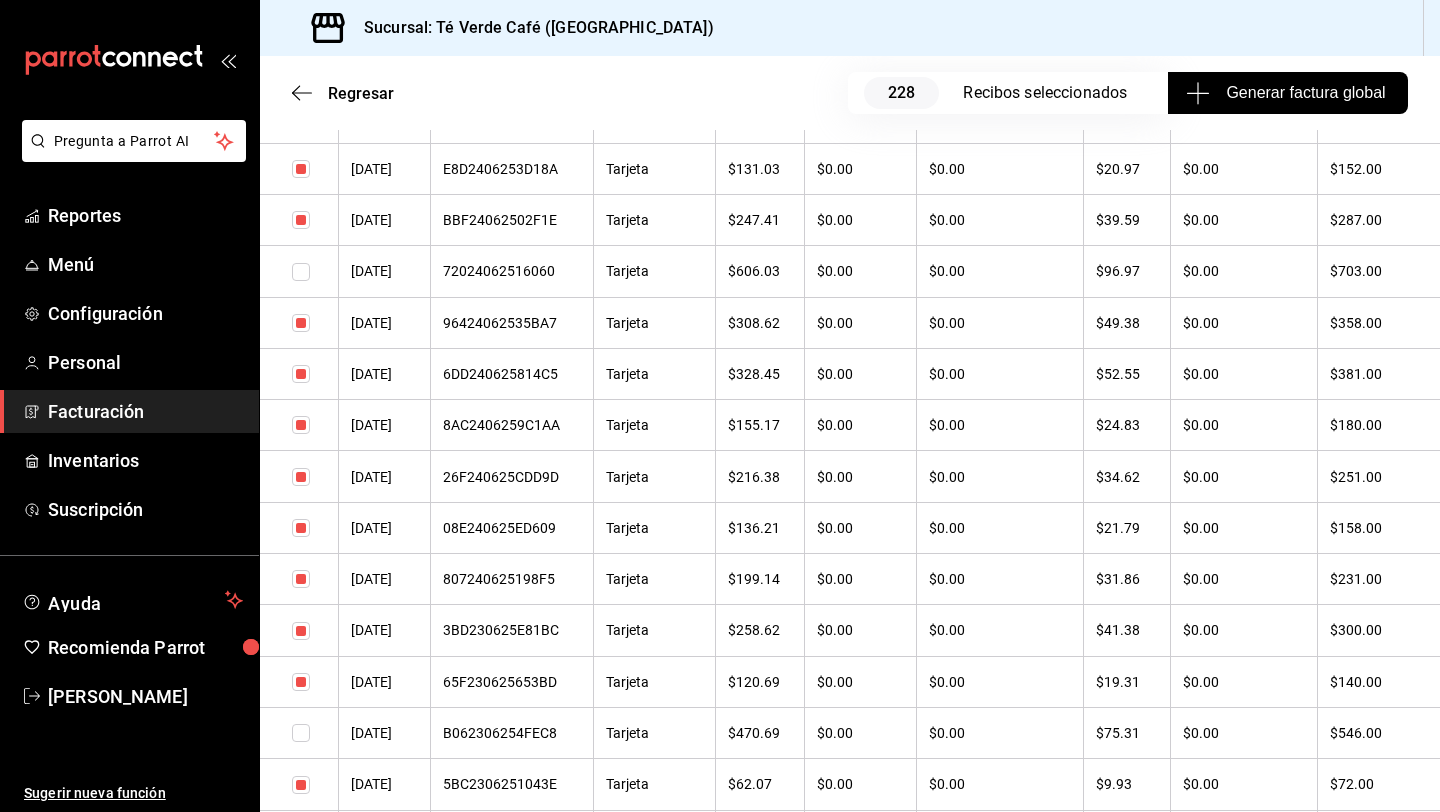 click at bounding box center (301, 374) 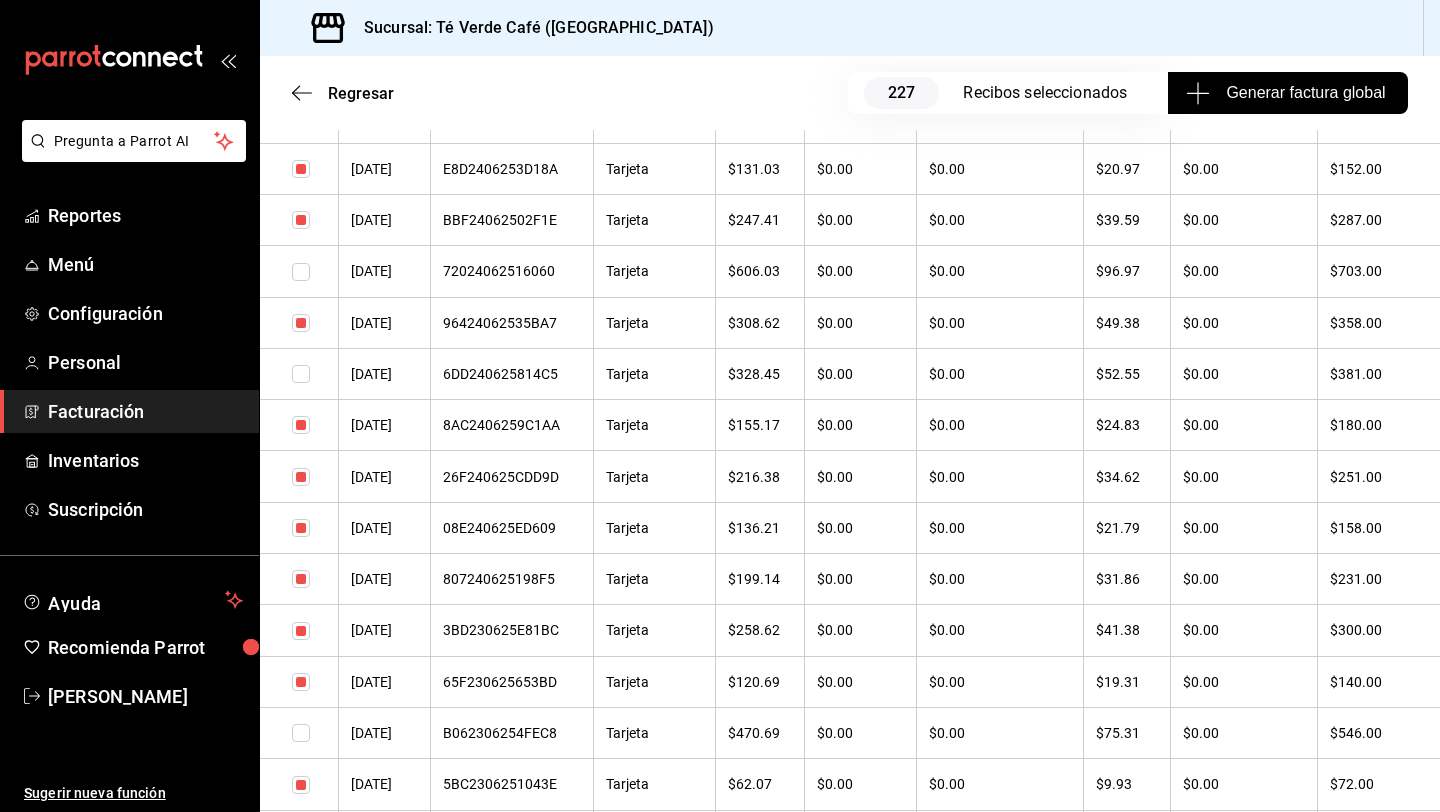 click at bounding box center (301, 323) 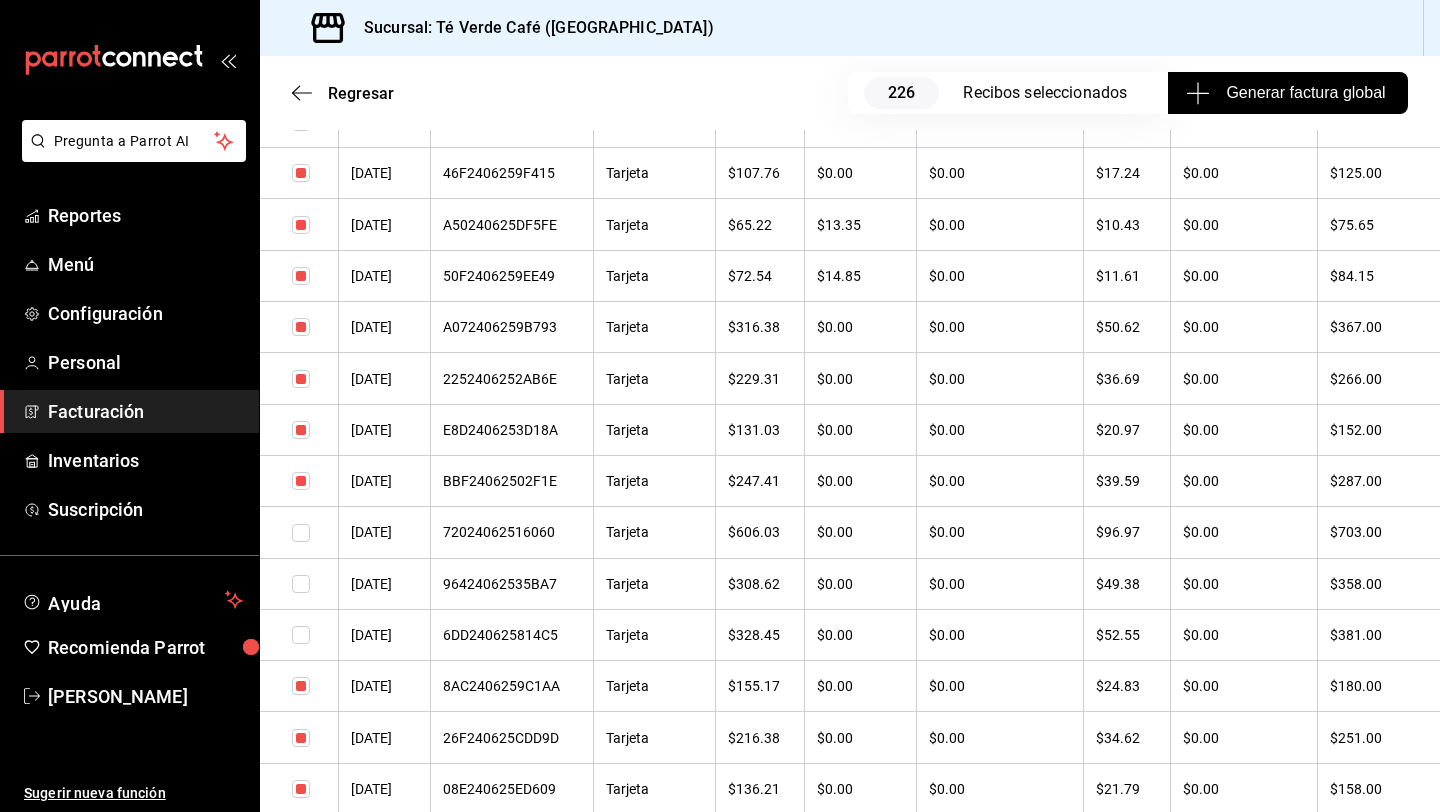scroll, scrollTop: 2505, scrollLeft: 0, axis: vertical 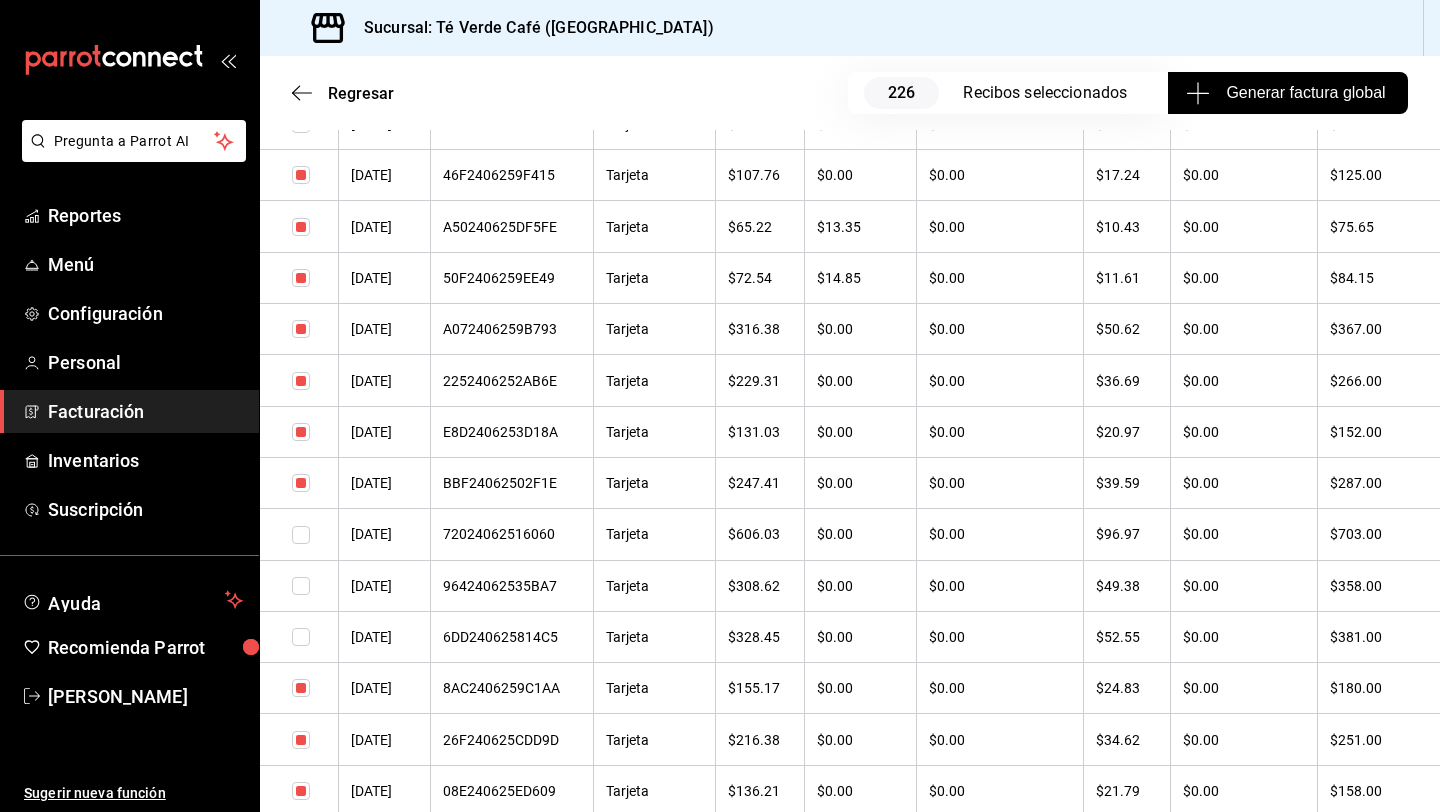 click at bounding box center [301, 329] 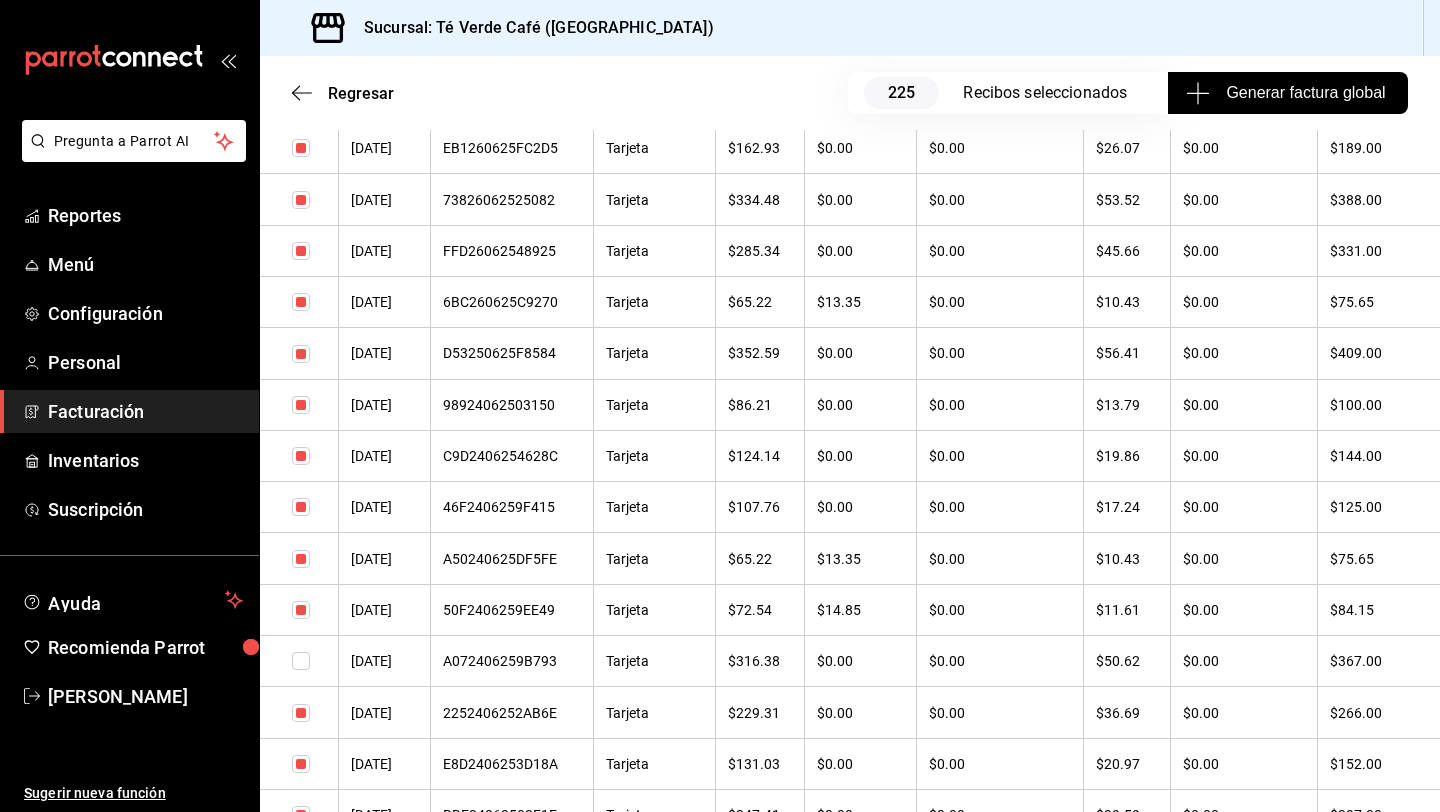 scroll, scrollTop: 2171, scrollLeft: 0, axis: vertical 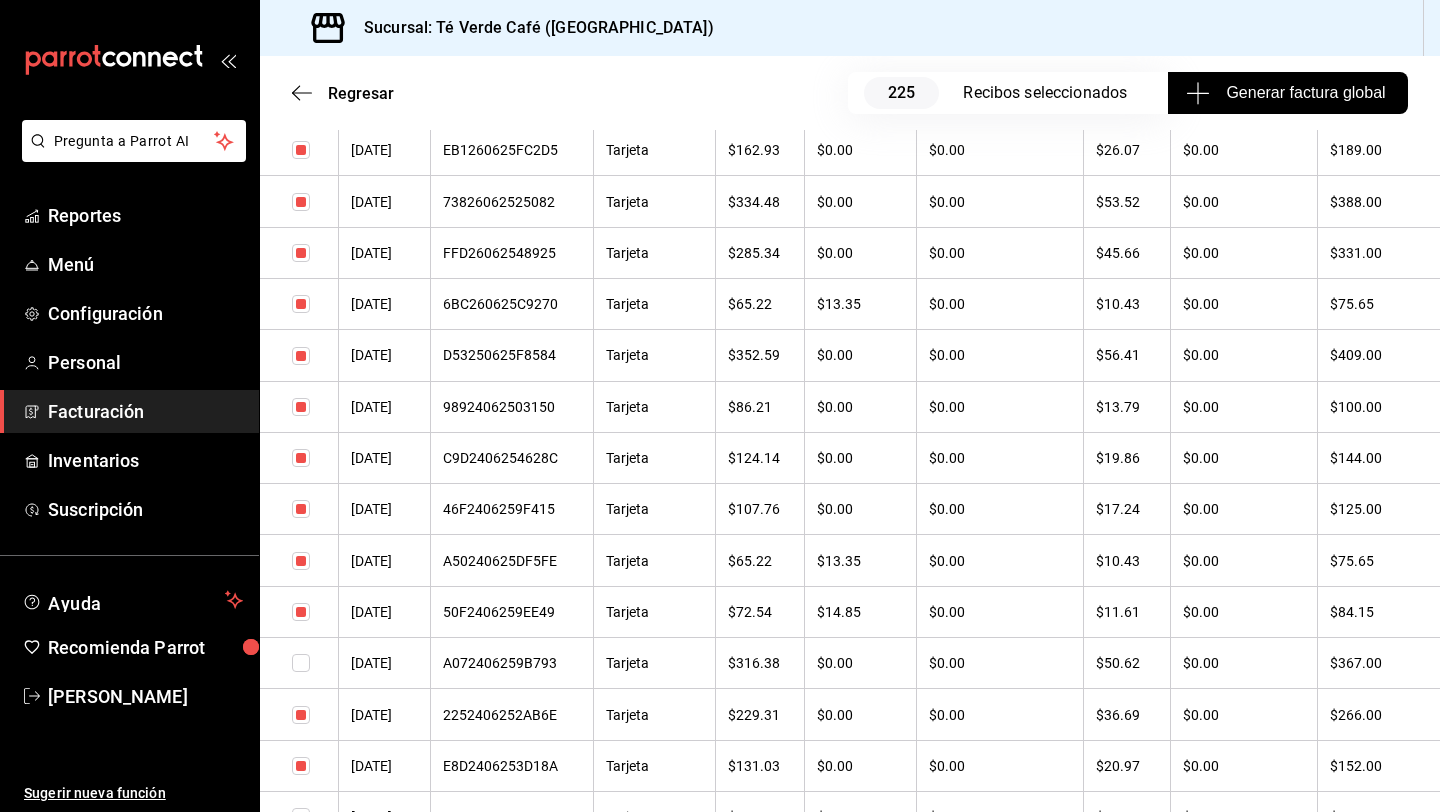 click at bounding box center [301, 356] 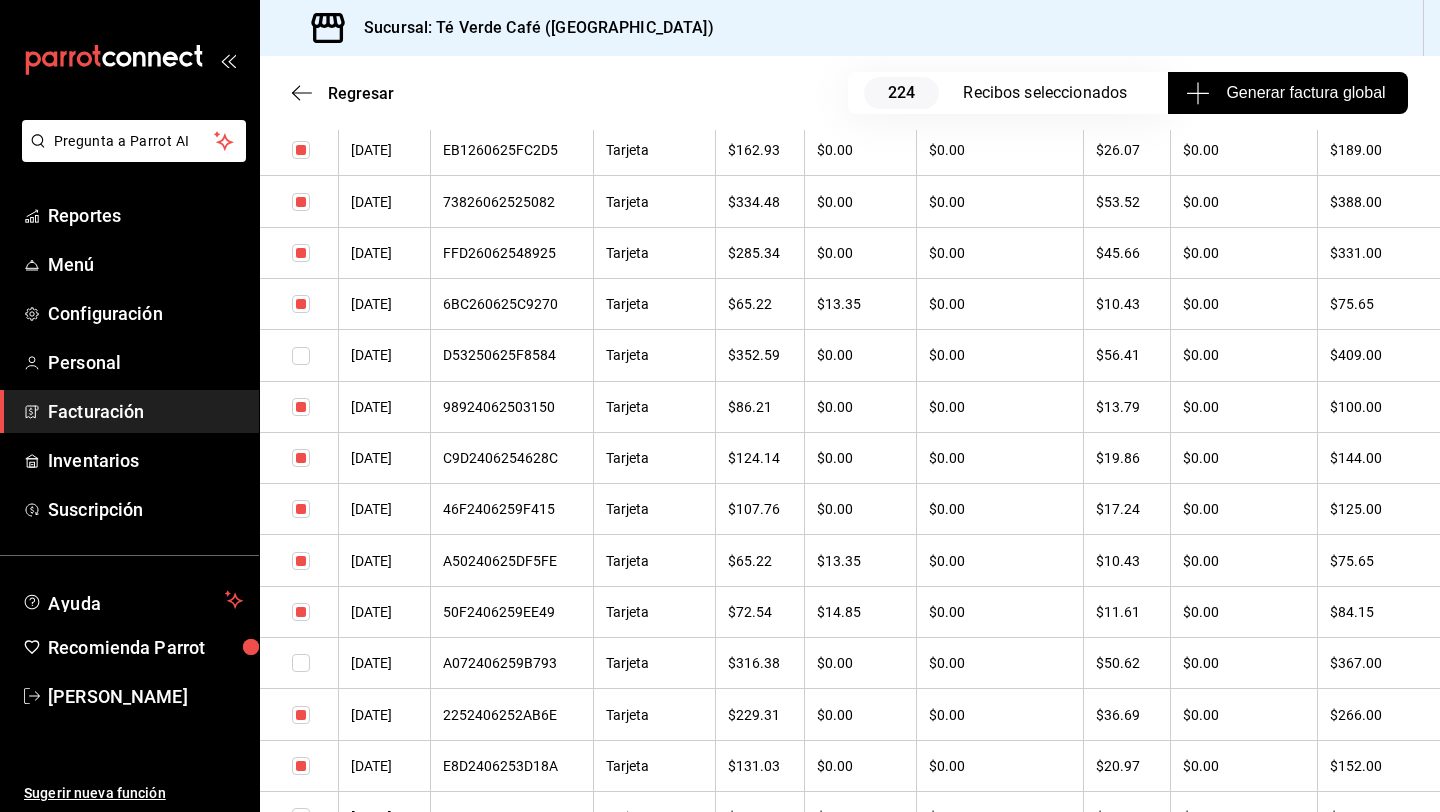 scroll, scrollTop: 2100, scrollLeft: 0, axis: vertical 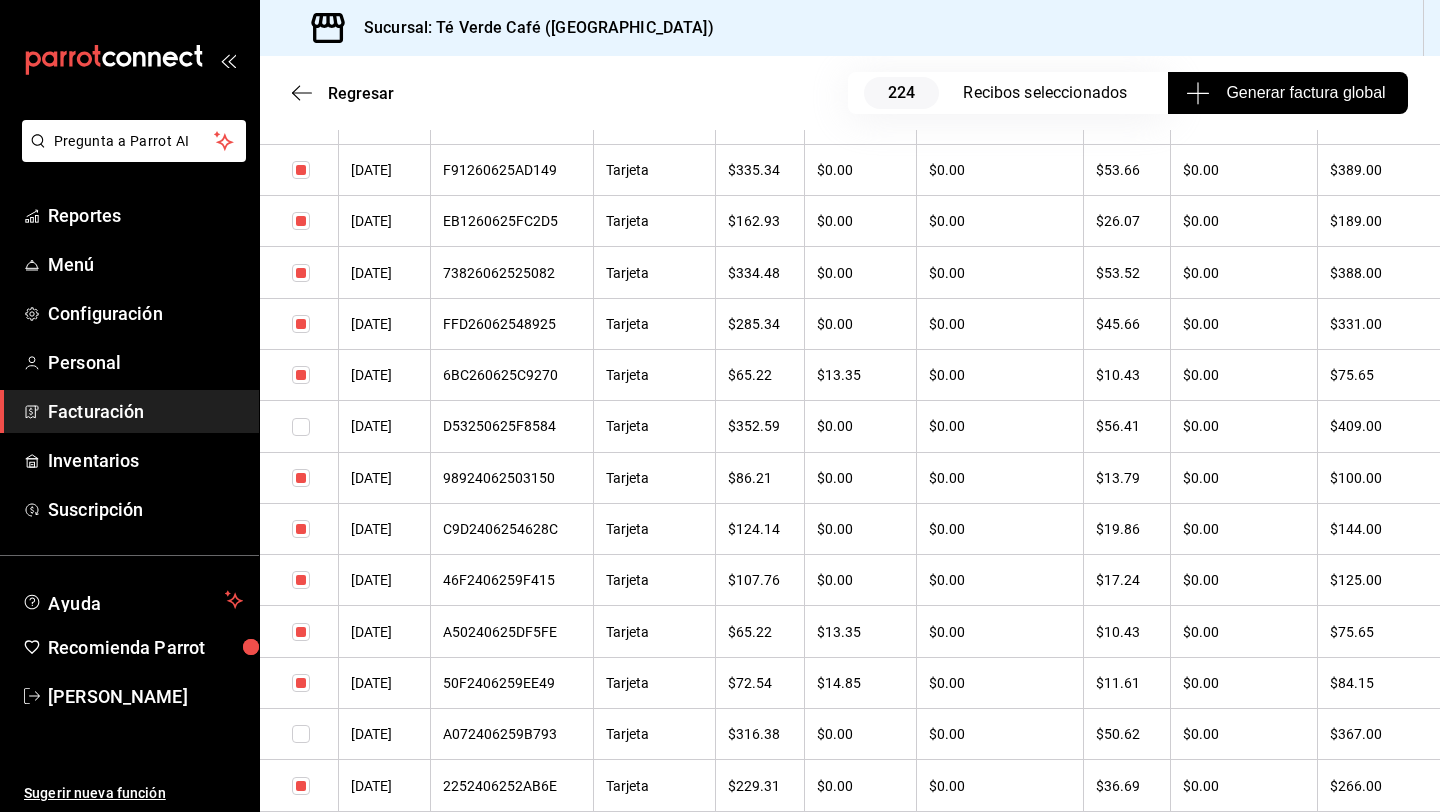 click at bounding box center [301, 273] 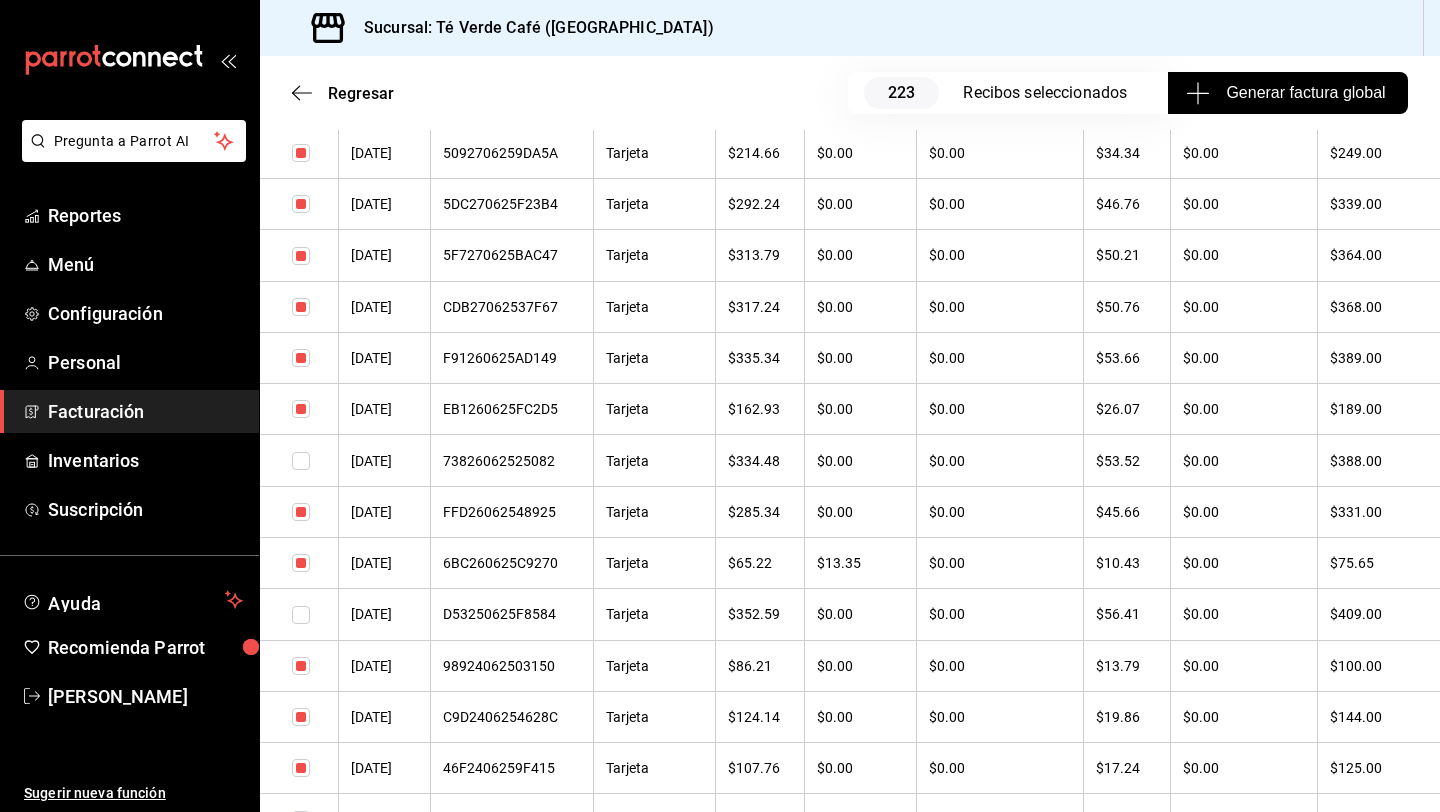 scroll, scrollTop: 1909, scrollLeft: 0, axis: vertical 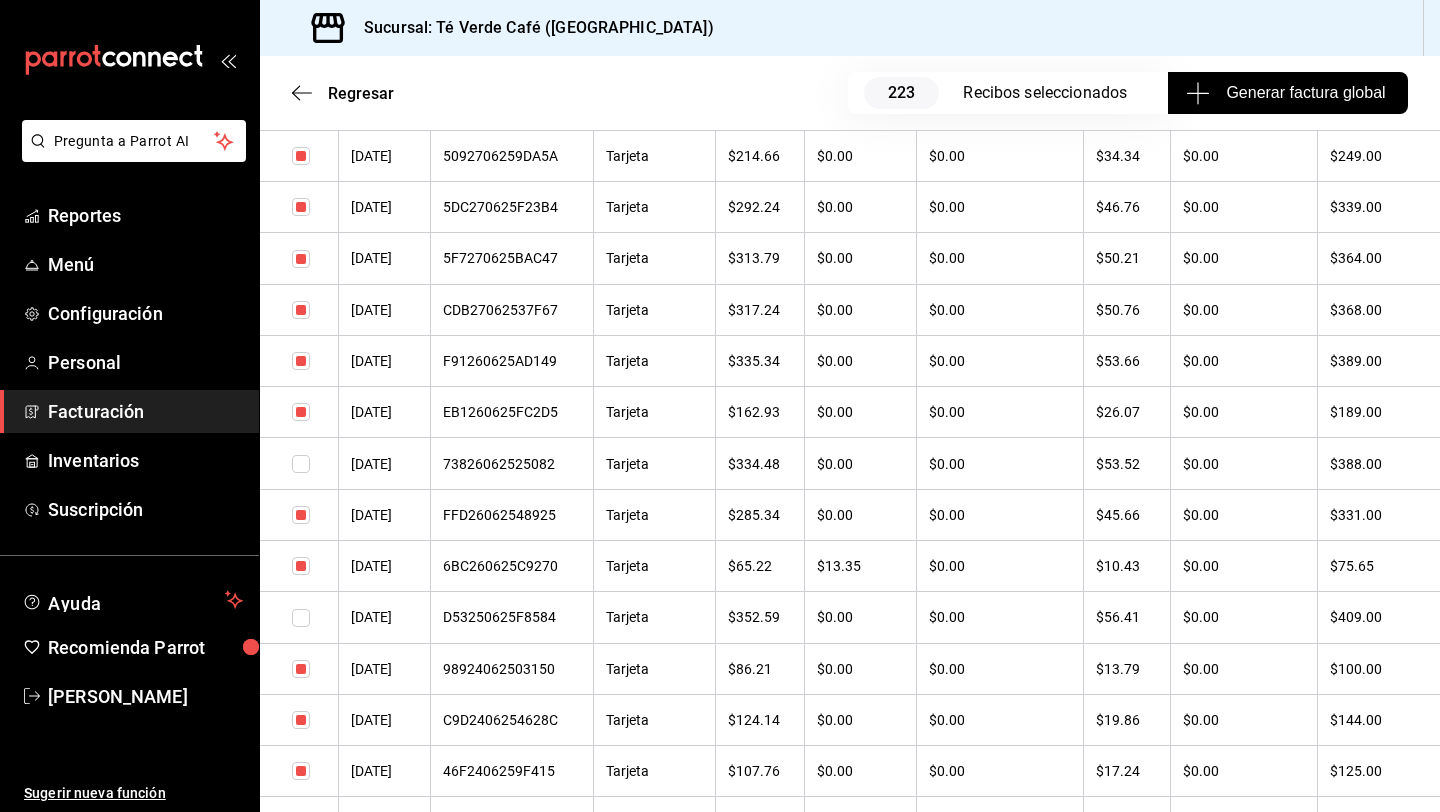 click at bounding box center (301, 361) 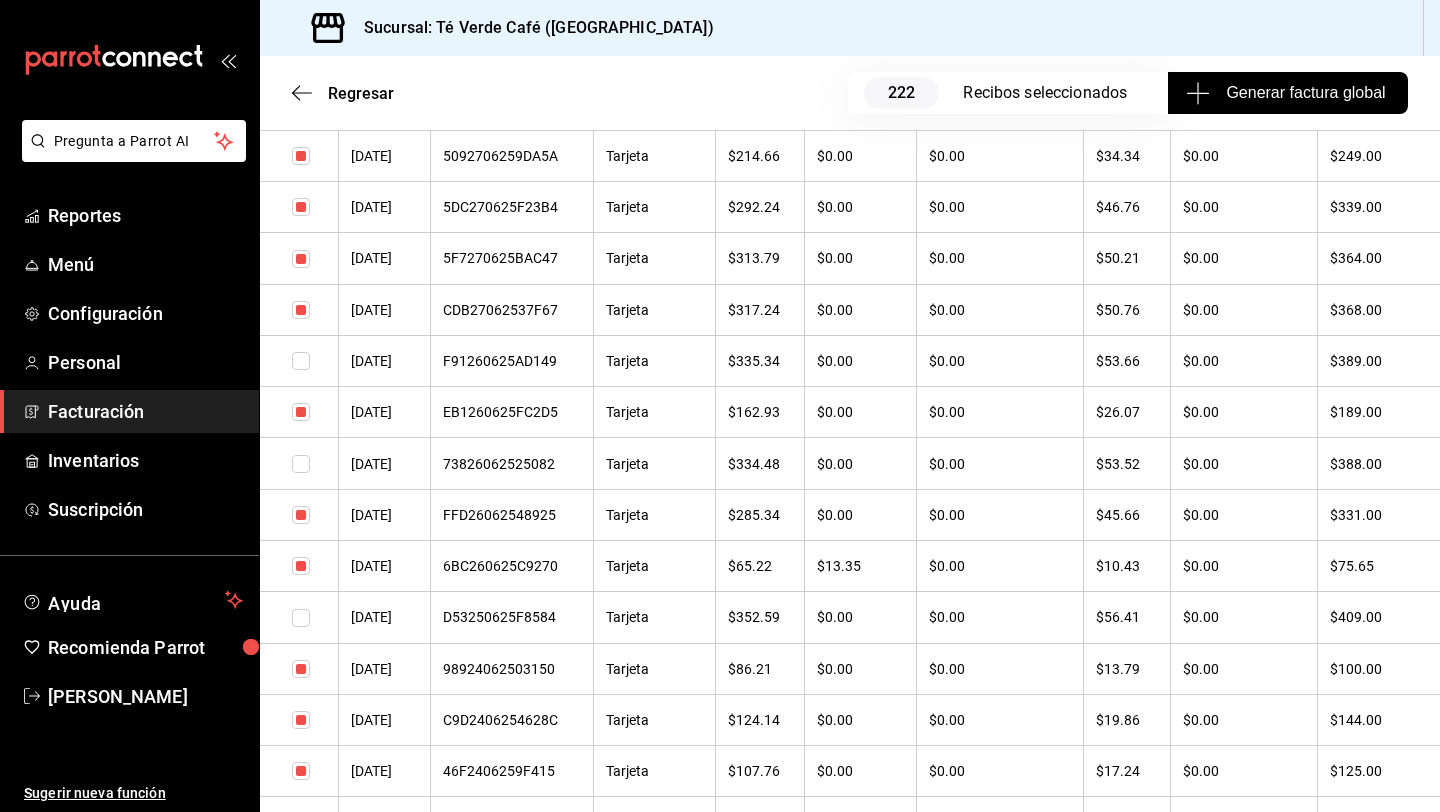 click at bounding box center [301, 310] 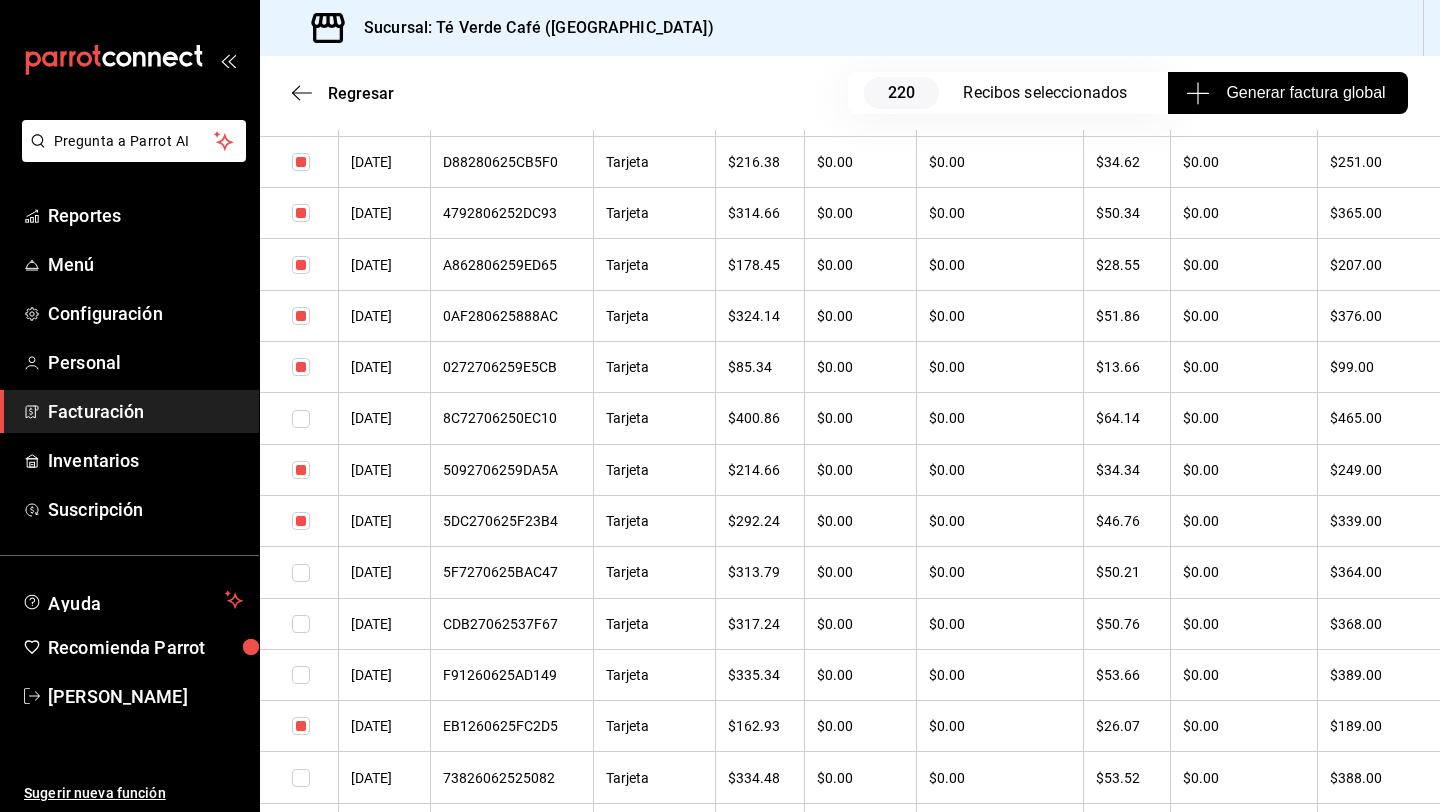 scroll, scrollTop: 1595, scrollLeft: 0, axis: vertical 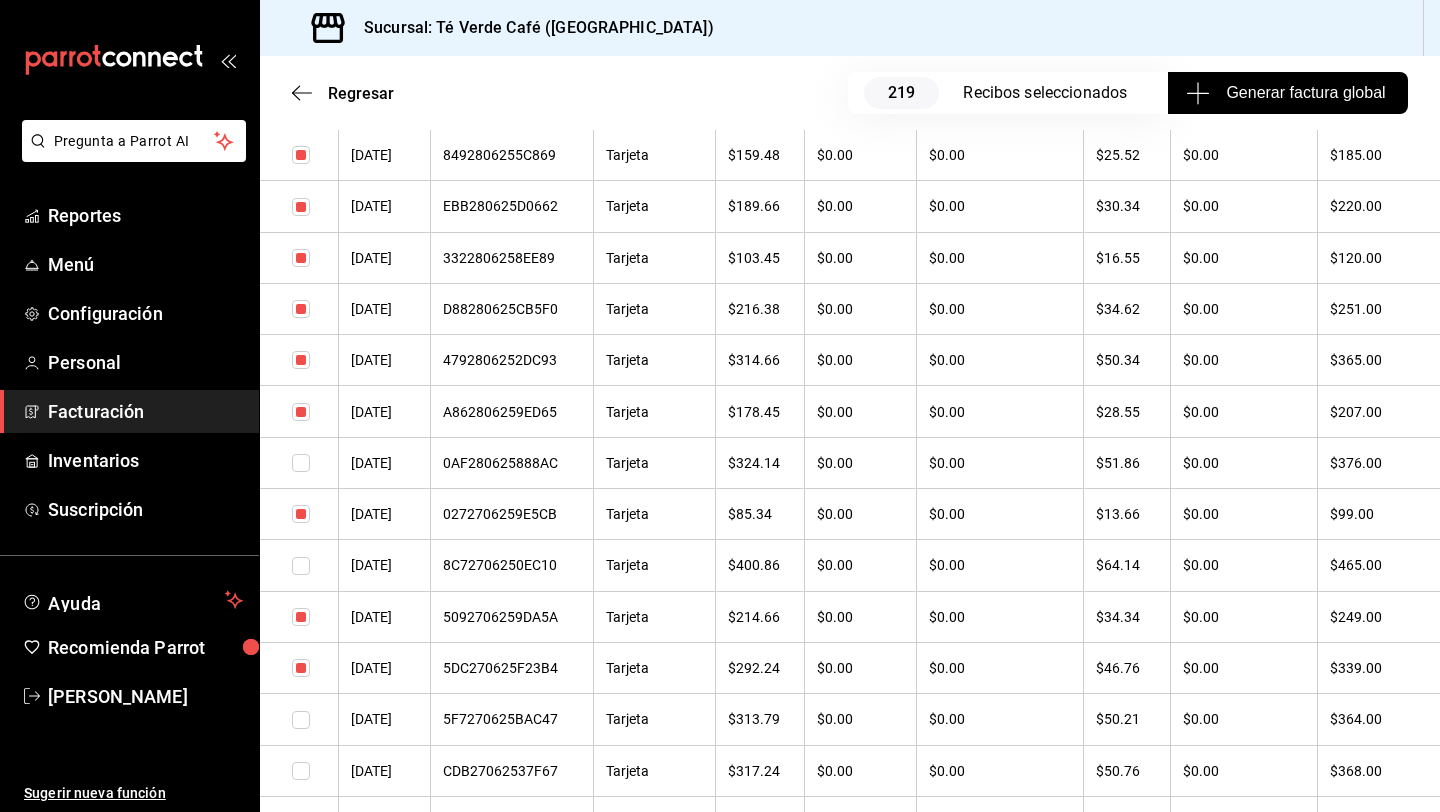 click at bounding box center (301, 360) 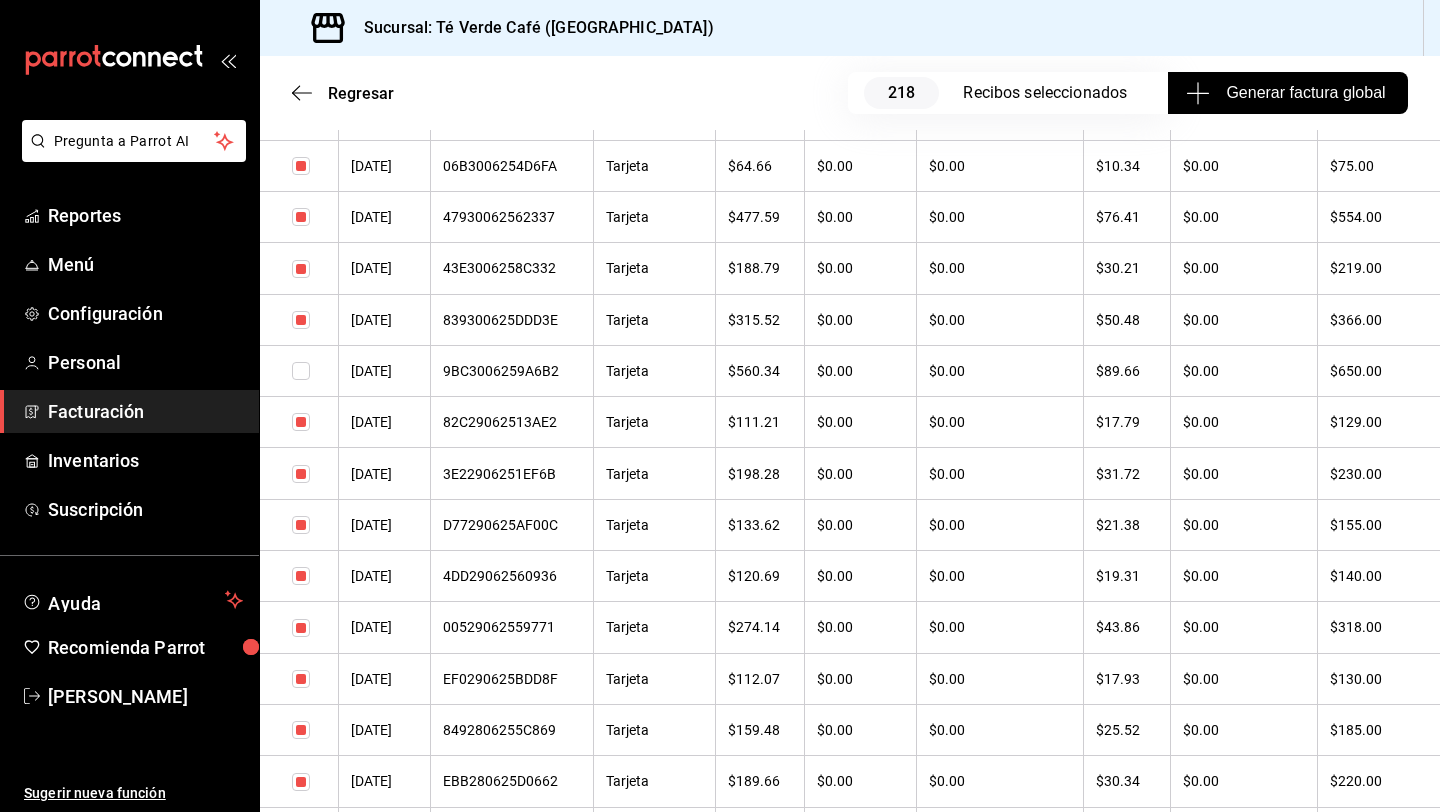 scroll, scrollTop: 865, scrollLeft: 0, axis: vertical 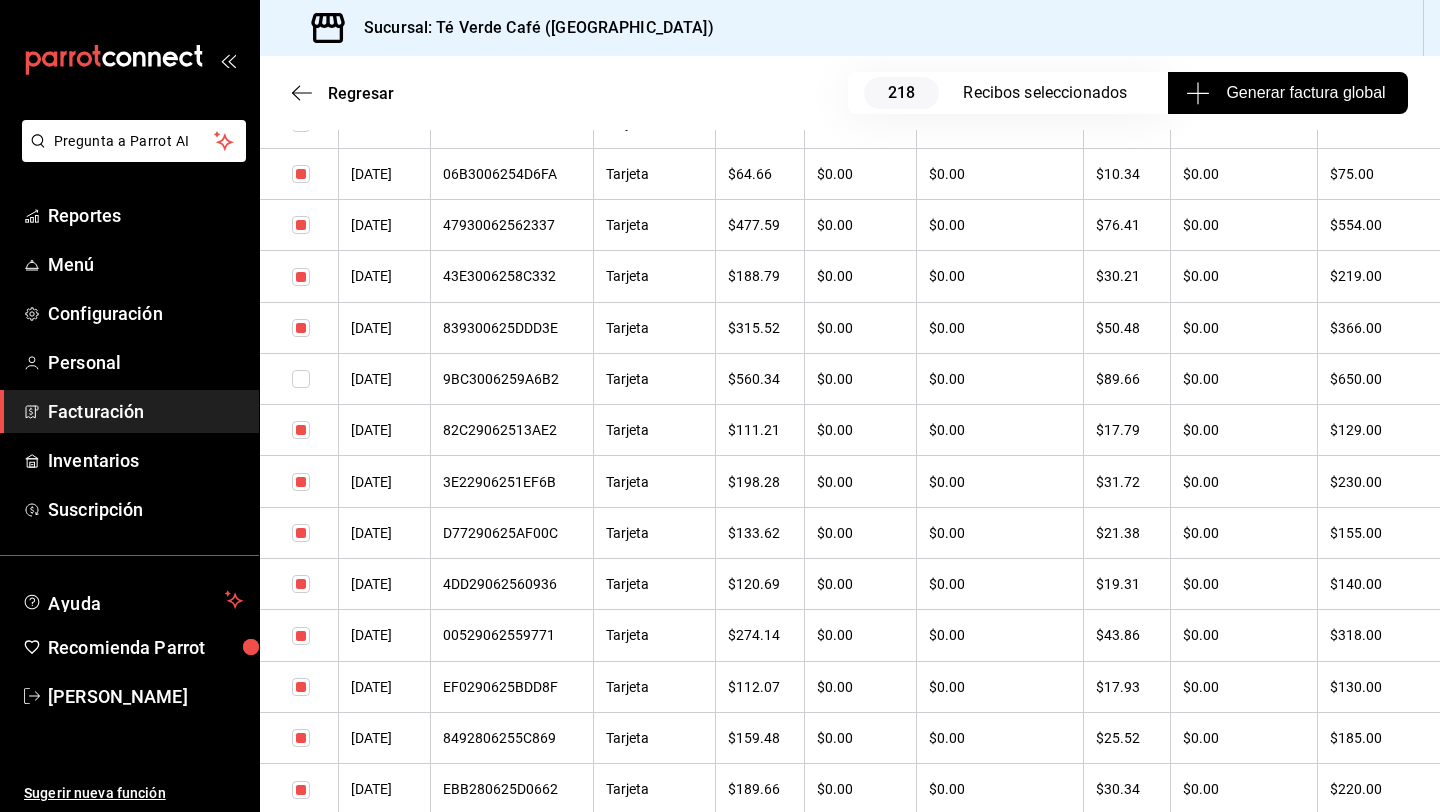 click at bounding box center [301, 328] 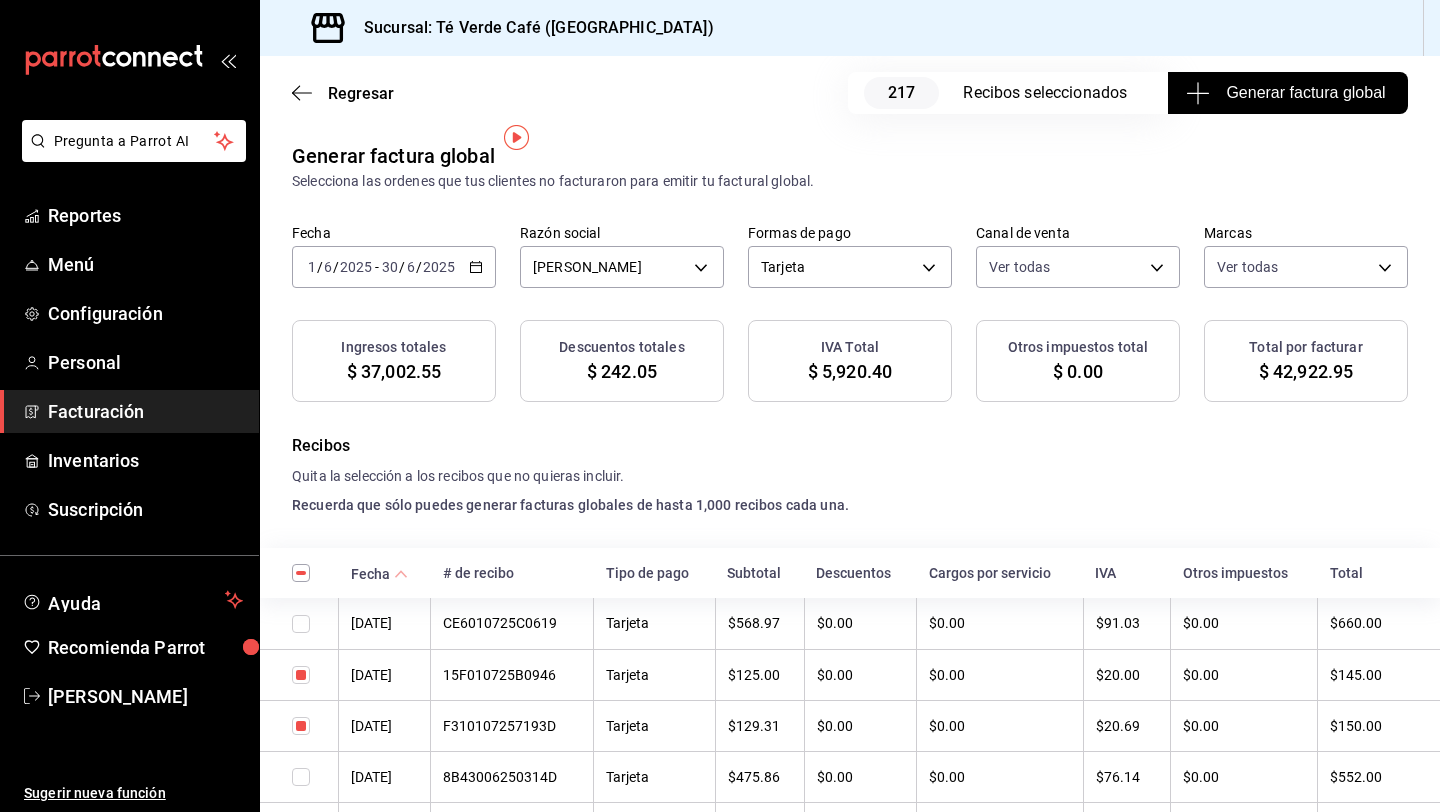 scroll, scrollTop: 0, scrollLeft: 0, axis: both 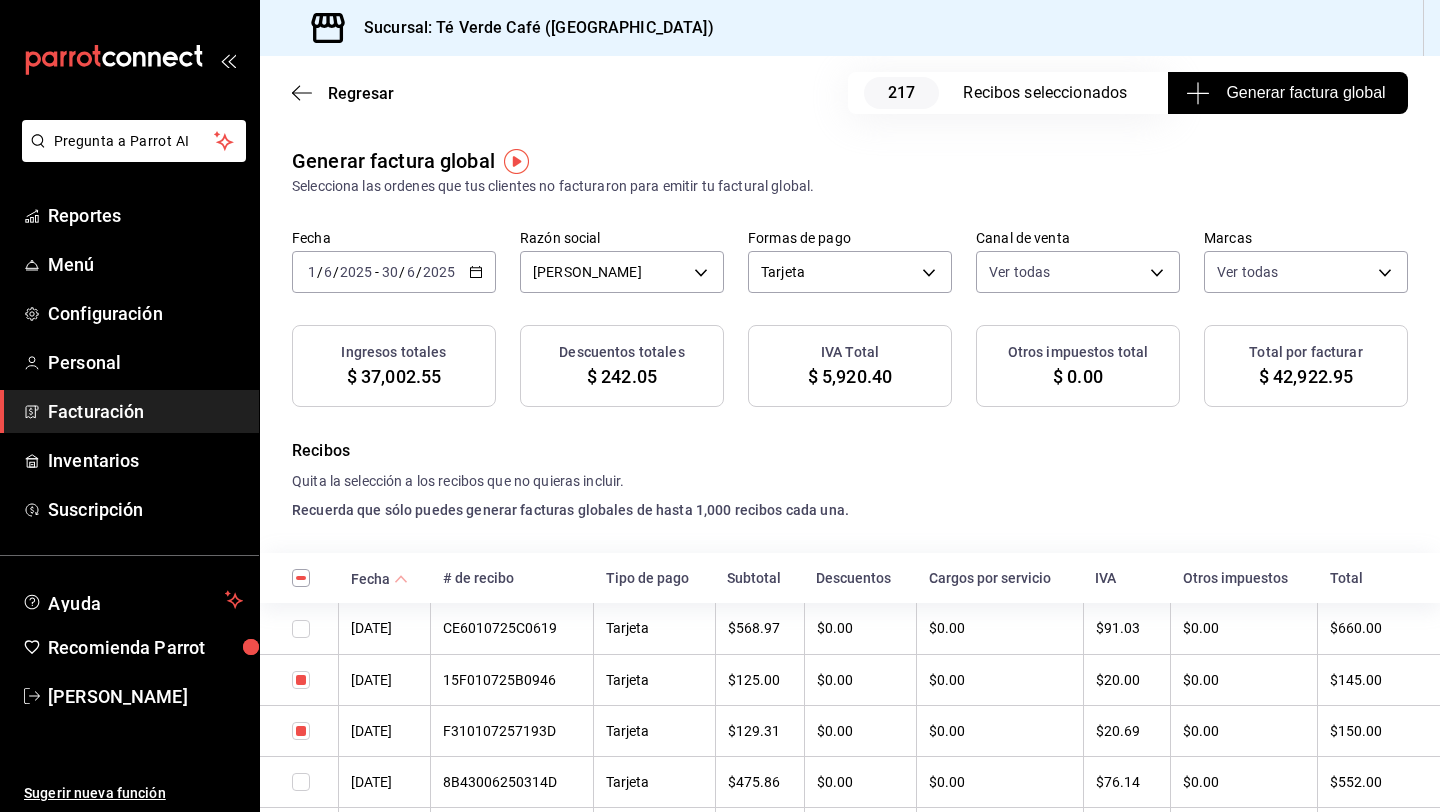 click on "Generar factura global" at bounding box center (1287, 93) 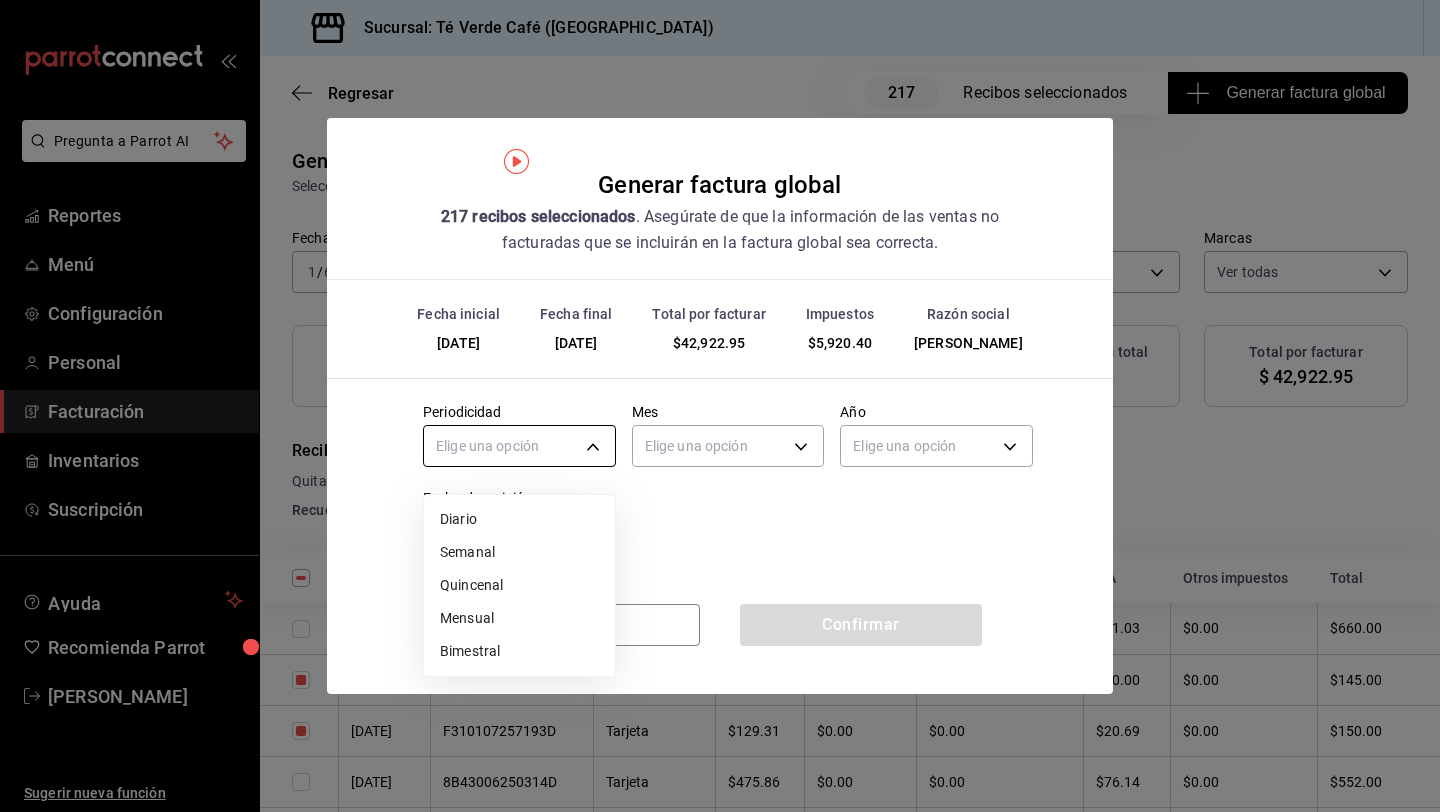 click on "Pregunta a Parrot AI Reportes   Menú   Configuración   Personal   Facturación   Inventarios   Suscripción   Ayuda Recomienda Parrot   [PERSON_NAME]   Sugerir nueva función   Sucursal: Té Verde Café ([GEOGRAPHIC_DATA]) Regresar 217 Recibos seleccionados Generar factura global Generar factura global Selecciona las ordenes que tus clientes no facturaron para emitir tu factural global. Fecha [DATE] [DATE] - [DATE] [DATE] Razón social [PERSON_NAME] 1091146a-a15b-45e5-829e-a44487394be6 Formas de pago Tarjeta CARD Canal de venta Ver todas PARROT,UBER_EATS,RAPPI,DIDI_FOOD,ONLINE Marcas Ver todas 758a6f1e-0dac-4099-973a-2f8b6b85c5fc Ingresos totales $ 37,002.55 Descuentos totales $ 242.05 IVA Total $ 5,920.40 Otros impuestos total $ 0.00 Total por facturar $ 42,922.95 Recibos Quita la selección a los recibos que no quieras incluir. Recuerda que sólo puedes generar facturas globales de hasta 1,000 recibos cada una. Fecha # de recibo Tipo de pago Subtotal Descuentos IVA Total" at bounding box center (720, 406) 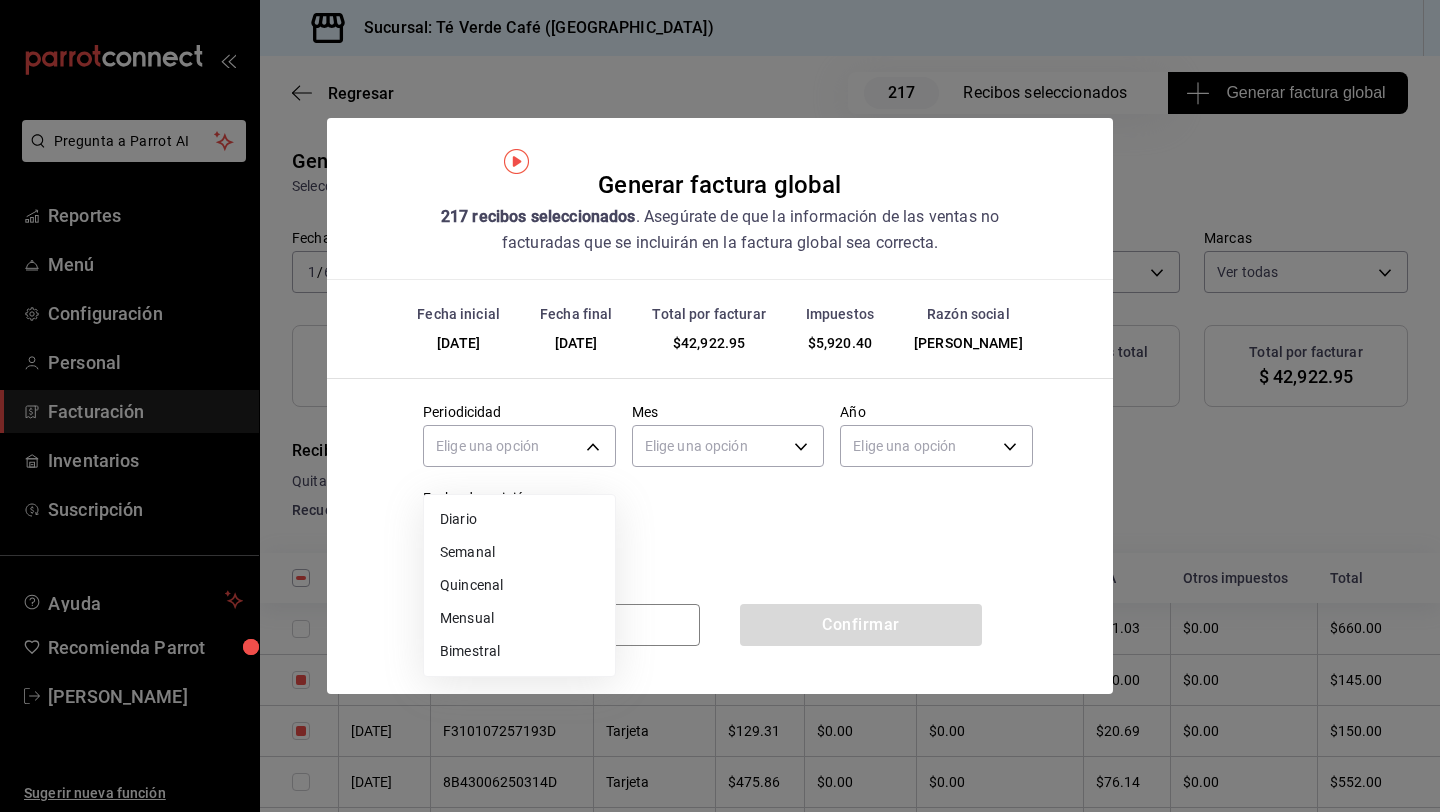 click on "Mensual" at bounding box center (519, 618) 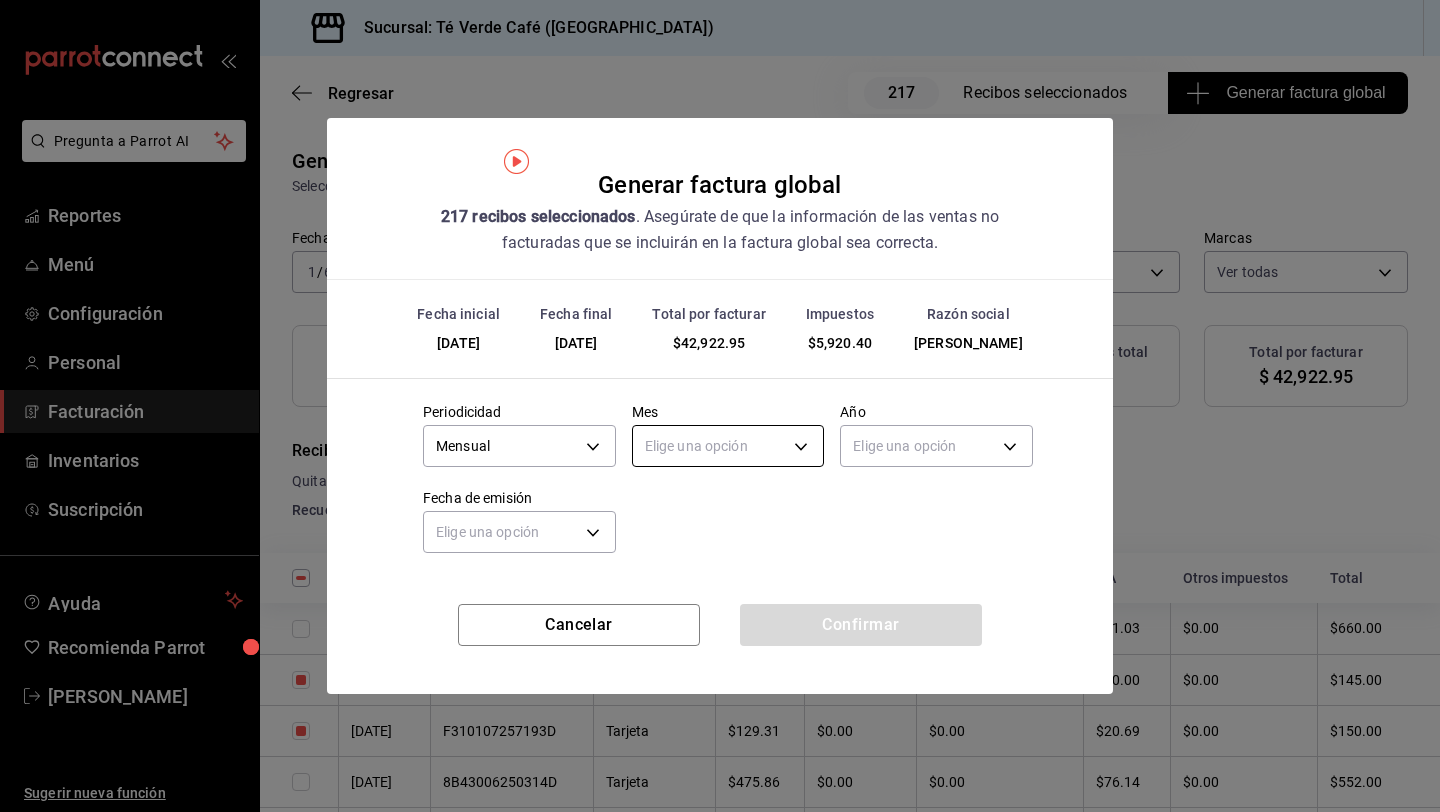 click on "Pregunta a Parrot AI Reportes   Menú   Configuración   Personal   Facturación   Inventarios   Suscripción   Ayuda Recomienda Parrot   [PERSON_NAME]   Sugerir nueva función   Sucursal: Té Verde Café ([GEOGRAPHIC_DATA]) Regresar 217 Recibos seleccionados Generar factura global Generar factura global Selecciona las ordenes que tus clientes no facturaron para emitir tu factural global. Fecha [DATE] [DATE] - [DATE] [DATE] Razón social [PERSON_NAME] 1091146a-a15b-45e5-829e-a44487394be6 Formas de pago Tarjeta CARD Canal de venta Ver todas PARROT,UBER_EATS,RAPPI,DIDI_FOOD,ONLINE Marcas Ver todas 758a6f1e-0dac-4099-973a-2f8b6b85c5fc Ingresos totales $ 37,002.55 Descuentos totales $ 242.05 IVA Total $ 5,920.40 Otros impuestos total $ 0.00 Total por facturar $ 42,922.95 Recibos Quita la selección a los recibos que no quieras incluir. Recuerda que sólo puedes generar facturas globales de hasta 1,000 recibos cada una. Fecha # de recibo Tipo de pago Subtotal Descuentos IVA Total" at bounding box center (720, 406) 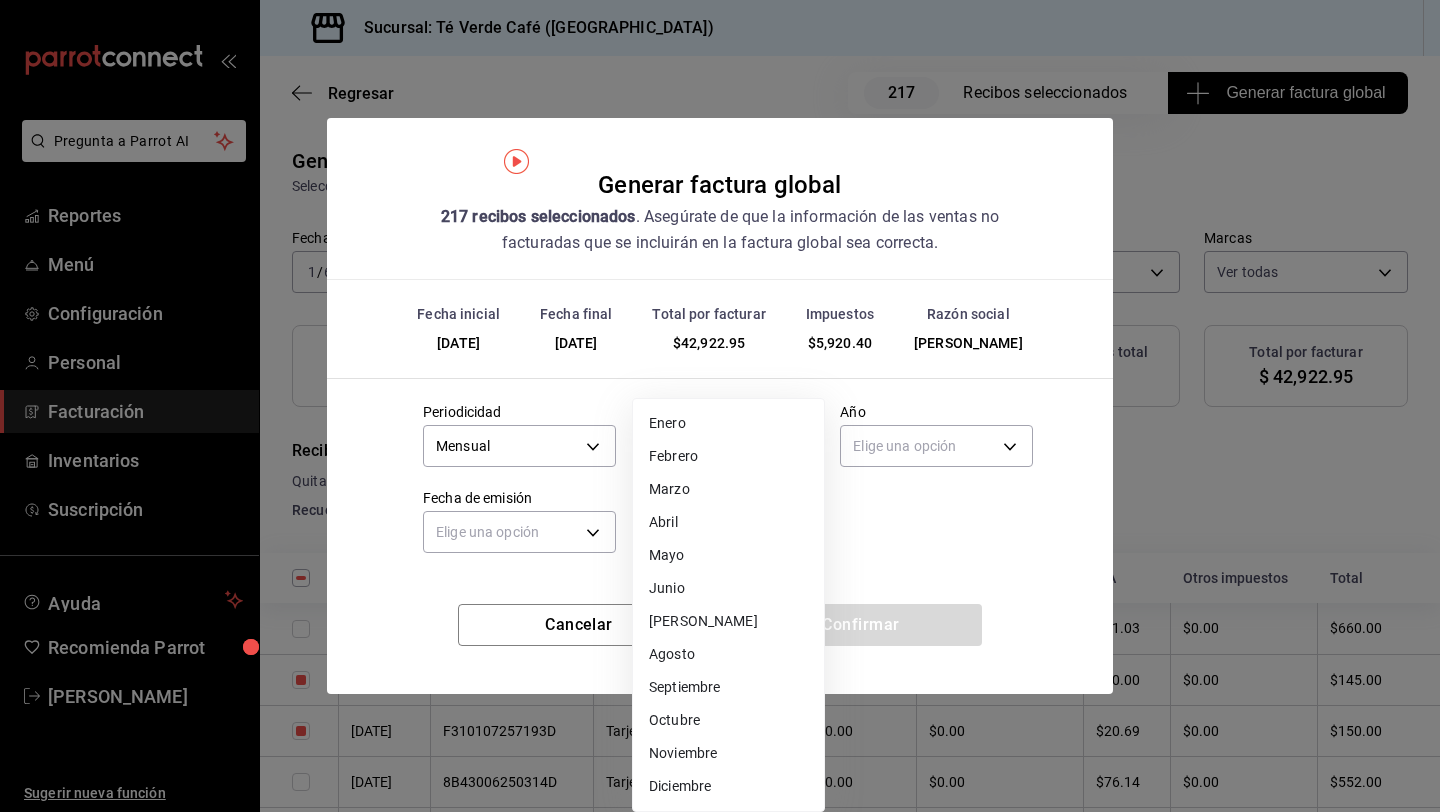 click on "Junio" at bounding box center [728, 588] 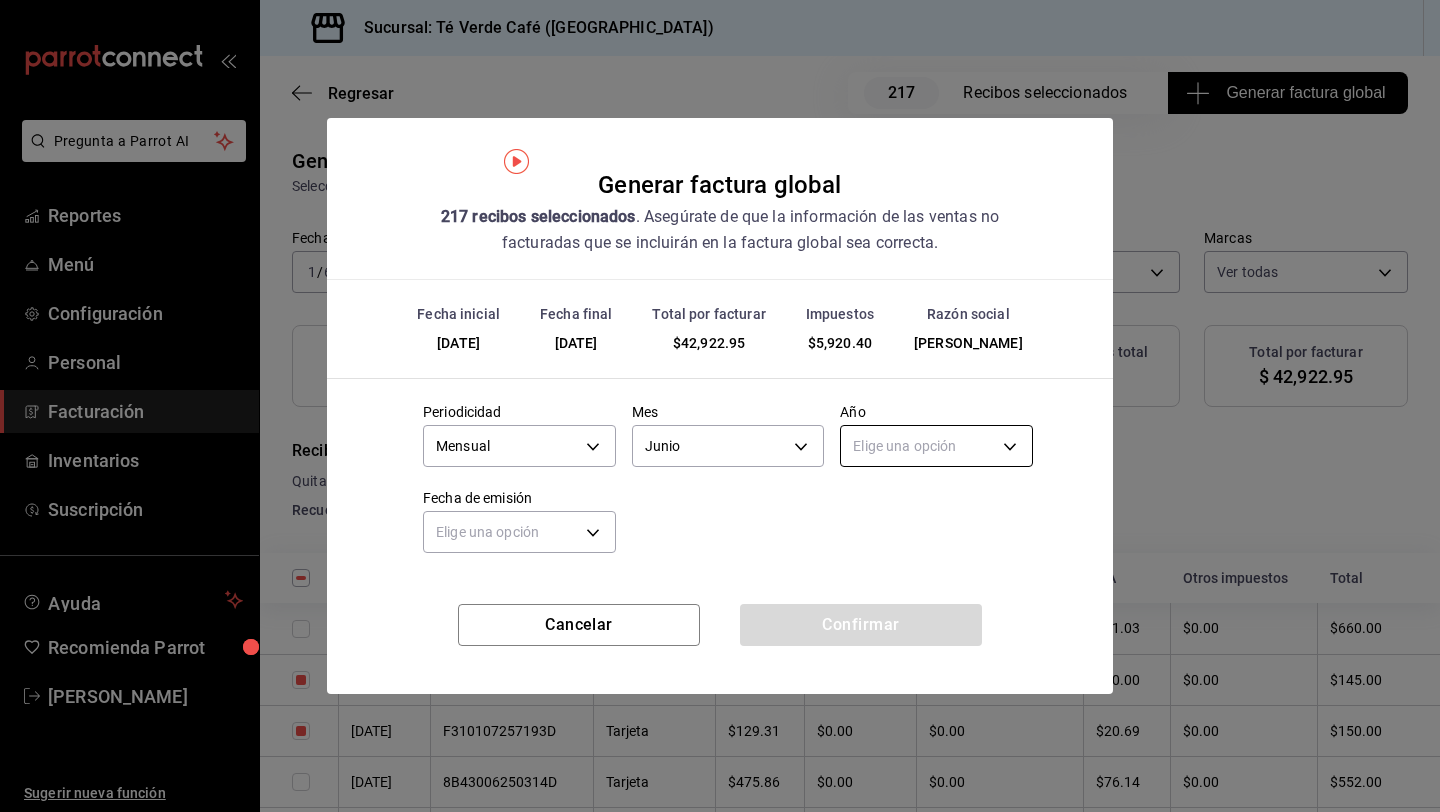 click on "Pregunta a Parrot AI Reportes   Menú   Configuración   Personal   Facturación   Inventarios   Suscripción   Ayuda Recomienda Parrot   [PERSON_NAME]   Sugerir nueva función   Sucursal: Té Verde Café ([GEOGRAPHIC_DATA]) Regresar 217 Recibos seleccionados Generar factura global Generar factura global Selecciona las ordenes que tus clientes no facturaron para emitir tu factural global. Fecha [DATE] [DATE] - [DATE] [DATE] Razón social [PERSON_NAME] 1091146a-a15b-45e5-829e-a44487394be6 Formas de pago Tarjeta CARD Canal de venta Ver todas PARROT,UBER_EATS,RAPPI,DIDI_FOOD,ONLINE Marcas Ver todas 758a6f1e-0dac-4099-973a-2f8b6b85c5fc Ingresos totales $ 37,002.55 Descuentos totales $ 242.05 IVA Total $ 5,920.40 Otros impuestos total $ 0.00 Total por facturar $ 42,922.95 Recibos Quita la selección a los recibos que no quieras incluir. Recuerda que sólo puedes generar facturas globales de hasta 1,000 recibos cada una. Fecha # de recibo Tipo de pago Subtotal Descuentos IVA Total" at bounding box center (720, 406) 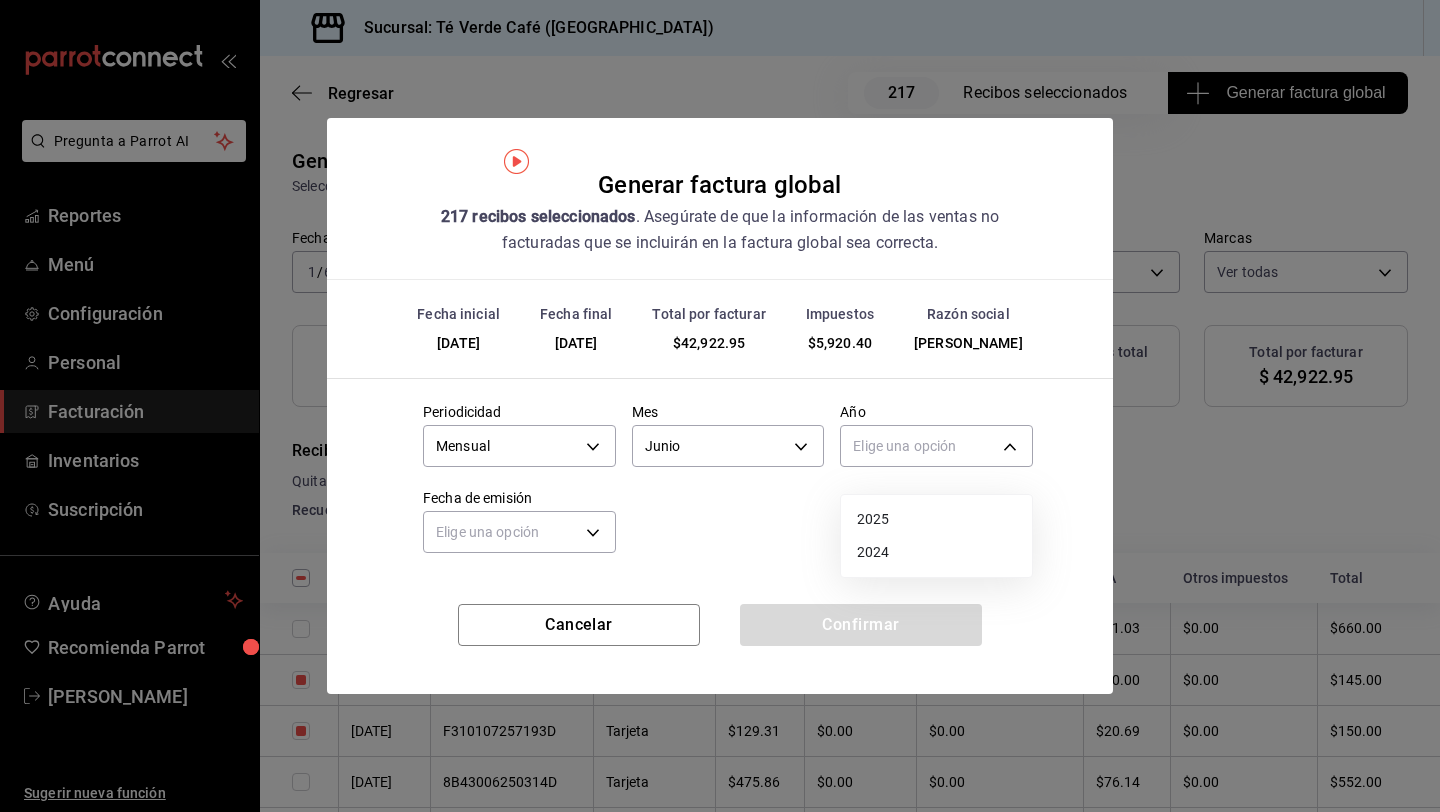 click on "2025" at bounding box center [936, 519] 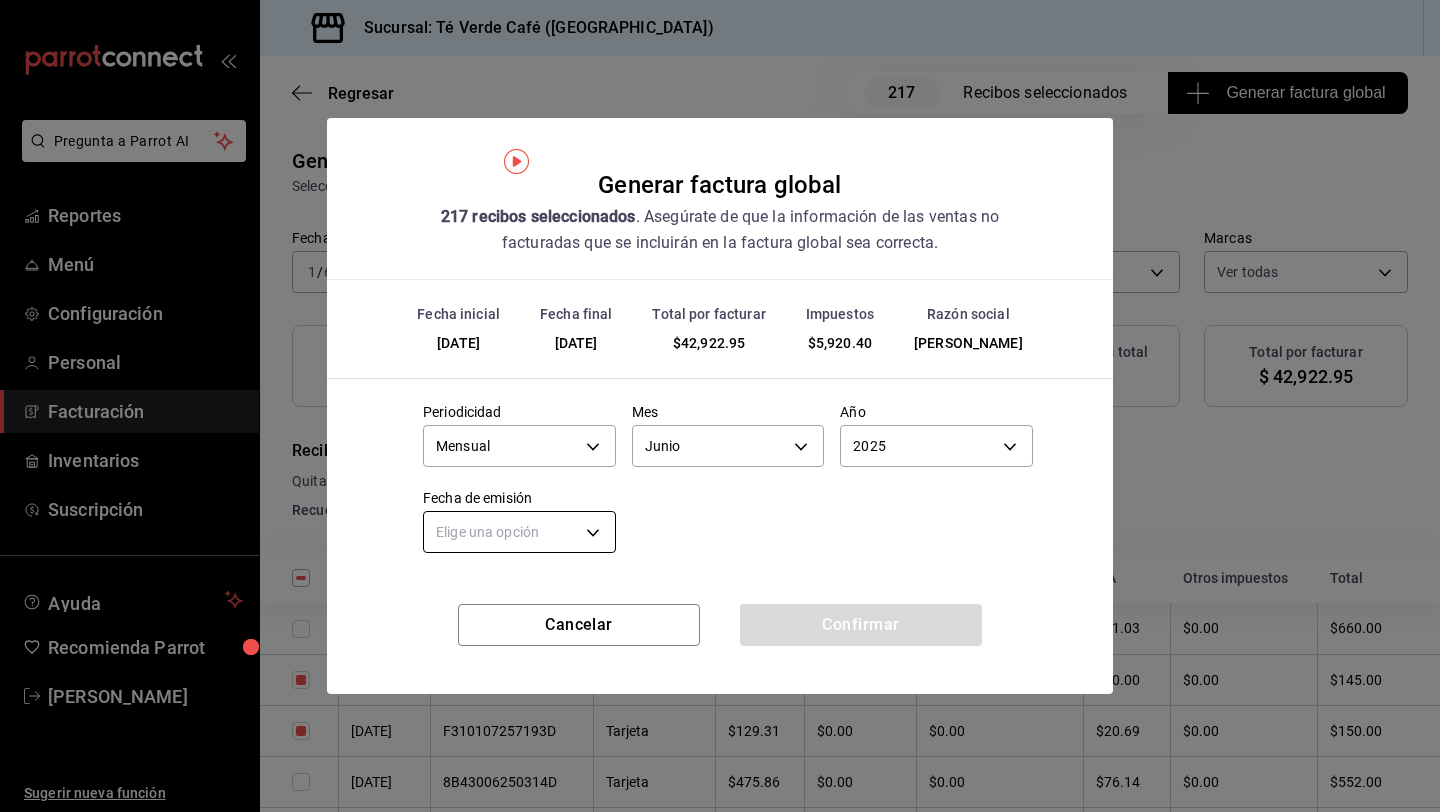 click on "Pregunta a Parrot AI Reportes   Menú   Configuración   Personal   Facturación   Inventarios   Suscripción   Ayuda Recomienda Parrot   [PERSON_NAME]   Sugerir nueva función   Sucursal: Té Verde Café ([GEOGRAPHIC_DATA]) Regresar 217 Recibos seleccionados Generar factura global Generar factura global Selecciona las ordenes que tus clientes no facturaron para emitir tu factural global. Fecha [DATE] [DATE] - [DATE] [DATE] Razón social [PERSON_NAME] 1091146a-a15b-45e5-829e-a44487394be6 Formas de pago Tarjeta CARD Canal de venta Ver todas PARROT,UBER_EATS,RAPPI,DIDI_FOOD,ONLINE Marcas Ver todas 758a6f1e-0dac-4099-973a-2f8b6b85c5fc Ingresos totales $ 37,002.55 Descuentos totales $ 242.05 IVA Total $ 5,920.40 Otros impuestos total $ 0.00 Total por facturar $ 42,922.95 Recibos Quita la selección a los recibos que no quieras incluir. Recuerda que sólo puedes generar facturas globales de hasta 1,000 recibos cada una. Fecha # de recibo Tipo de pago Subtotal Descuentos IVA Total" at bounding box center (720, 406) 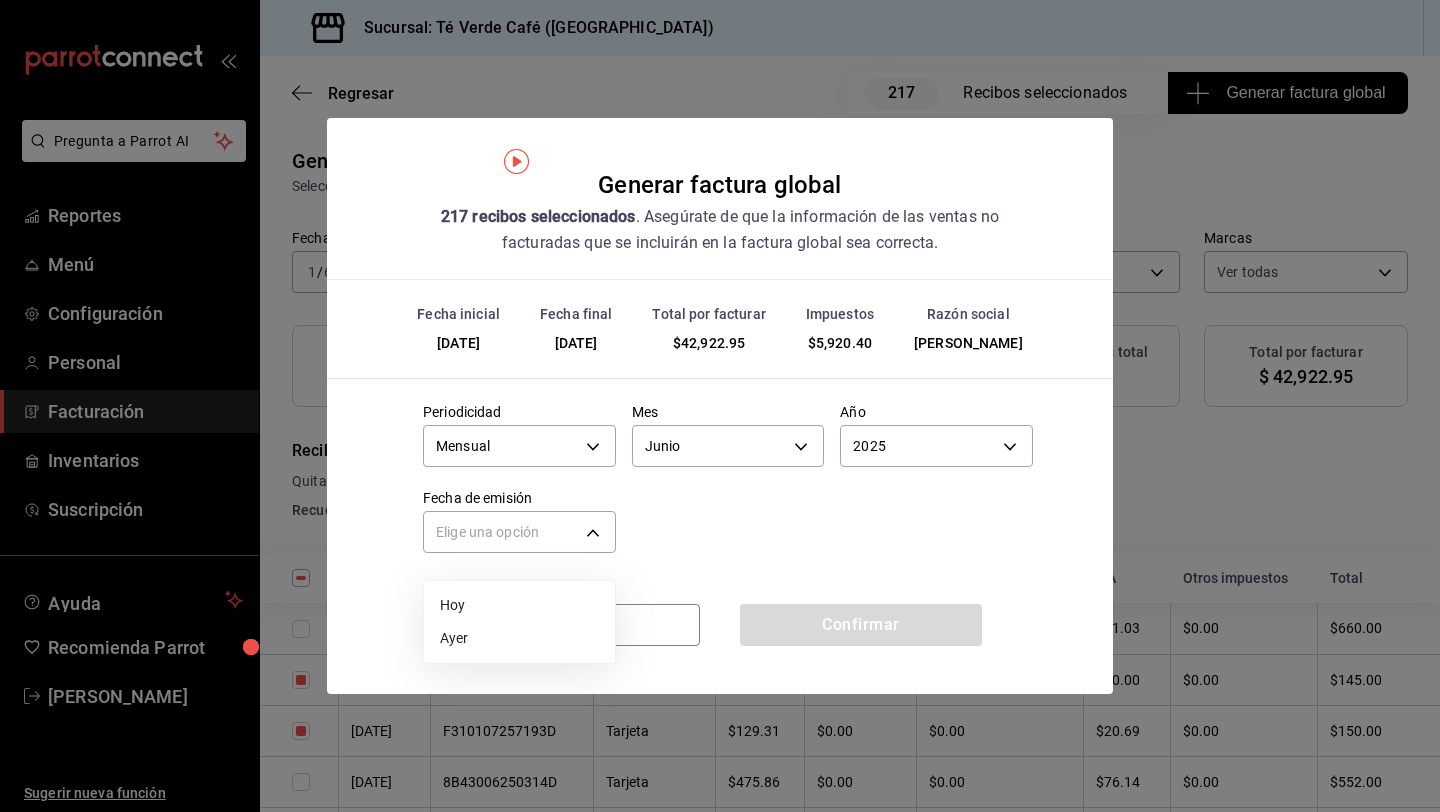 click on "Hoy" at bounding box center [519, 605] 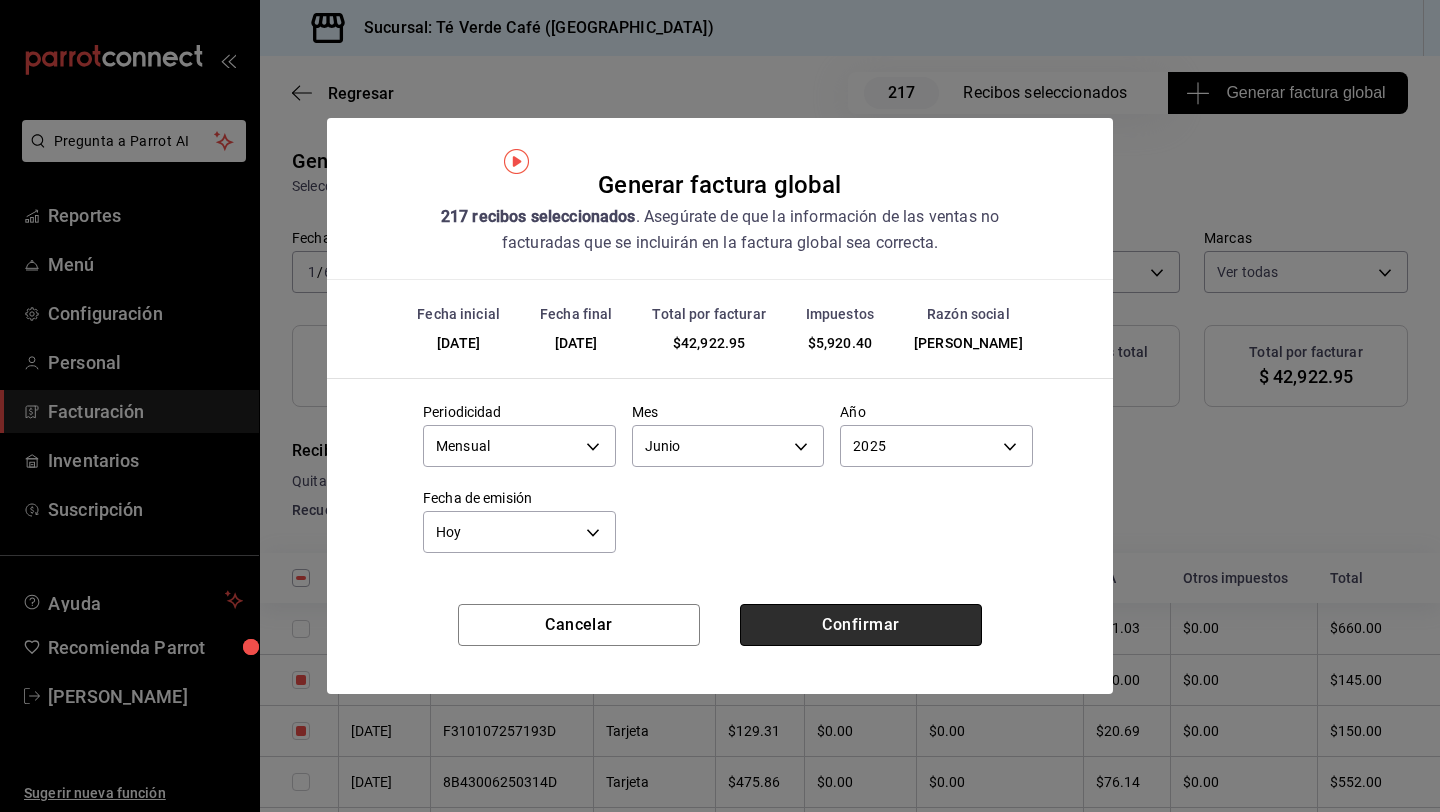 click on "Confirmar" at bounding box center [861, 625] 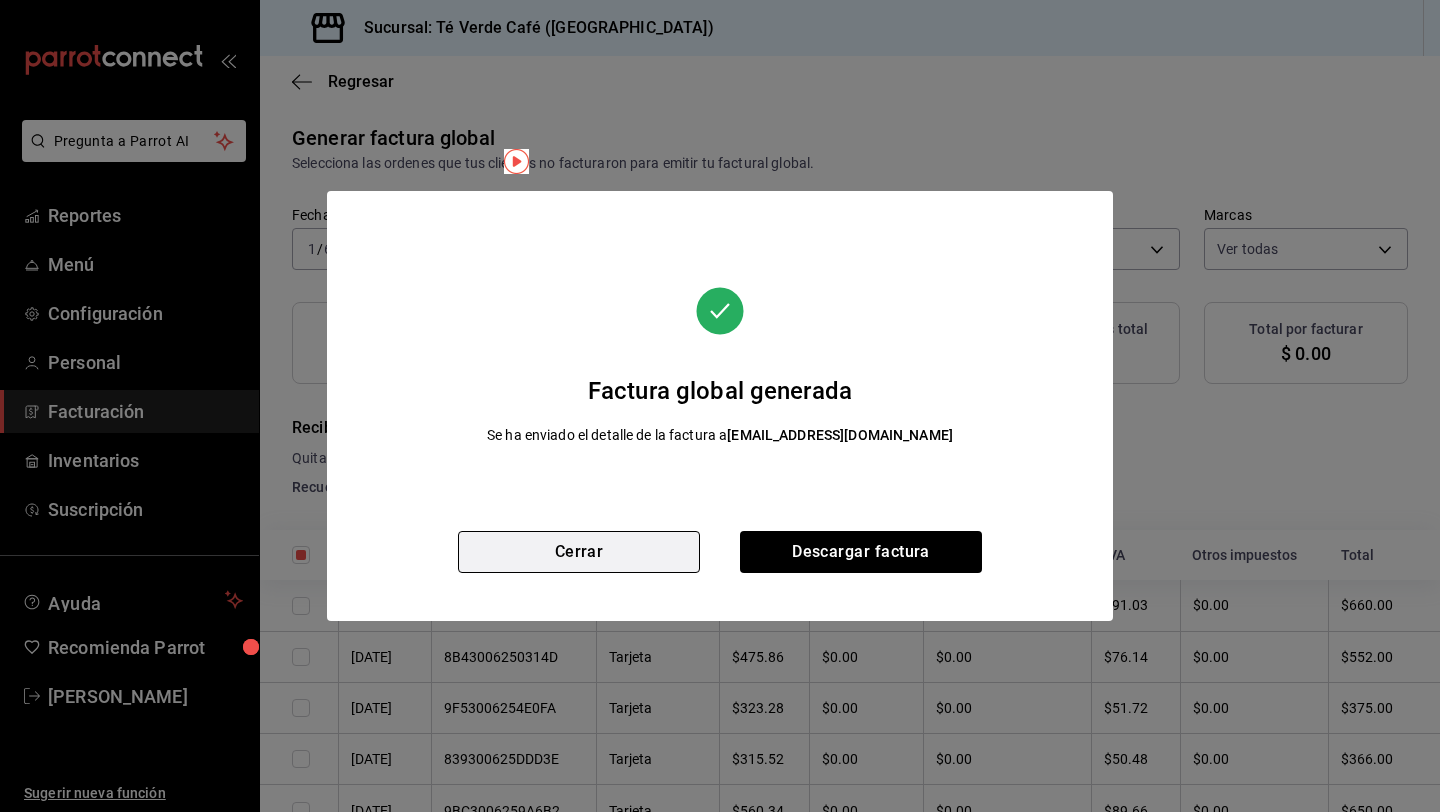 click on "Cerrar" at bounding box center (579, 552) 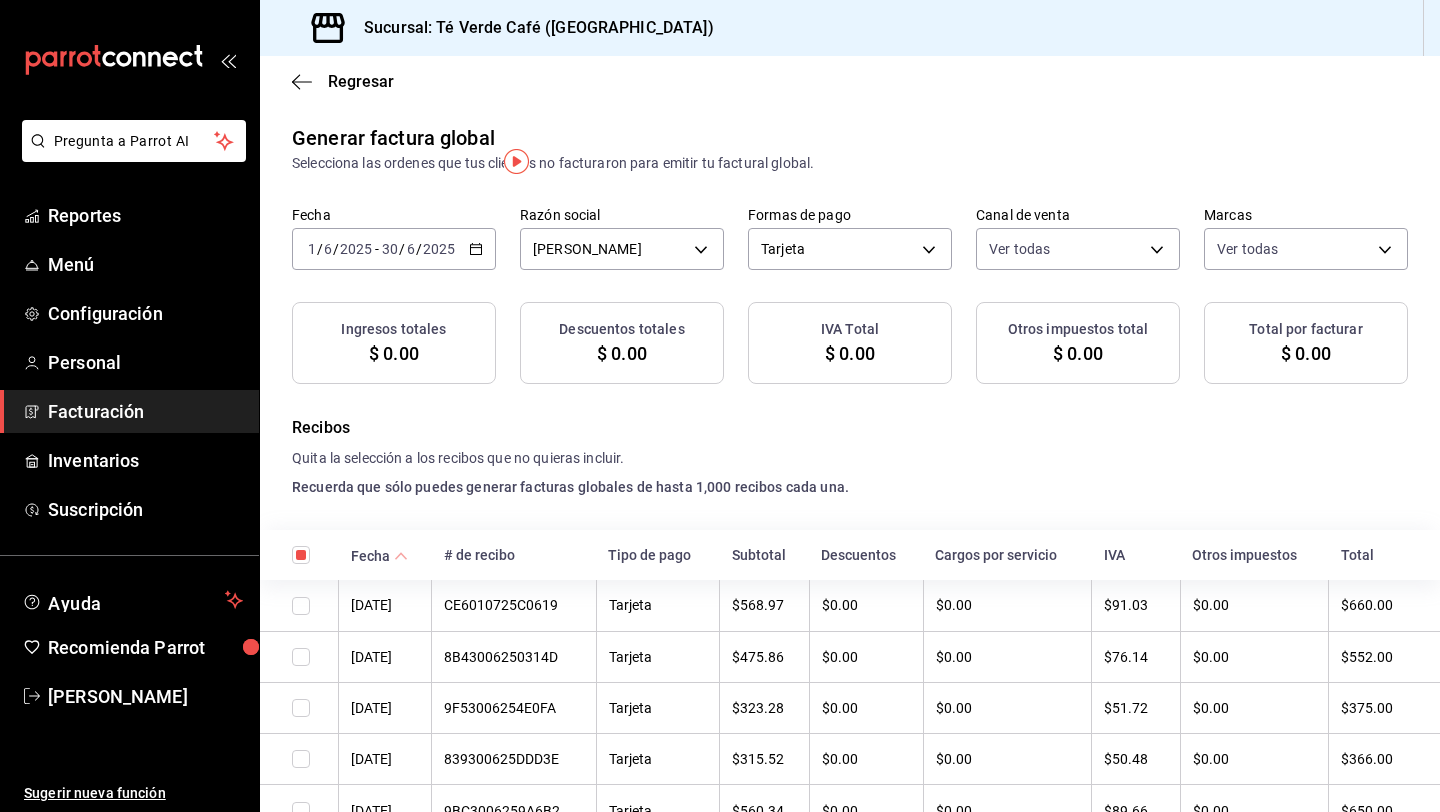 click on "Facturación" at bounding box center [145, 411] 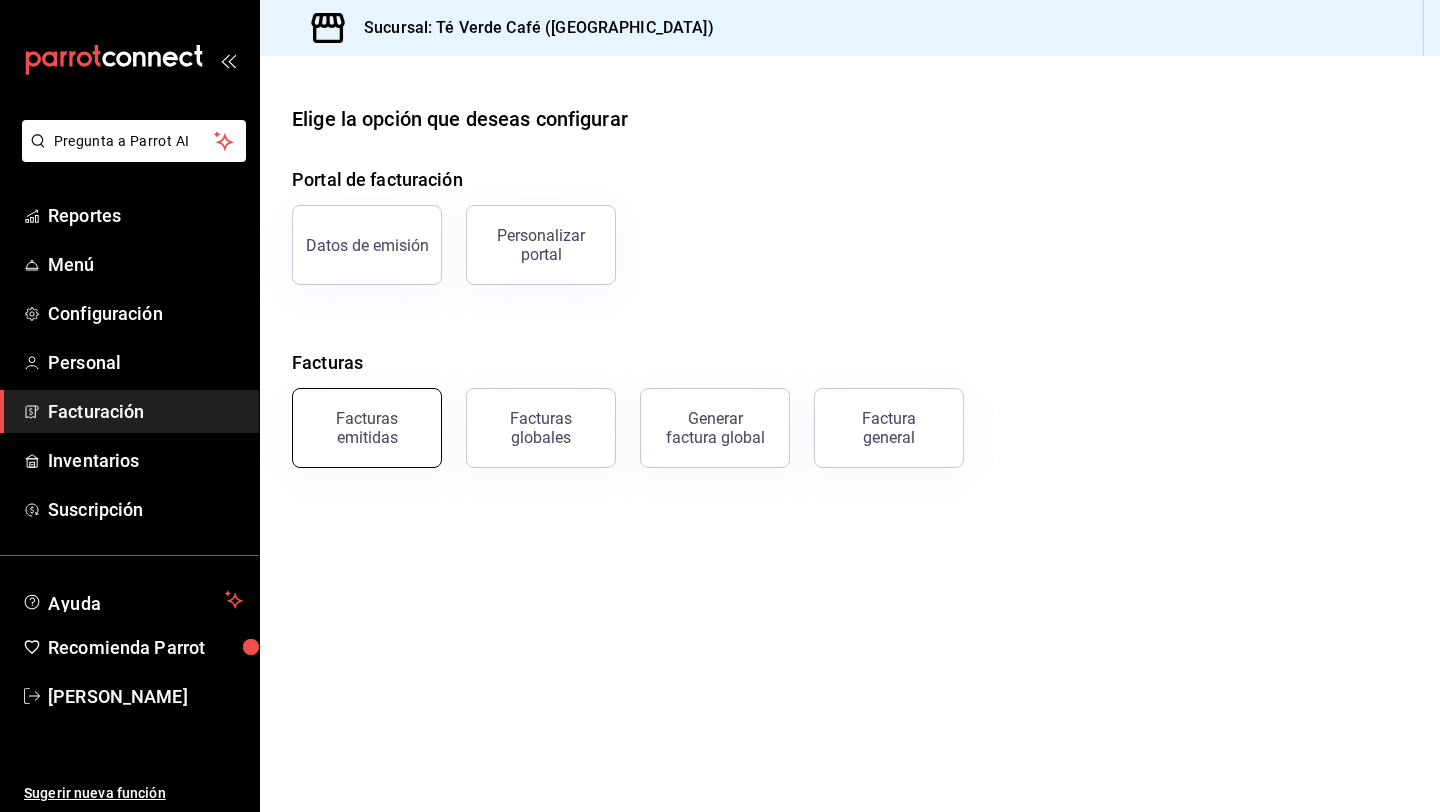 click on "Facturas emitidas" at bounding box center [367, 428] 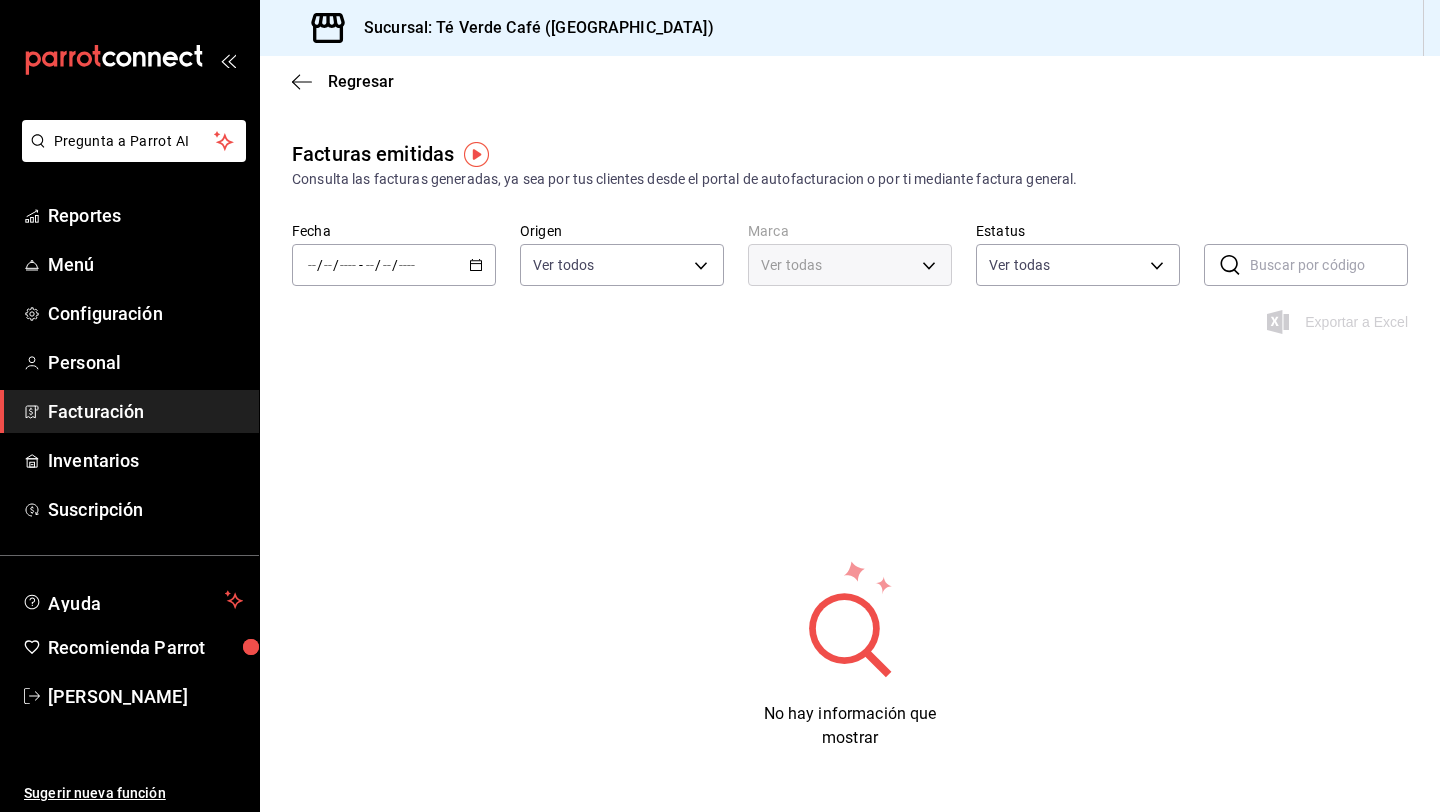 click on "/ / - / /" at bounding box center (394, 265) 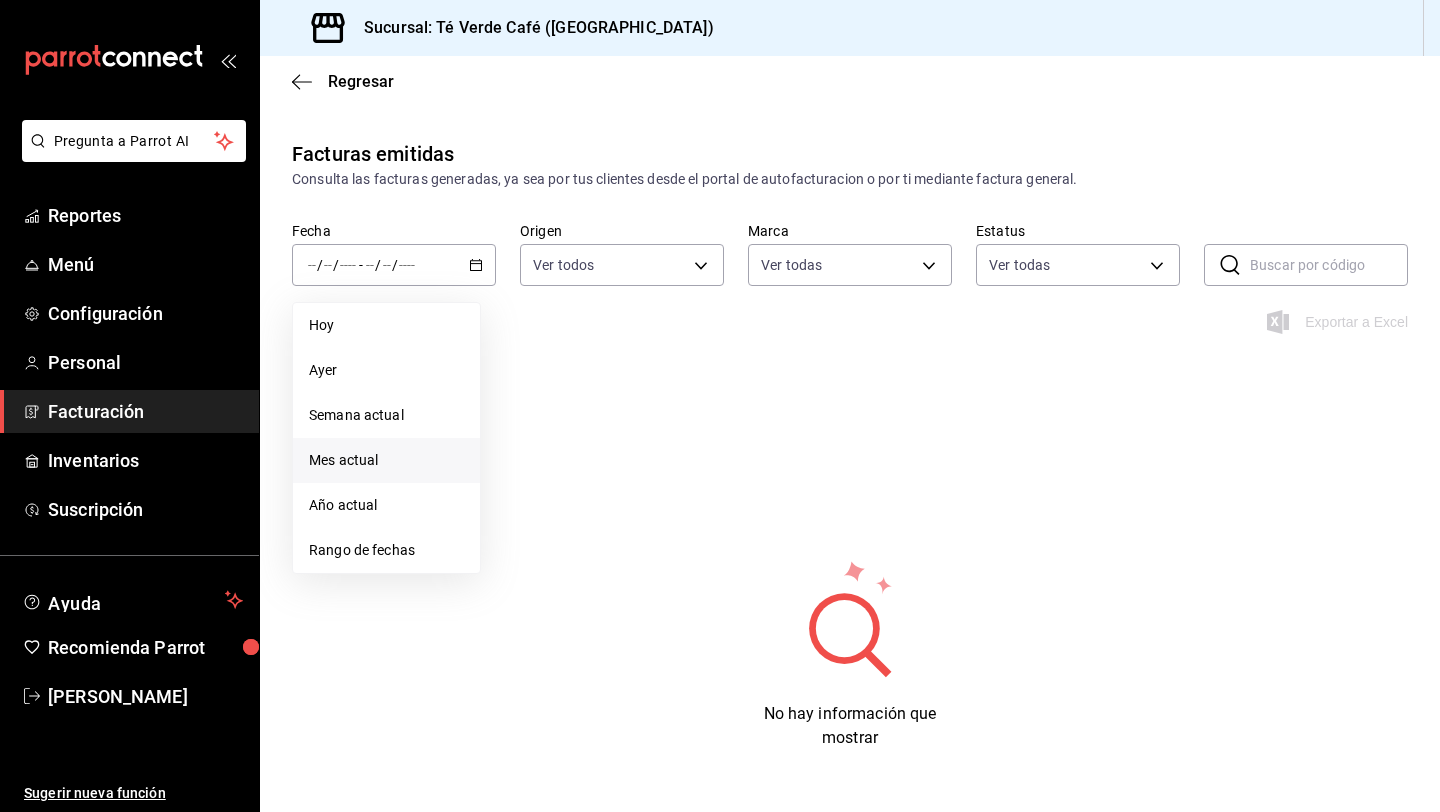 click on "Mes actual" at bounding box center [386, 460] 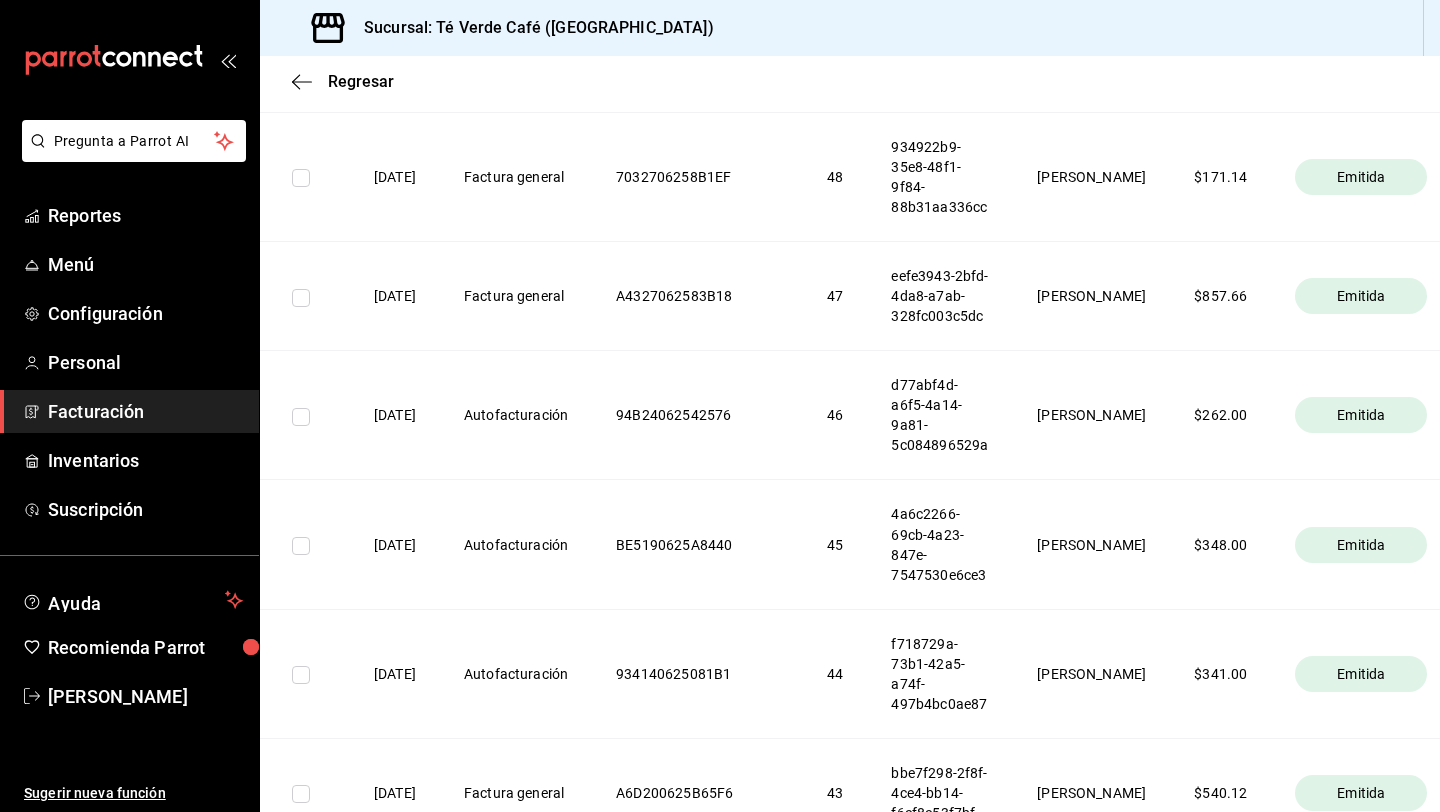 scroll, scrollTop: 0, scrollLeft: 0, axis: both 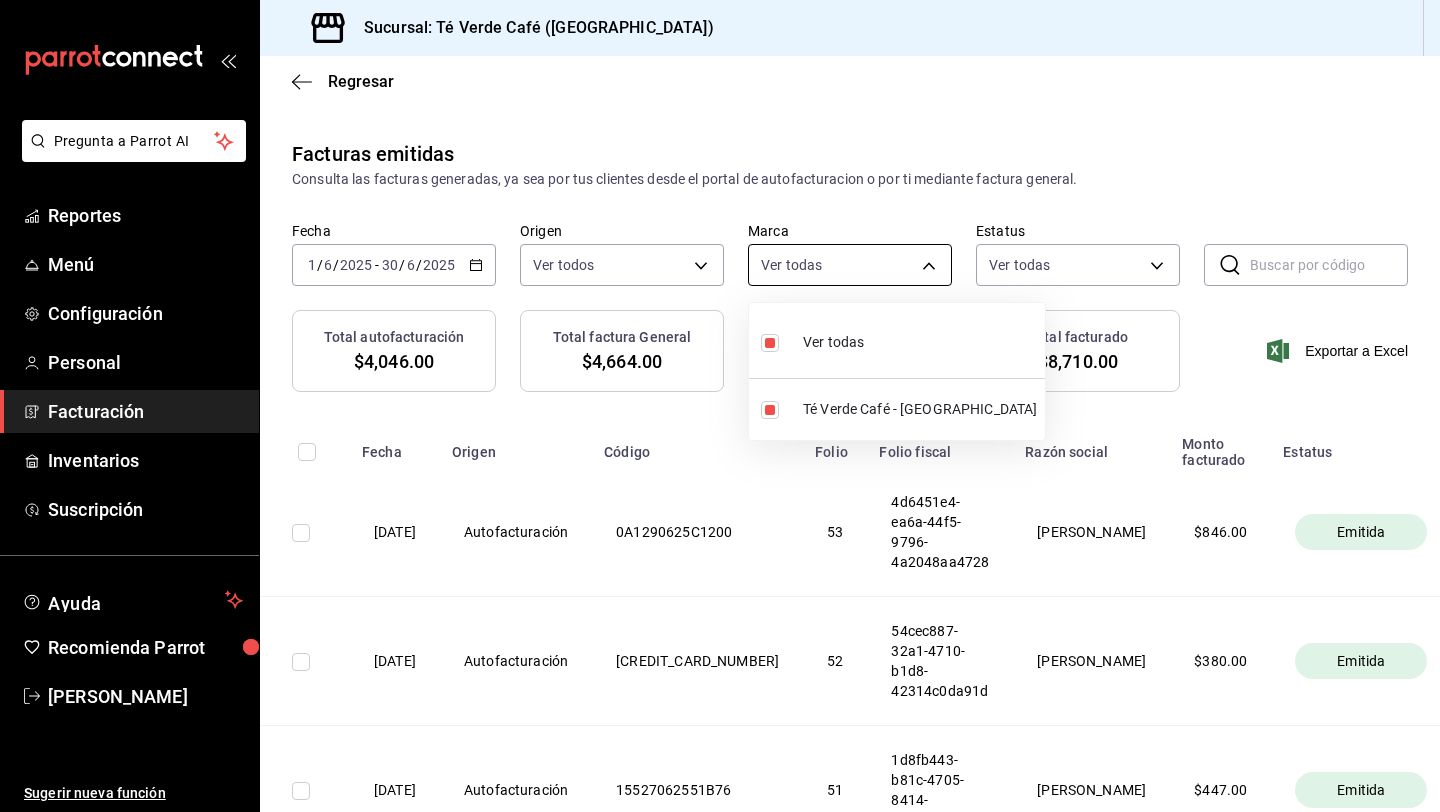 click on "Pregunta a Parrot AI Reportes   Menú   Configuración   Personal   Facturación   Inventarios   Suscripción   Ayuda Recomienda Parrot   [PERSON_NAME]   Sugerir nueva función   Sucursal: Té Verde Café ([GEOGRAPHIC_DATA]) Regresar Facturas emitidas Consulta las facturas generadas, ya sea por tus clientes desde el portal de autofacturacion o por ti mediante factura general. Fecha [DATE] [DATE] - [DATE] [DATE] Origen Ver todos ORDER_INVOICE,GENERAL_INVOICE Marca Ver todas 758a6f1e-0dac-4099-973a-2f8b6b85c5fc Estatus Ver todas ACTIVE,PENDING_CANCELLATION,CANCELLED,PRE_CANCELLED ​ ​ Total autofacturación $4,046.00 Total factura General $4,664.00 Total retenciones $0.00 Total facturado $8,710.00 Exportar a Excel Fecha Origen Código Folio Folio fiscal Razón social Monto facturado Estatus [DATE] Autofacturación 0A1290625C1200 53 4d6451e4-ea6a-44f5-9796-4a2048aa4728 [PERSON_NAME] $ 846.00 Emitida [DATE] Autofacturación [CREDIT_CARD_NUMBER] 52 $ 380.00 Emitida [DATE] $" at bounding box center [720, 406] 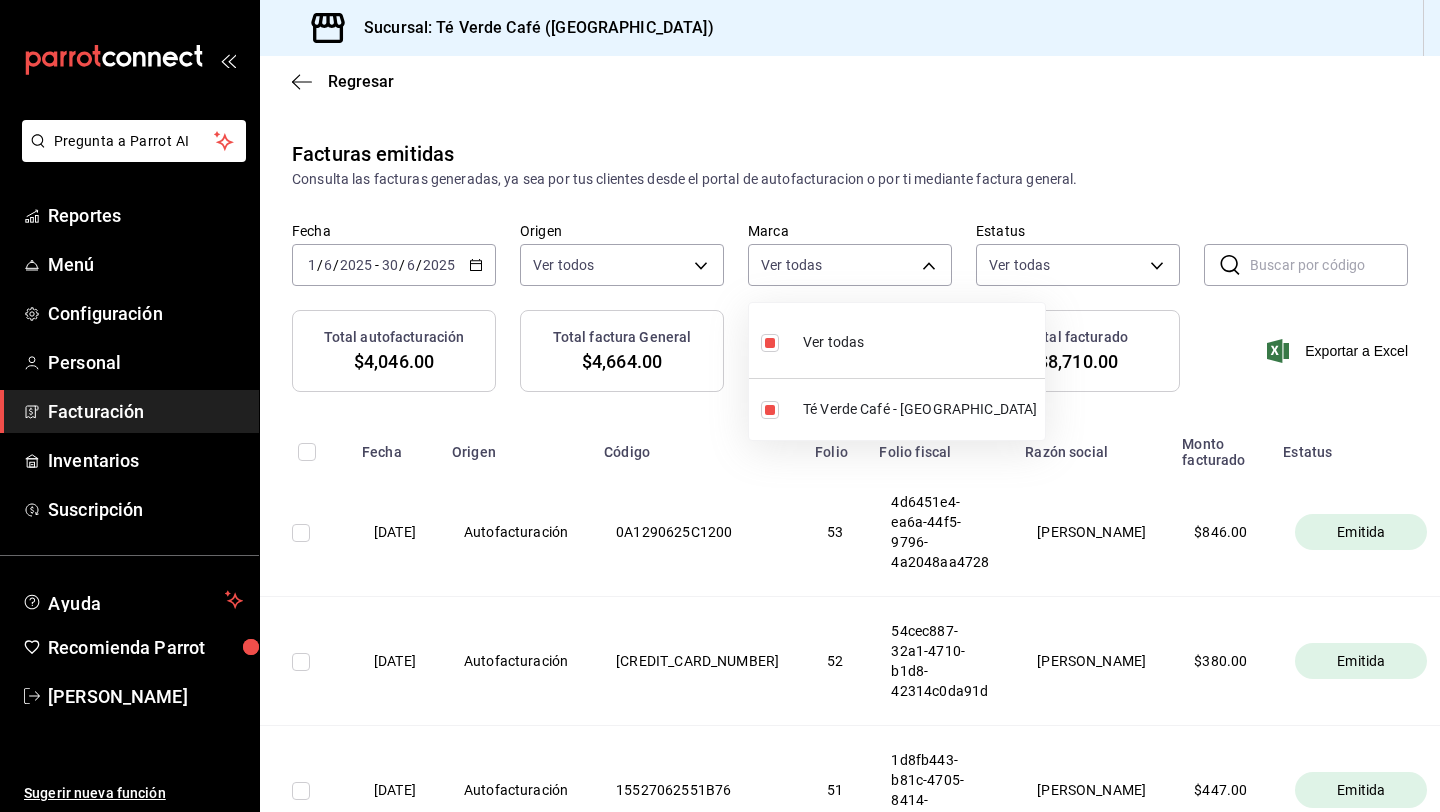 click at bounding box center (720, 406) 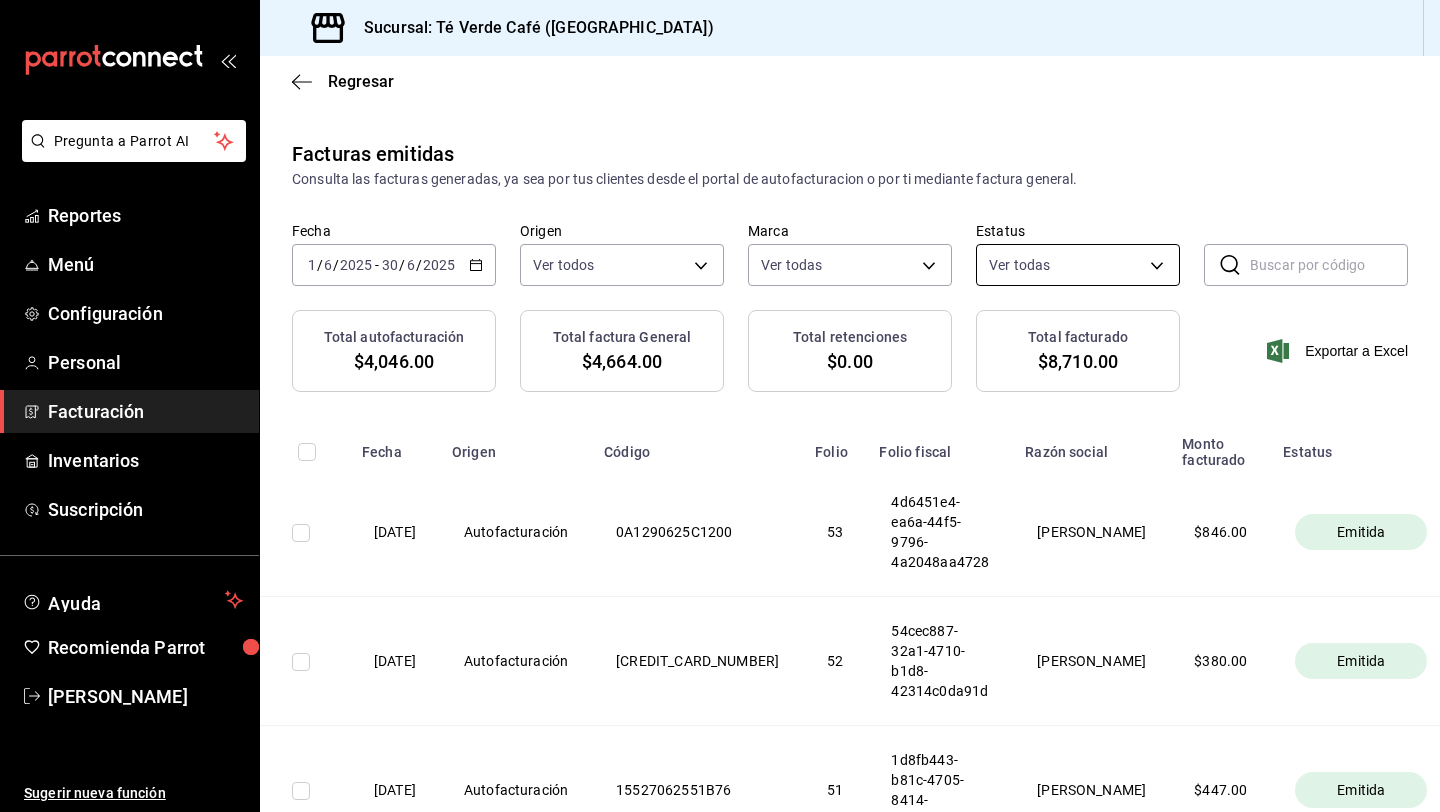 click on "Pregunta a Parrot AI Reportes   Menú   Configuración   Personal   Facturación   Inventarios   Suscripción   Ayuda Recomienda Parrot   [PERSON_NAME]   Sugerir nueva función   Sucursal: Té Verde Café ([GEOGRAPHIC_DATA]) Regresar Facturas emitidas Consulta las facturas generadas, ya sea por tus clientes desde el portal de autofacturacion o por ti mediante factura general. Fecha [DATE] [DATE] - [DATE] [DATE] Origen Ver todos ORDER_INVOICE,GENERAL_INVOICE Marca Ver todas 758a6f1e-0dac-4099-973a-2f8b6b85c5fc Estatus Ver todas ACTIVE,PENDING_CANCELLATION,CANCELLED,PRE_CANCELLED ​ ​ Total autofacturación $4,046.00 Total factura General $4,664.00 Total retenciones $0.00 Total facturado $8,710.00 Exportar a Excel Fecha Origen Código Folio Folio fiscal Razón social Monto facturado Estatus [DATE] Autofacturación 0A1290625C1200 53 4d6451e4-ea6a-44f5-9796-4a2048aa4728 [PERSON_NAME] $ 846.00 Emitida [DATE] Autofacturación [CREDIT_CARD_NUMBER] 52 $ 380.00 Emitida [DATE] $" at bounding box center (720, 406) 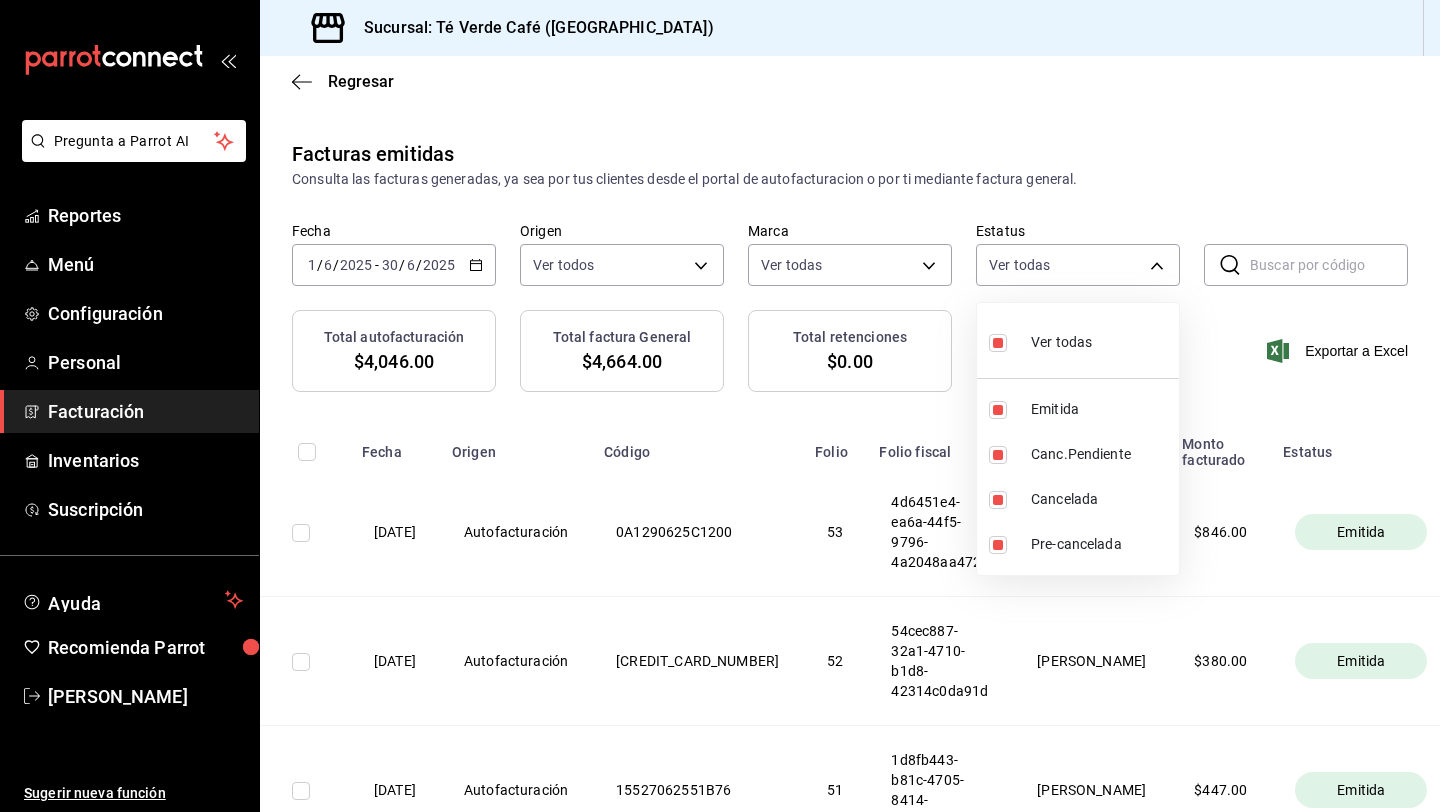 click at bounding box center (720, 406) 